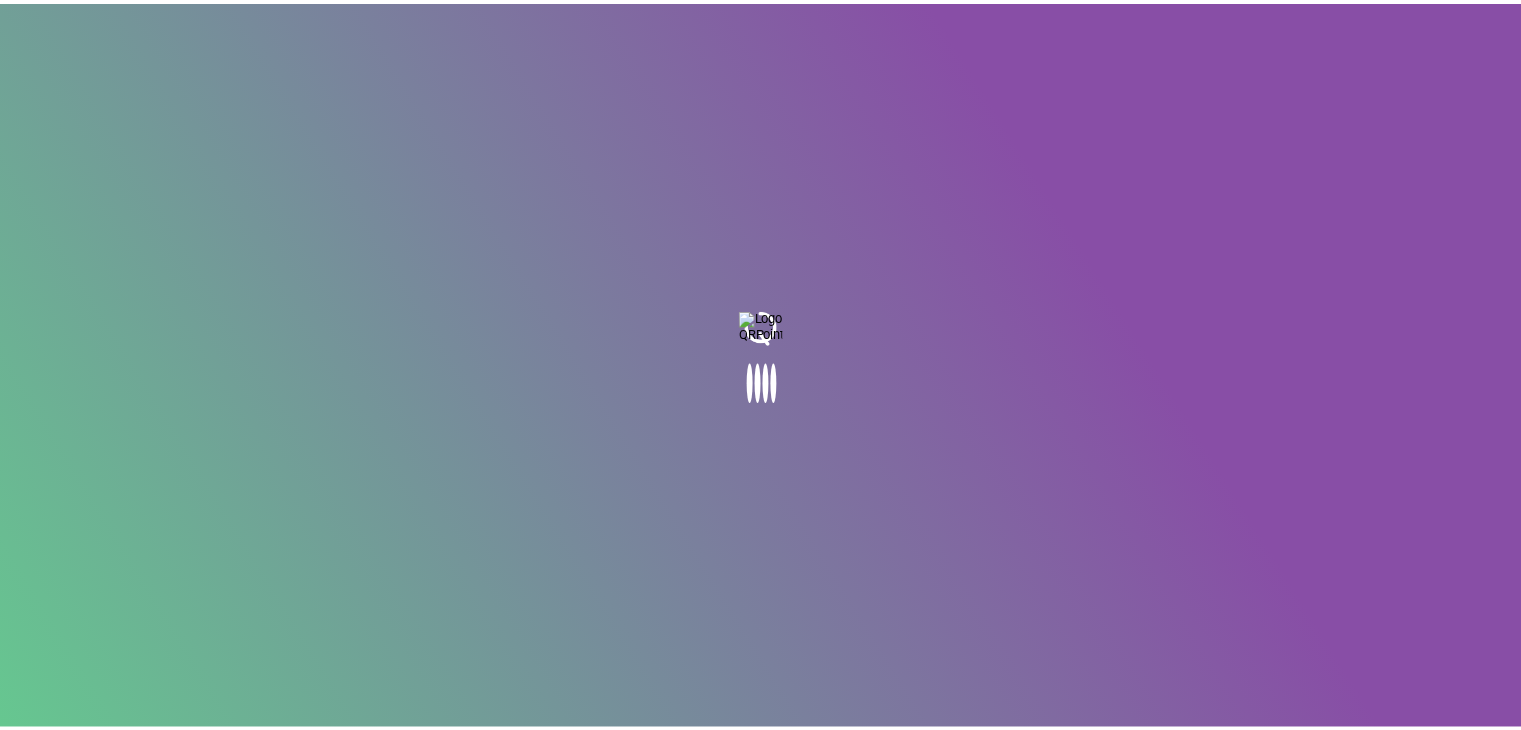 scroll, scrollTop: 0, scrollLeft: 0, axis: both 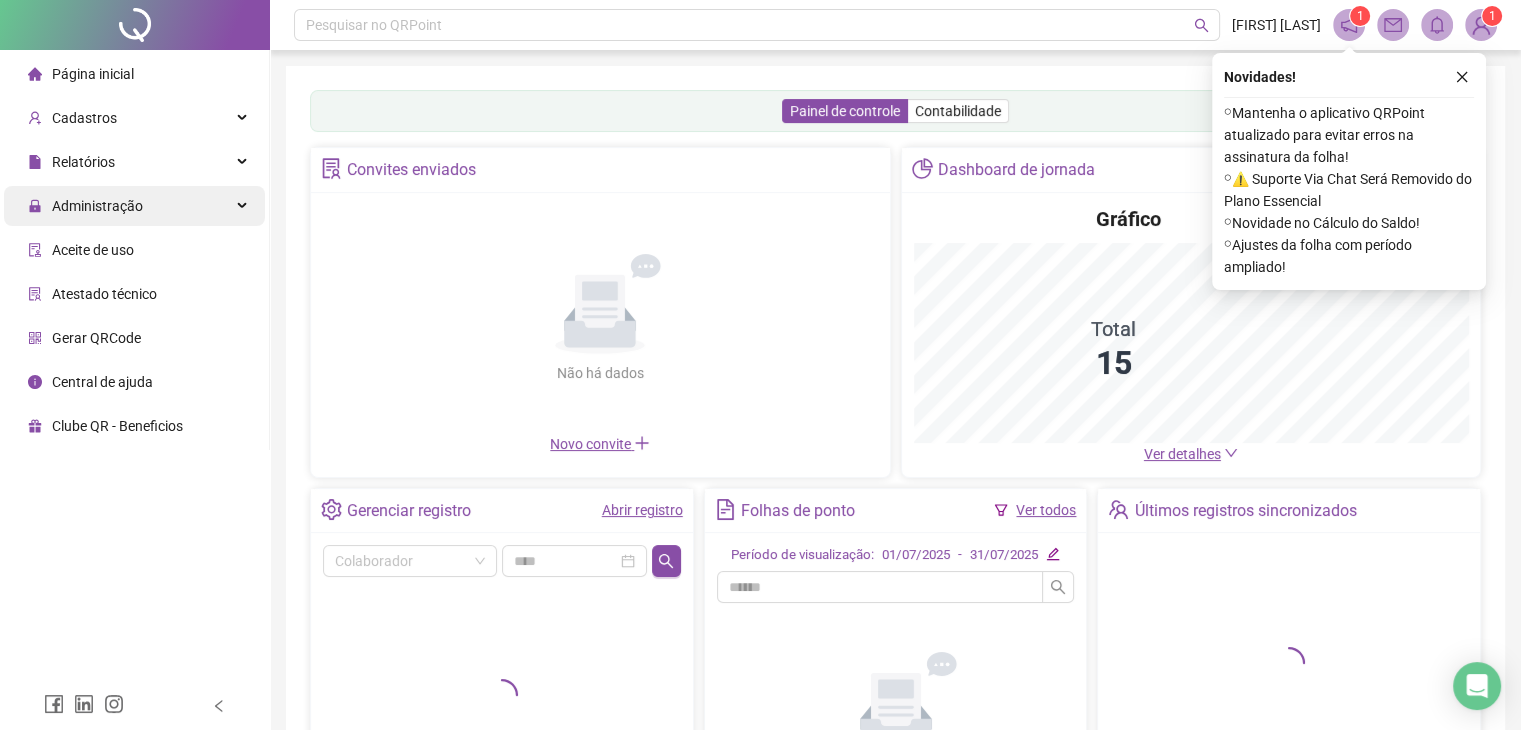 click on "Administração" at bounding box center [134, 206] 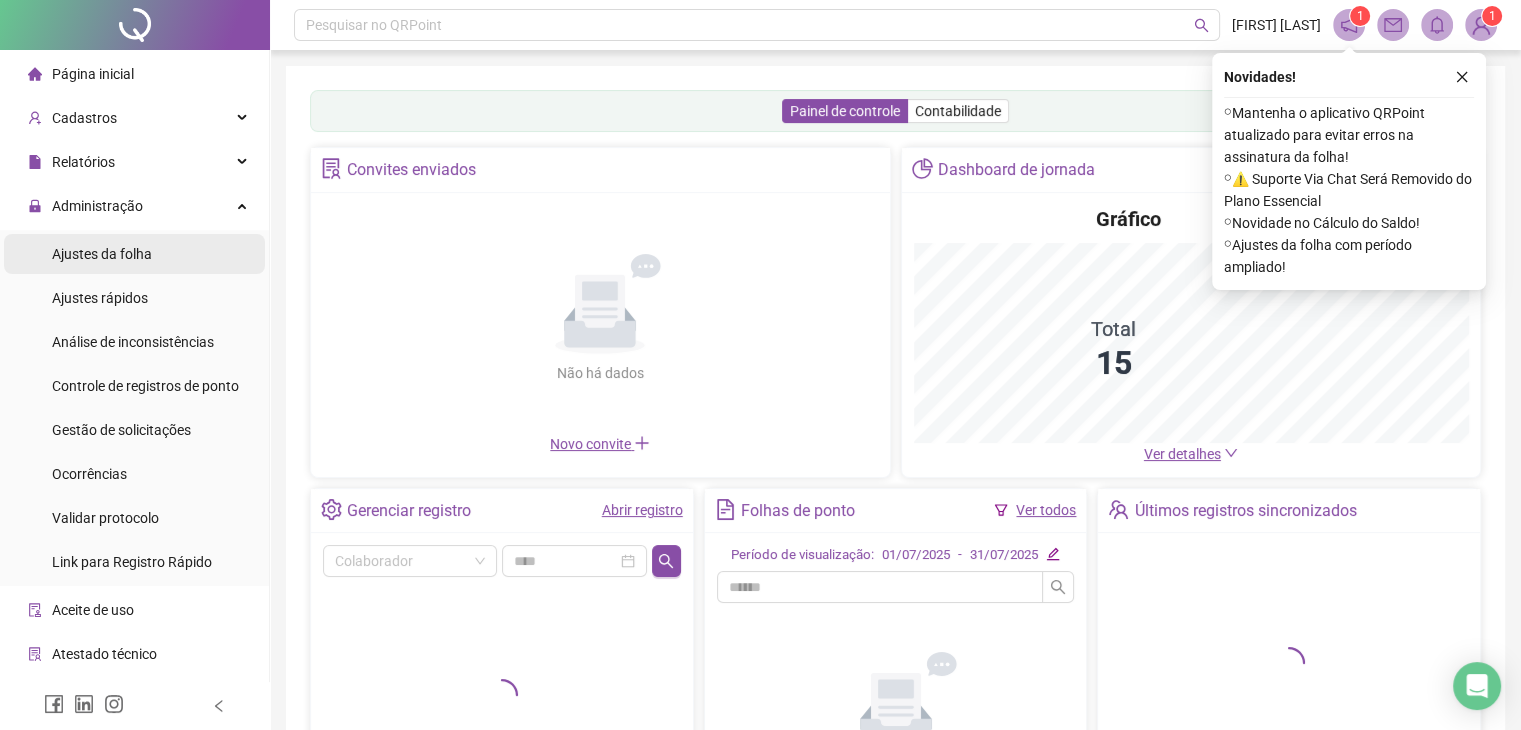 click on "Ajustes da folha" at bounding box center [102, 254] 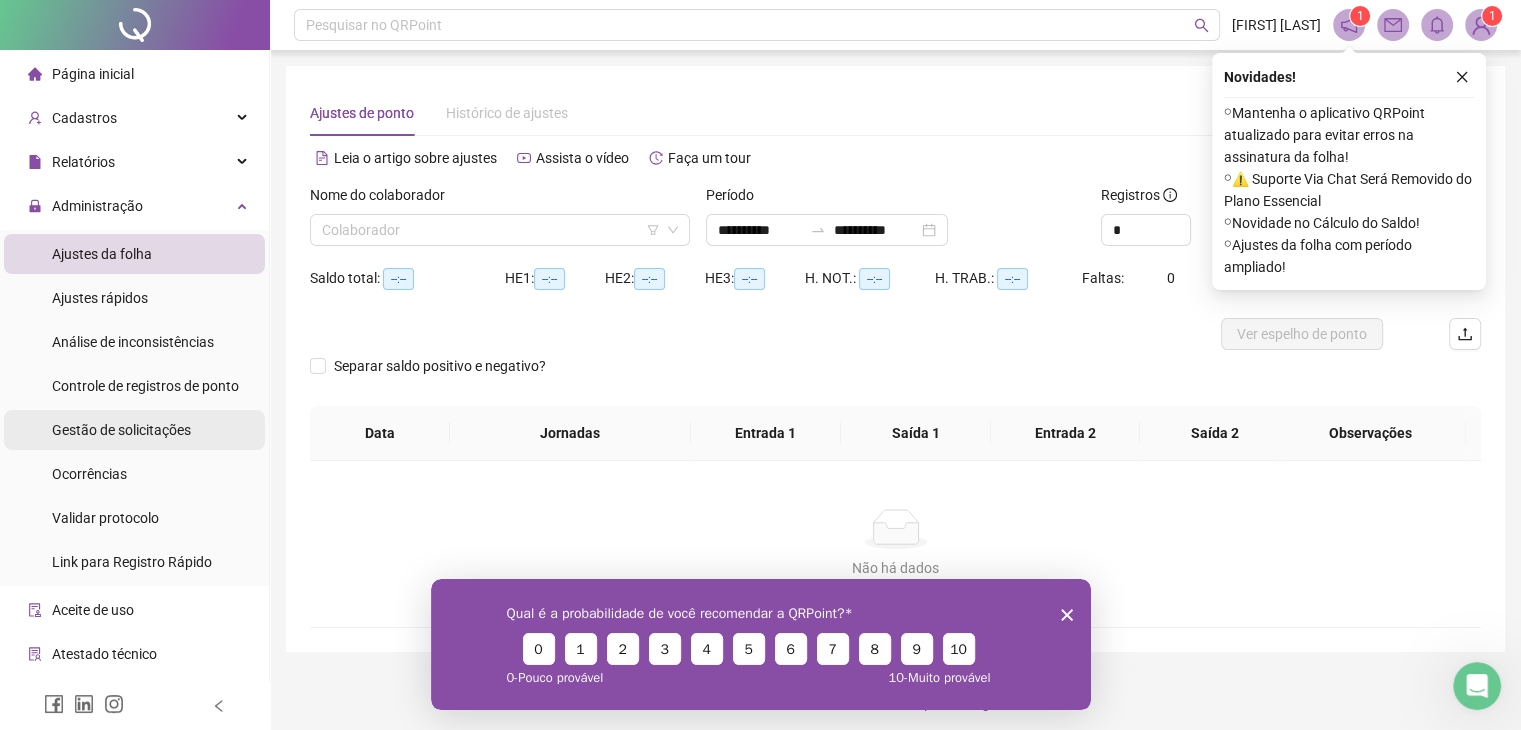scroll, scrollTop: 0, scrollLeft: 0, axis: both 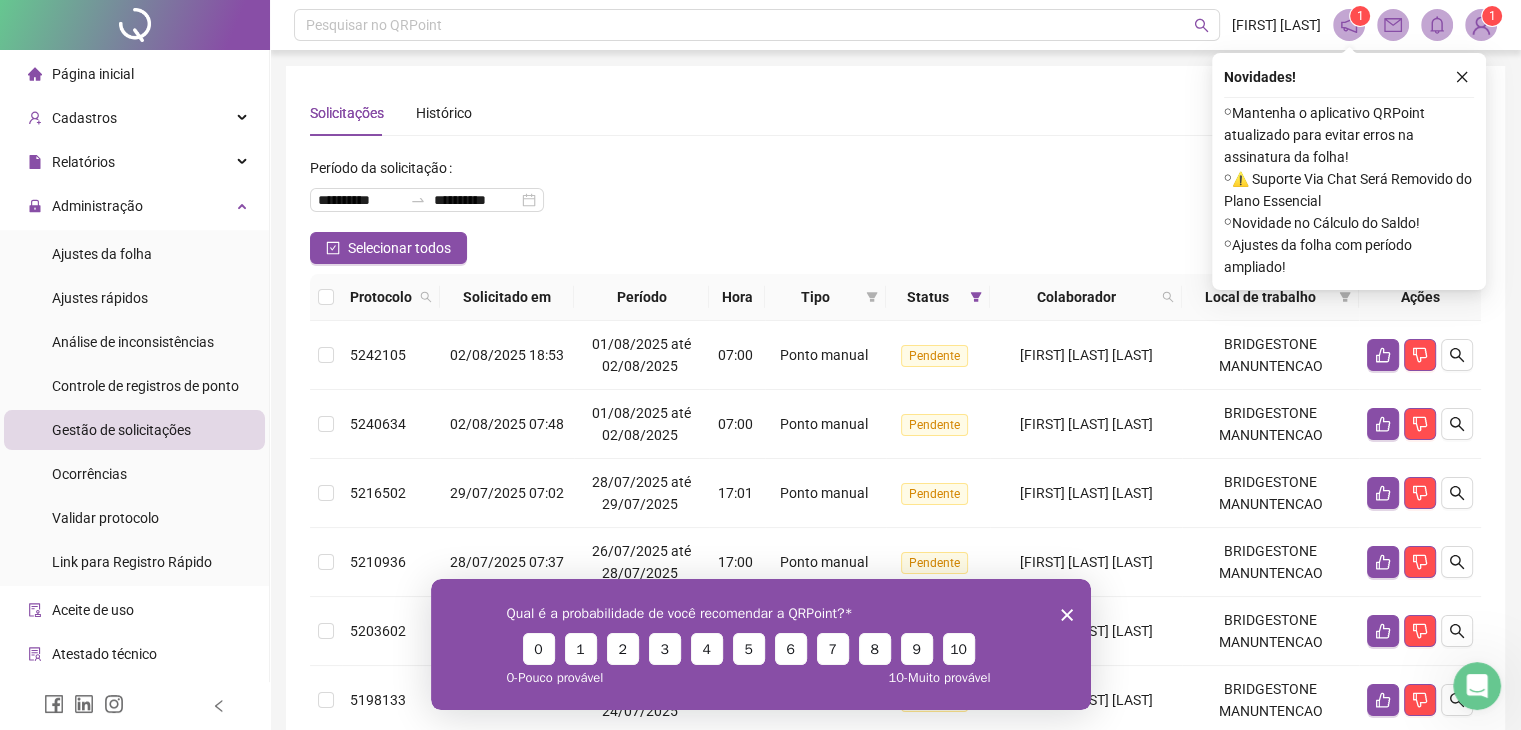 click 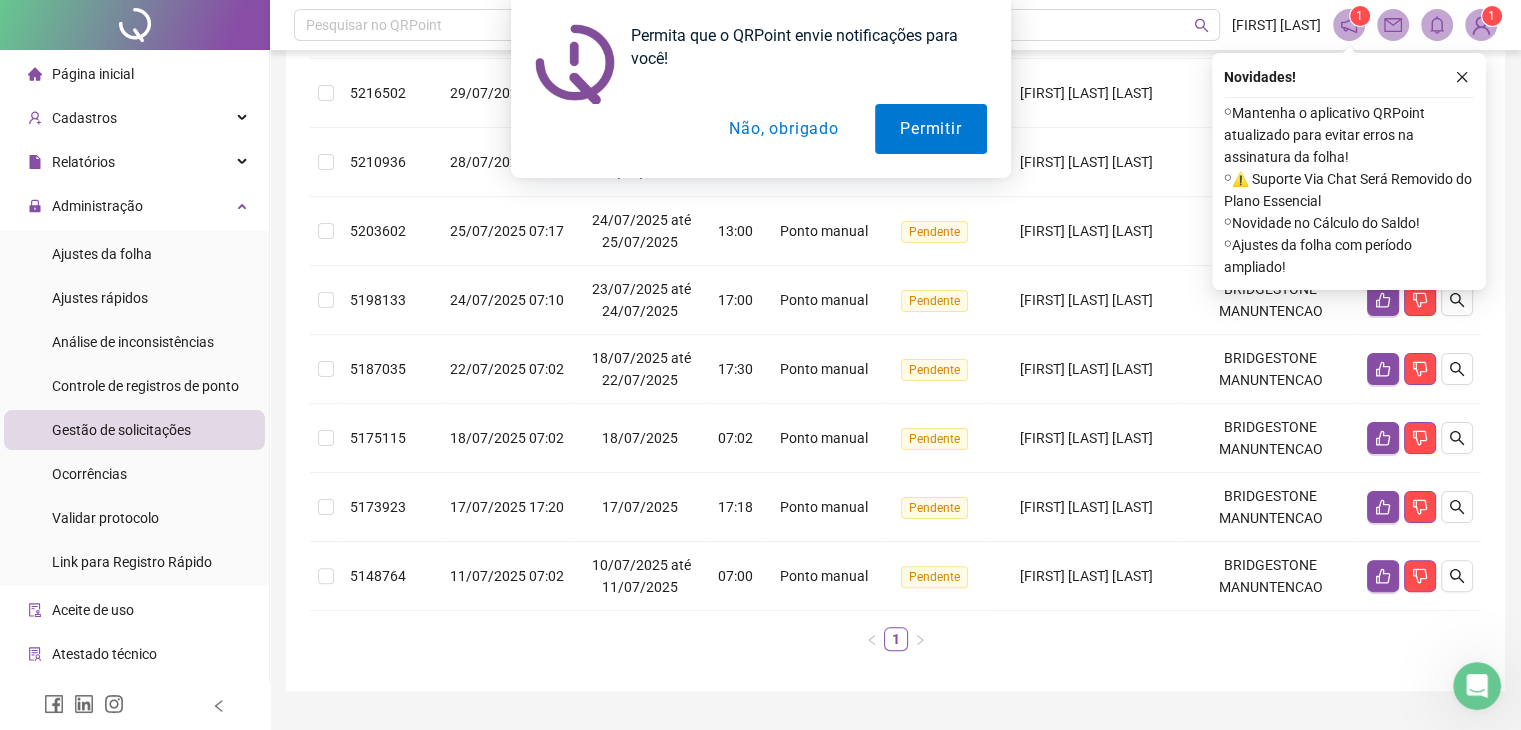 scroll, scrollTop: 445, scrollLeft: 0, axis: vertical 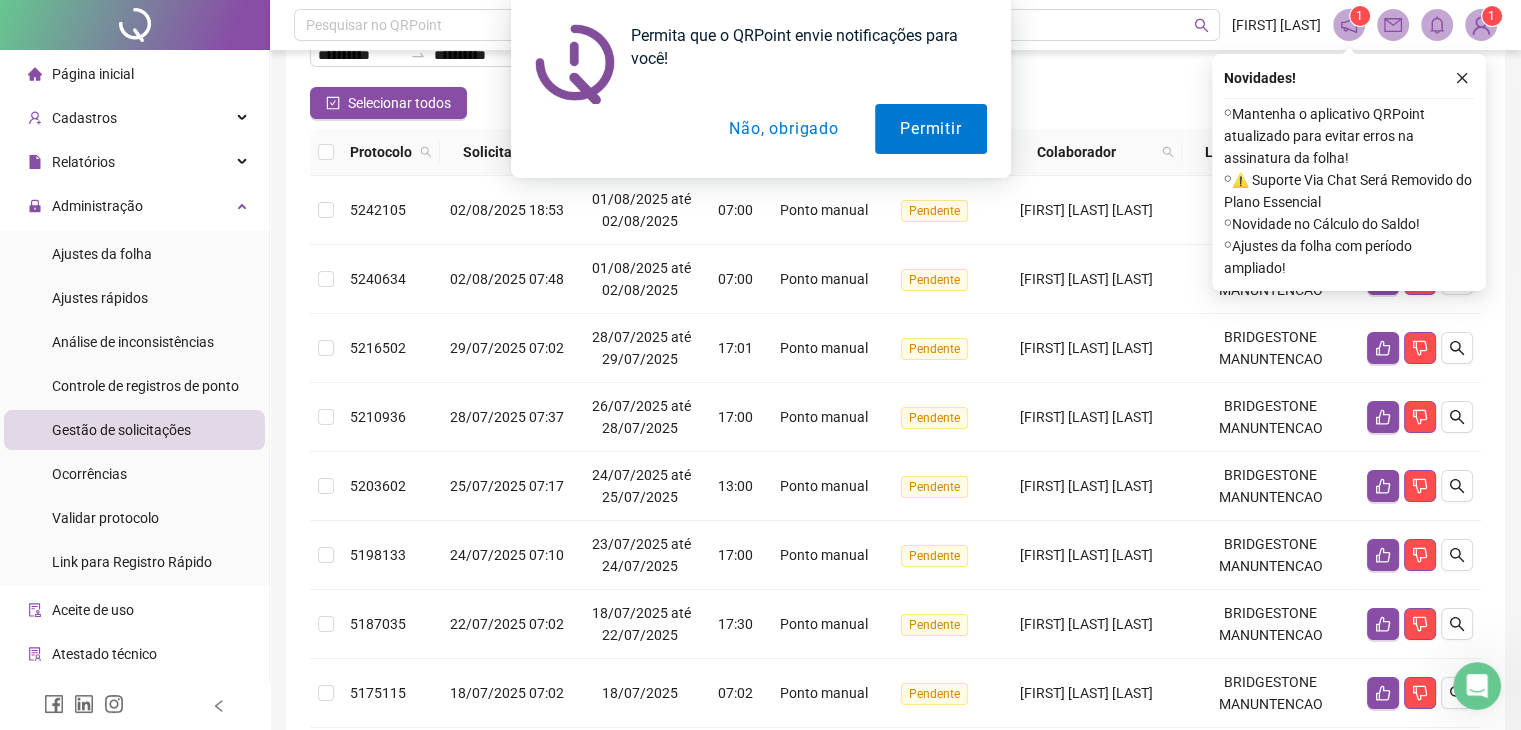 click on "Não, obrigado" at bounding box center (783, 129) 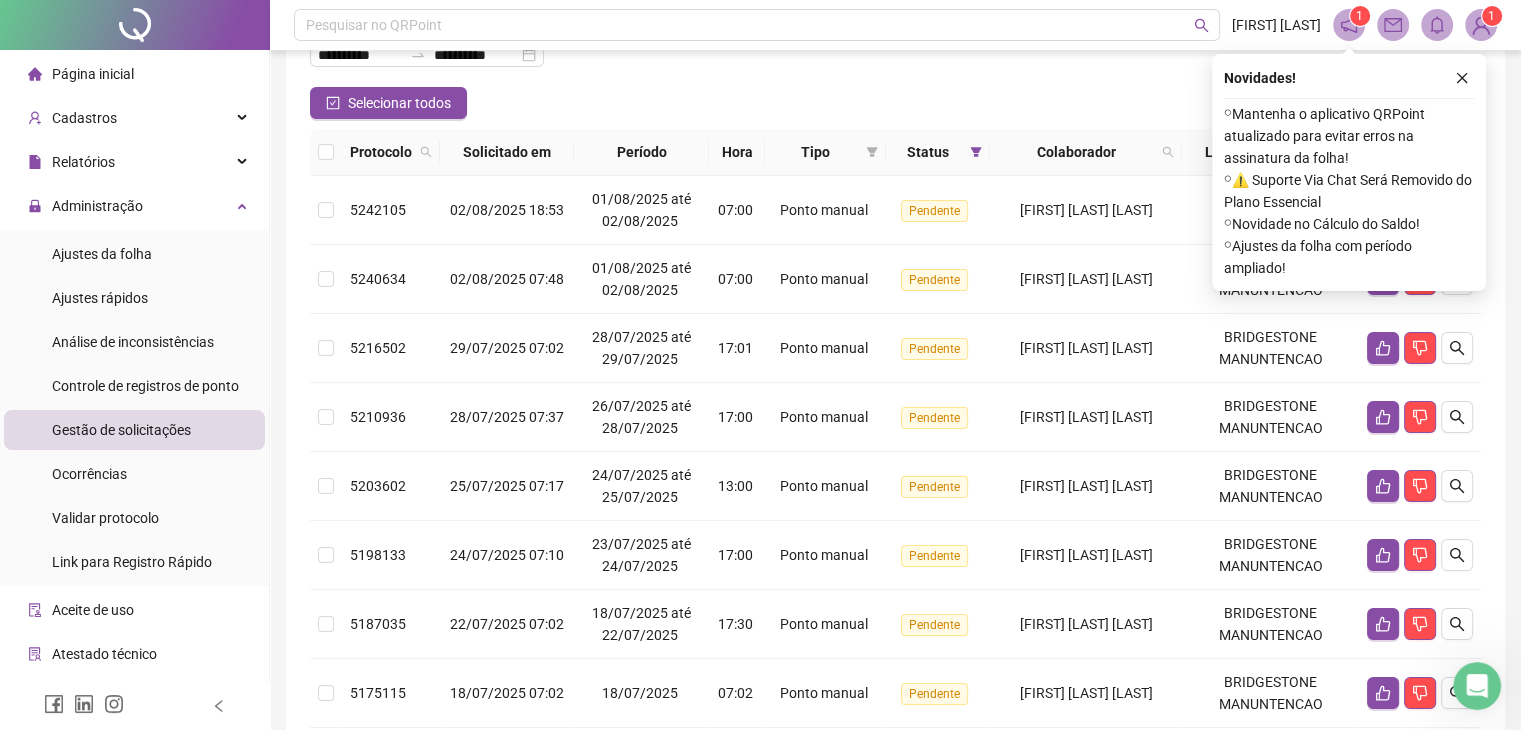 click at bounding box center (1462, 78) 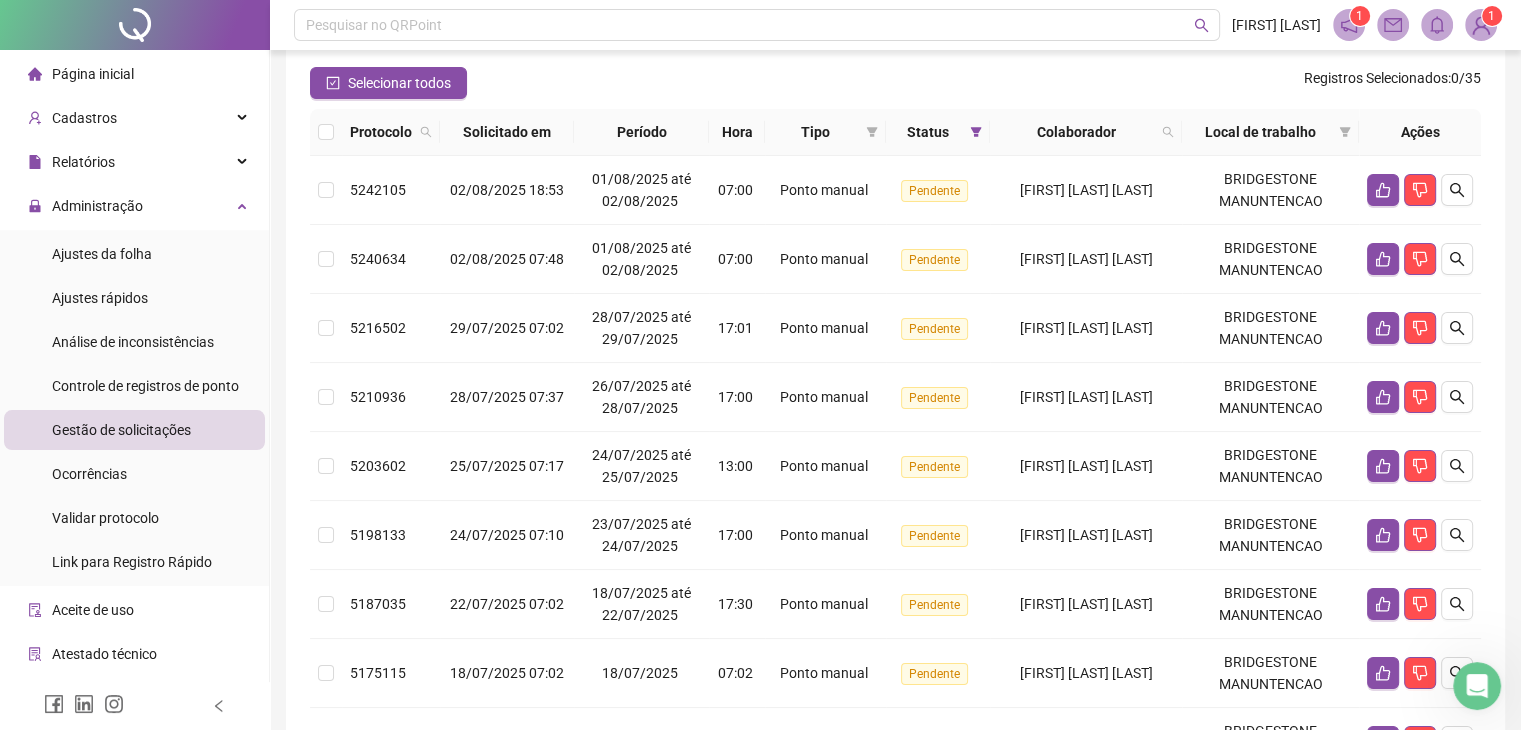 scroll, scrollTop: 175, scrollLeft: 0, axis: vertical 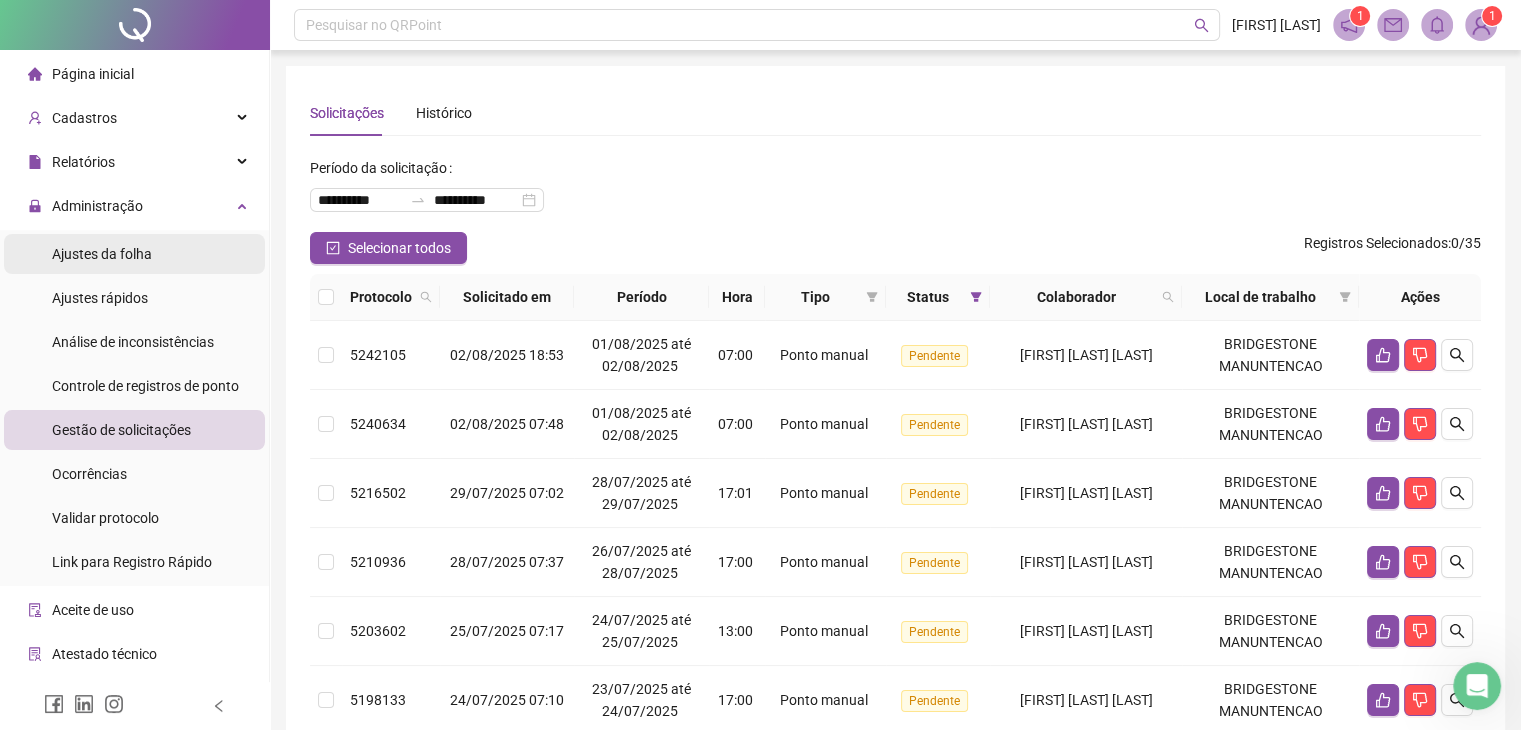 click on "Ajustes da folha" at bounding box center (102, 254) 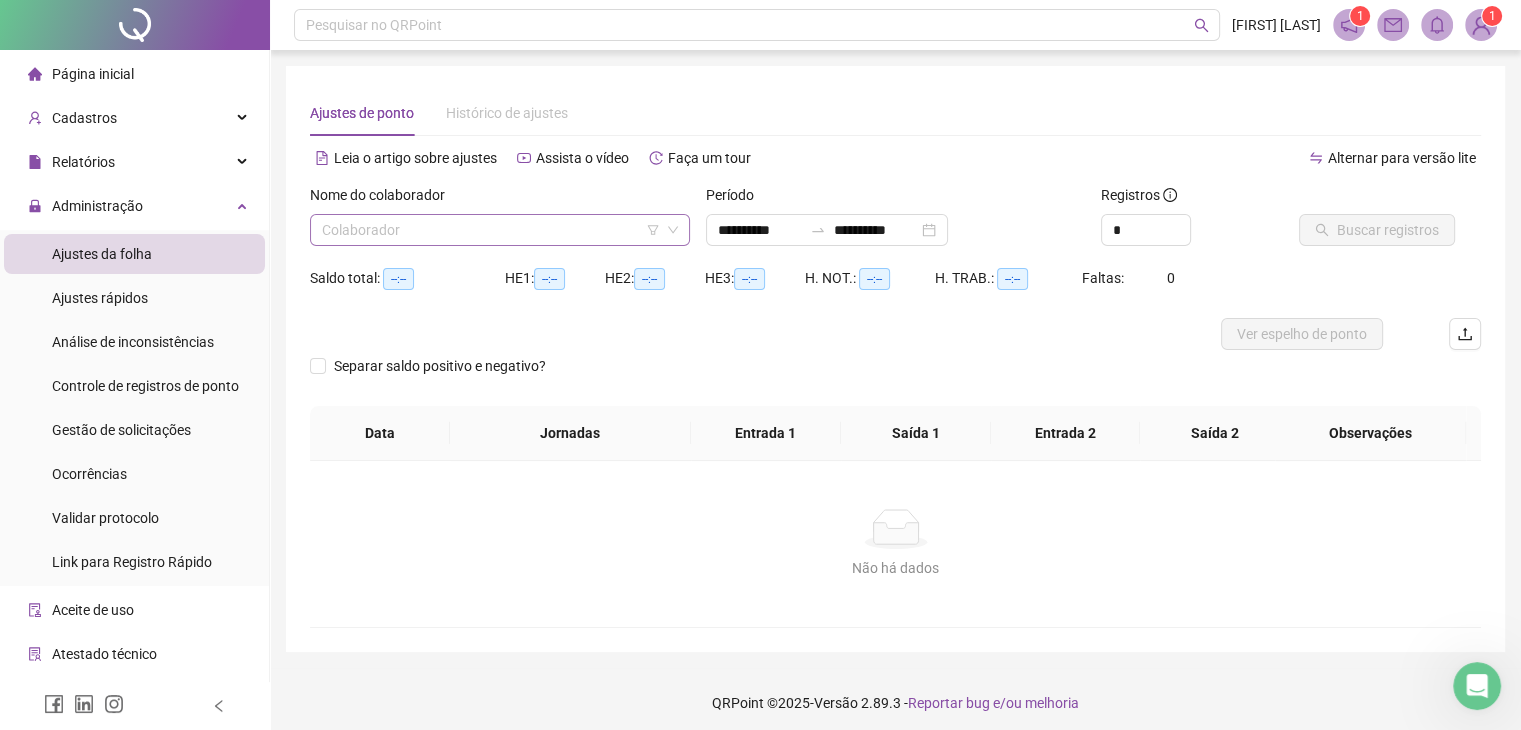 click at bounding box center [491, 230] 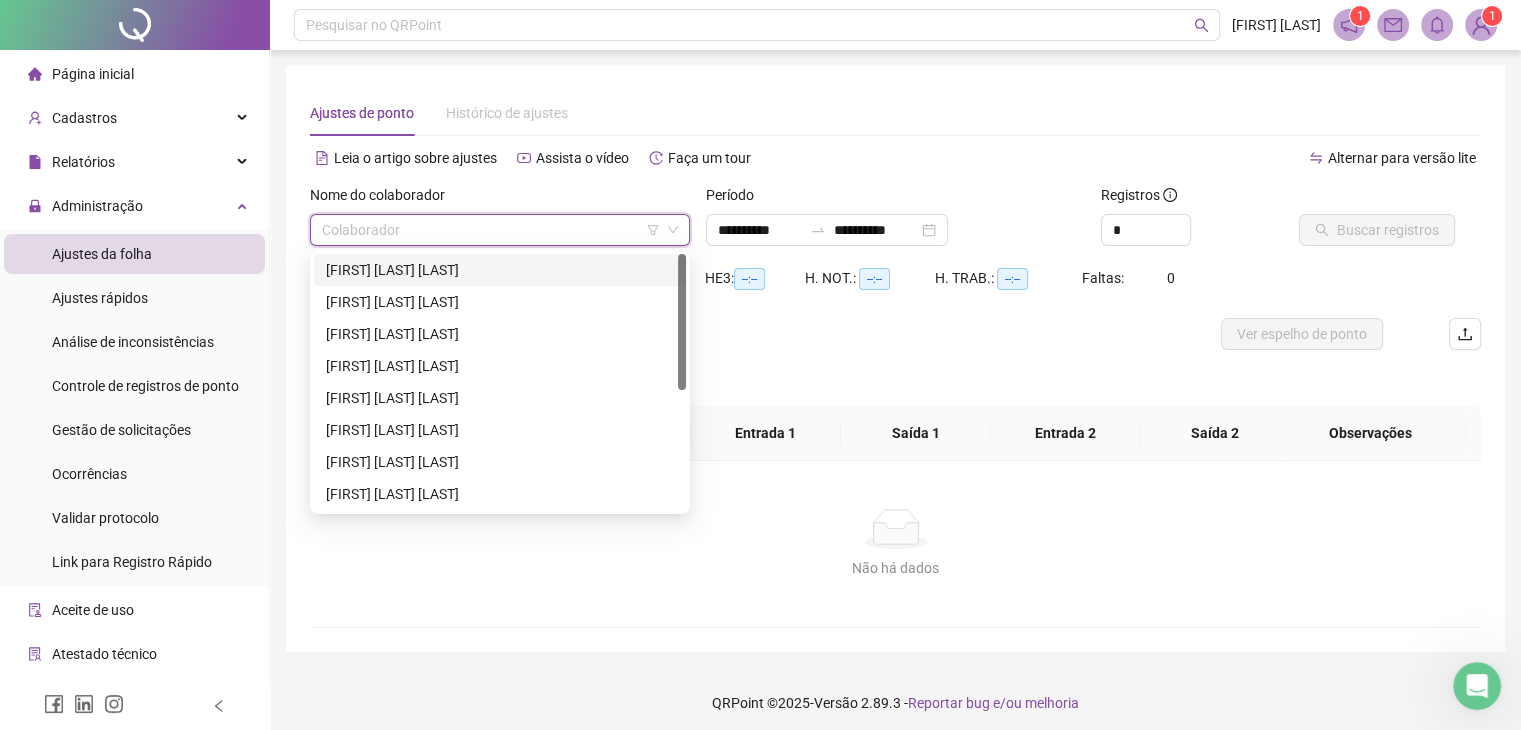 click on "[FIRST] [LAST] [LAST]" at bounding box center (500, 270) 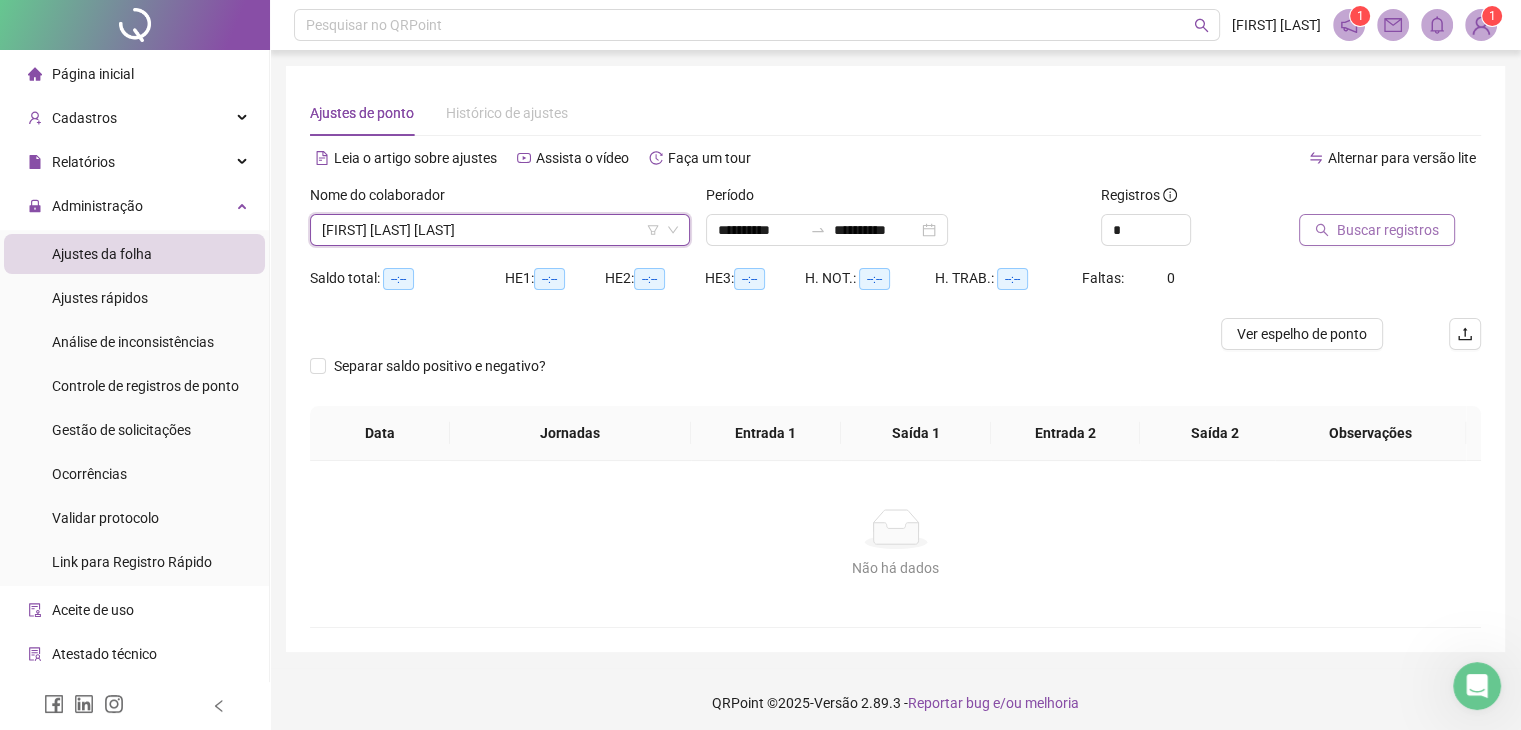 click on "Buscar registros" at bounding box center [1388, 230] 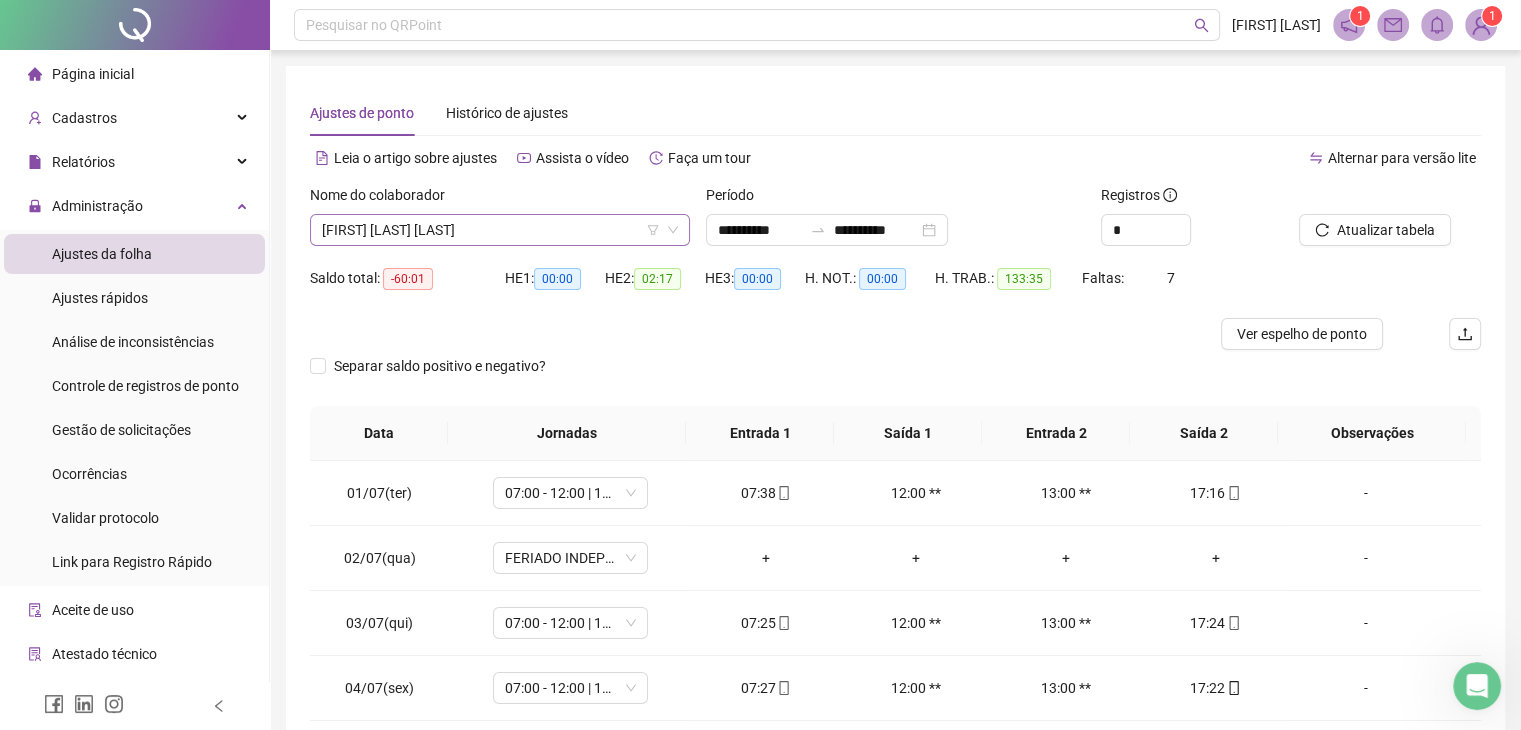 click on "[FIRST] [LAST] [LAST]" at bounding box center [500, 230] 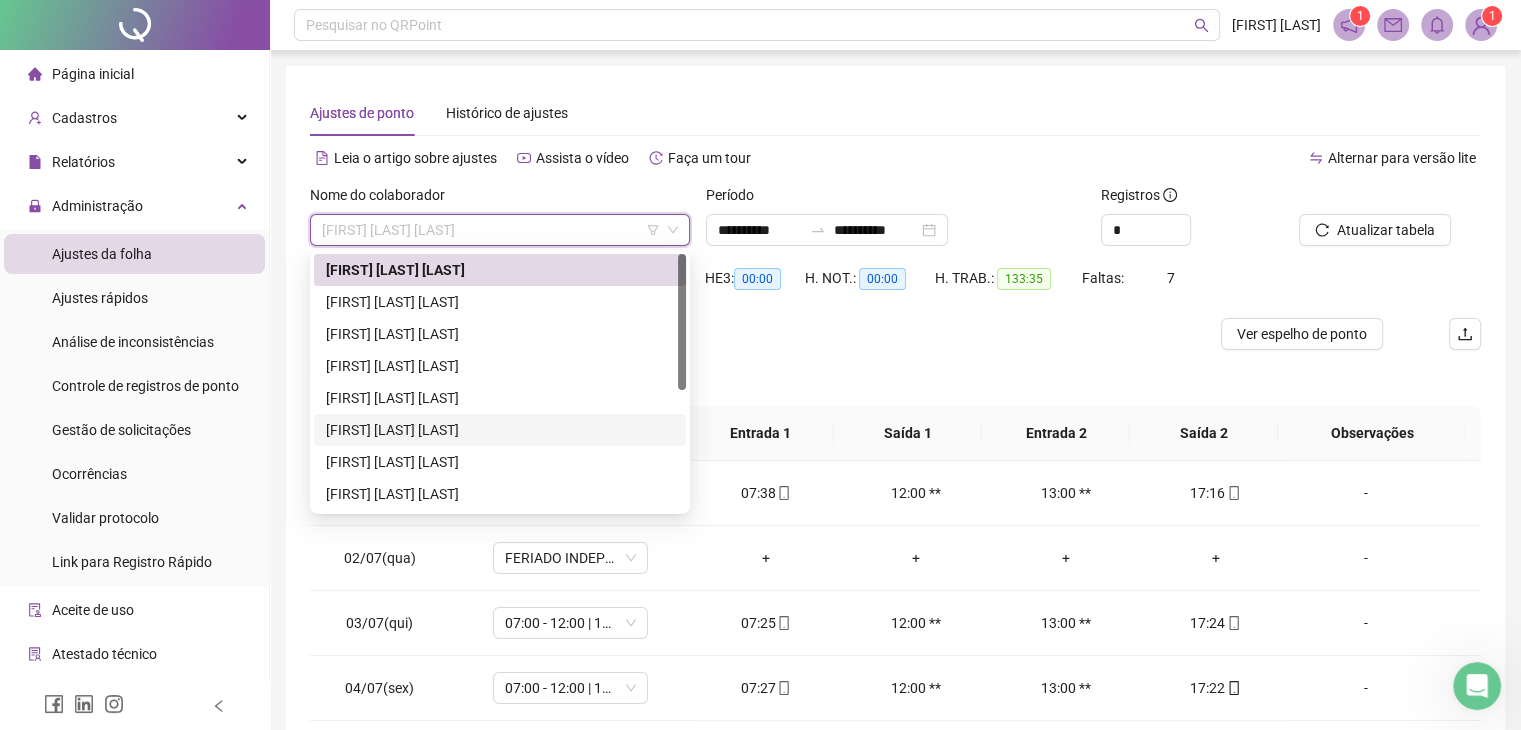 scroll, scrollTop: 224, scrollLeft: 0, axis: vertical 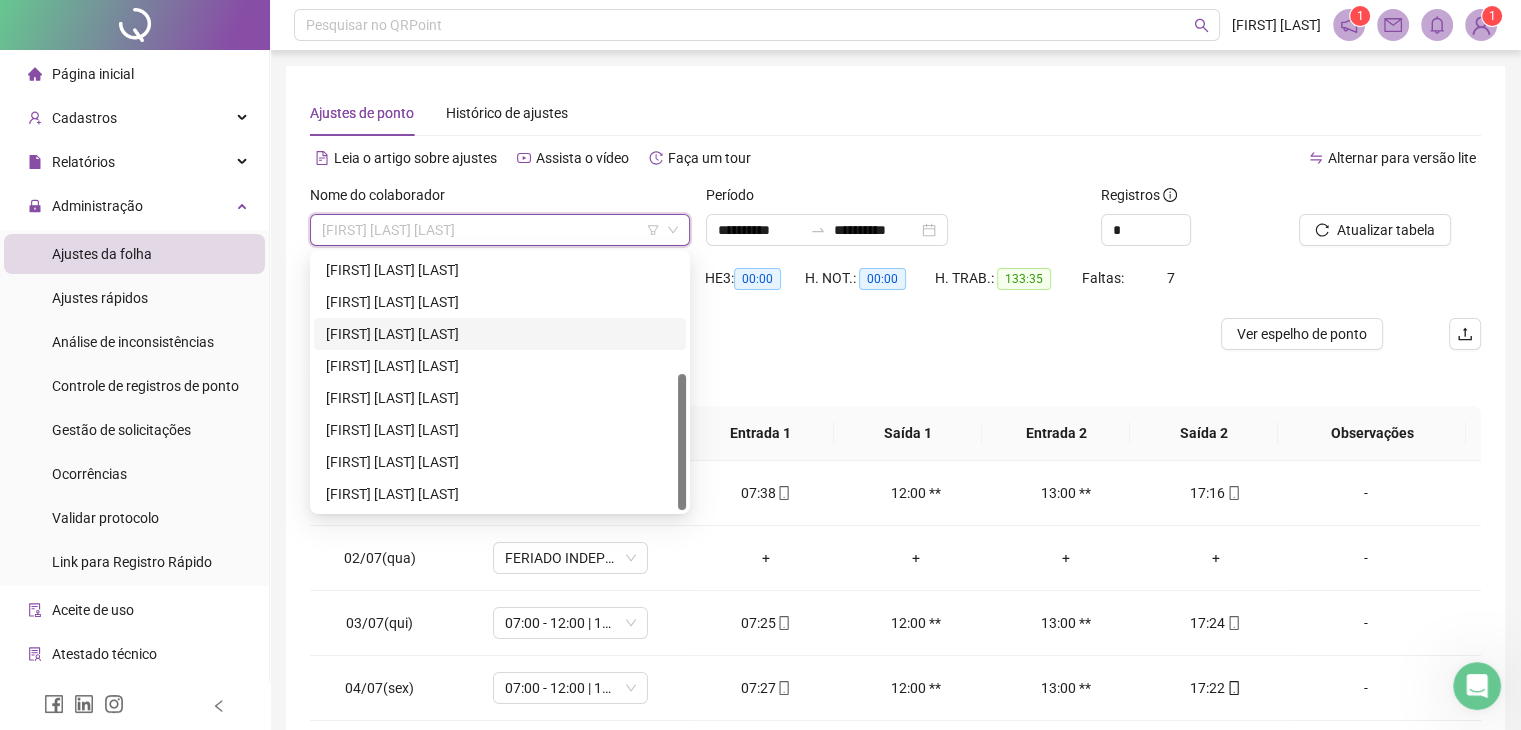 click on "[FIRST] [LAST] [LAST]" at bounding box center [500, 334] 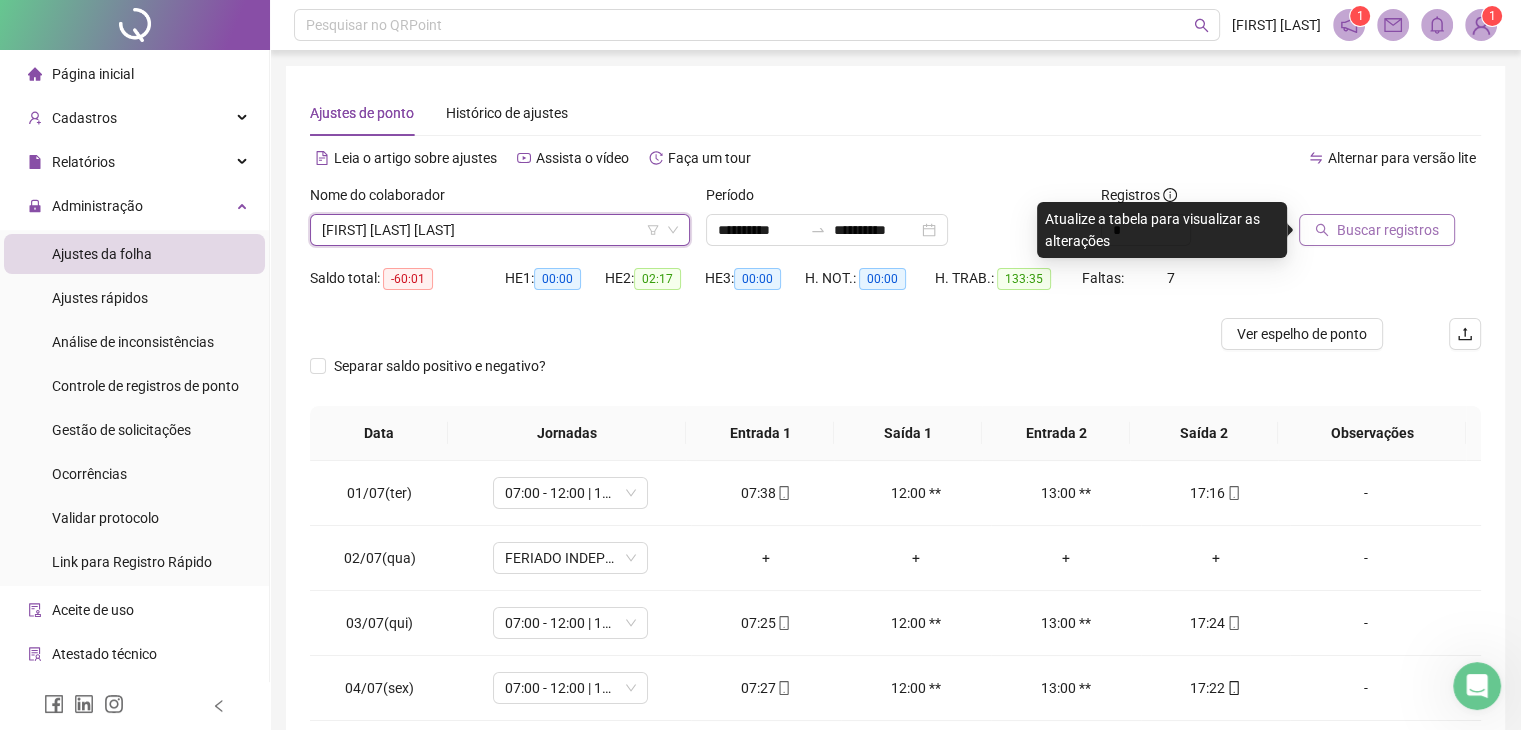 click on "Buscar registros" at bounding box center (1388, 230) 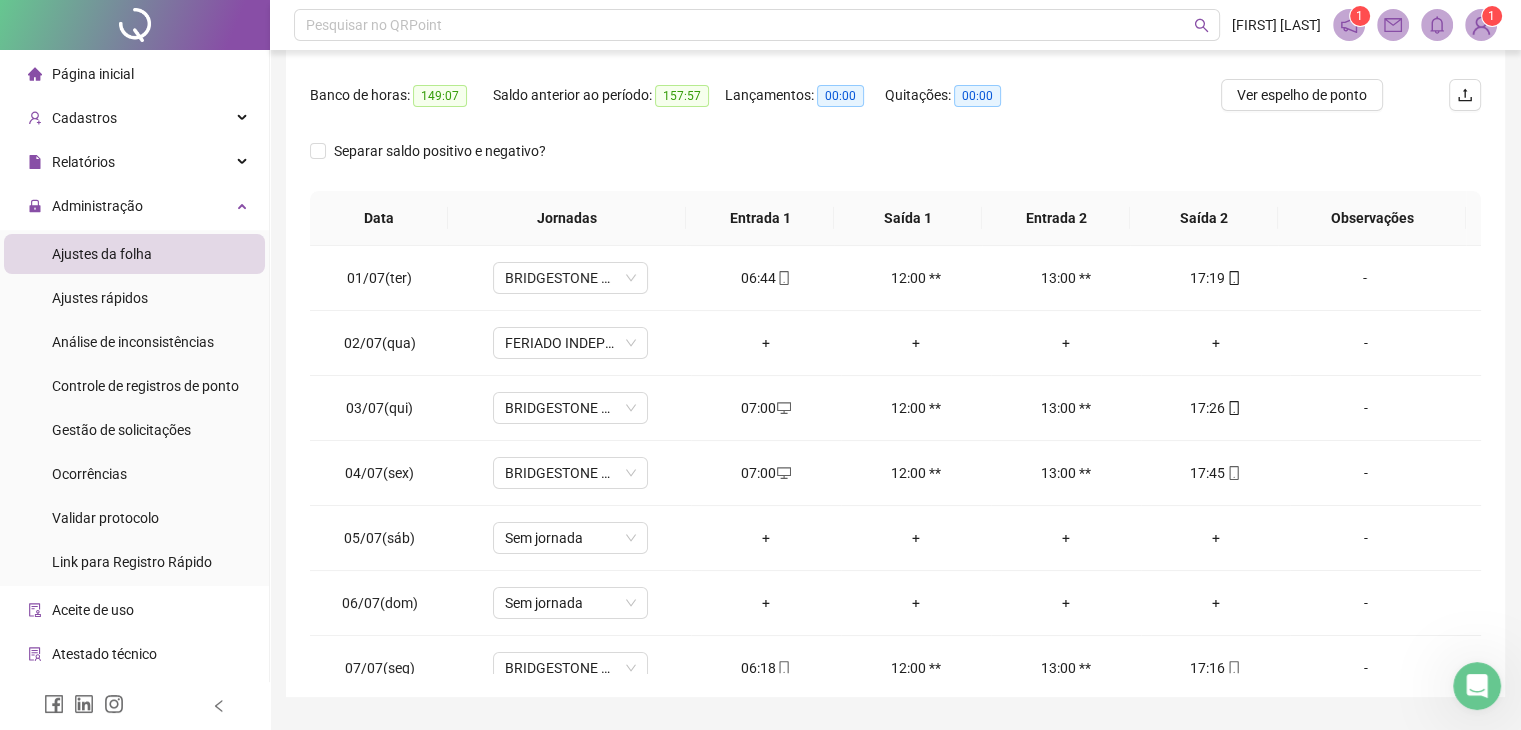 scroll, scrollTop: 348, scrollLeft: 0, axis: vertical 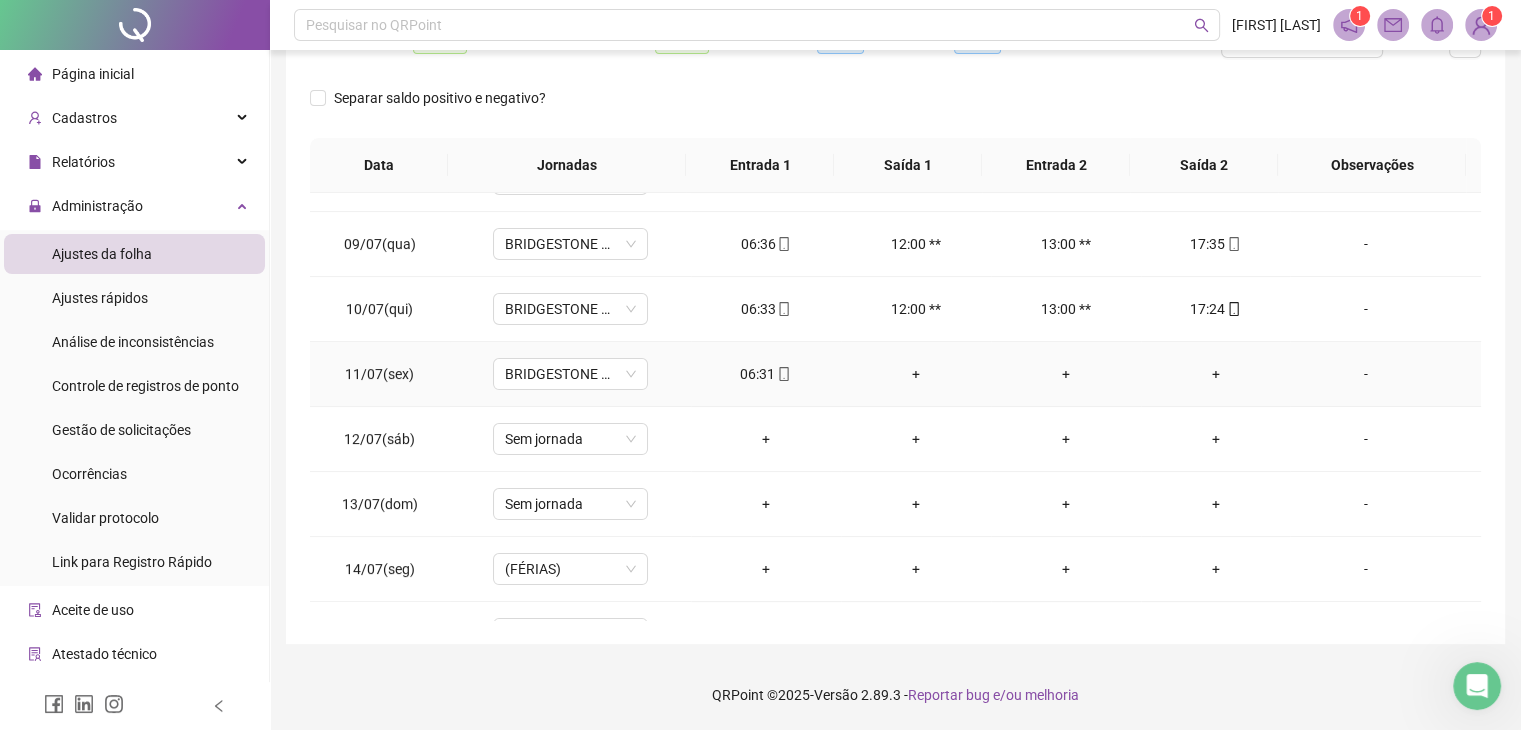 click on "+" at bounding box center [1216, 374] 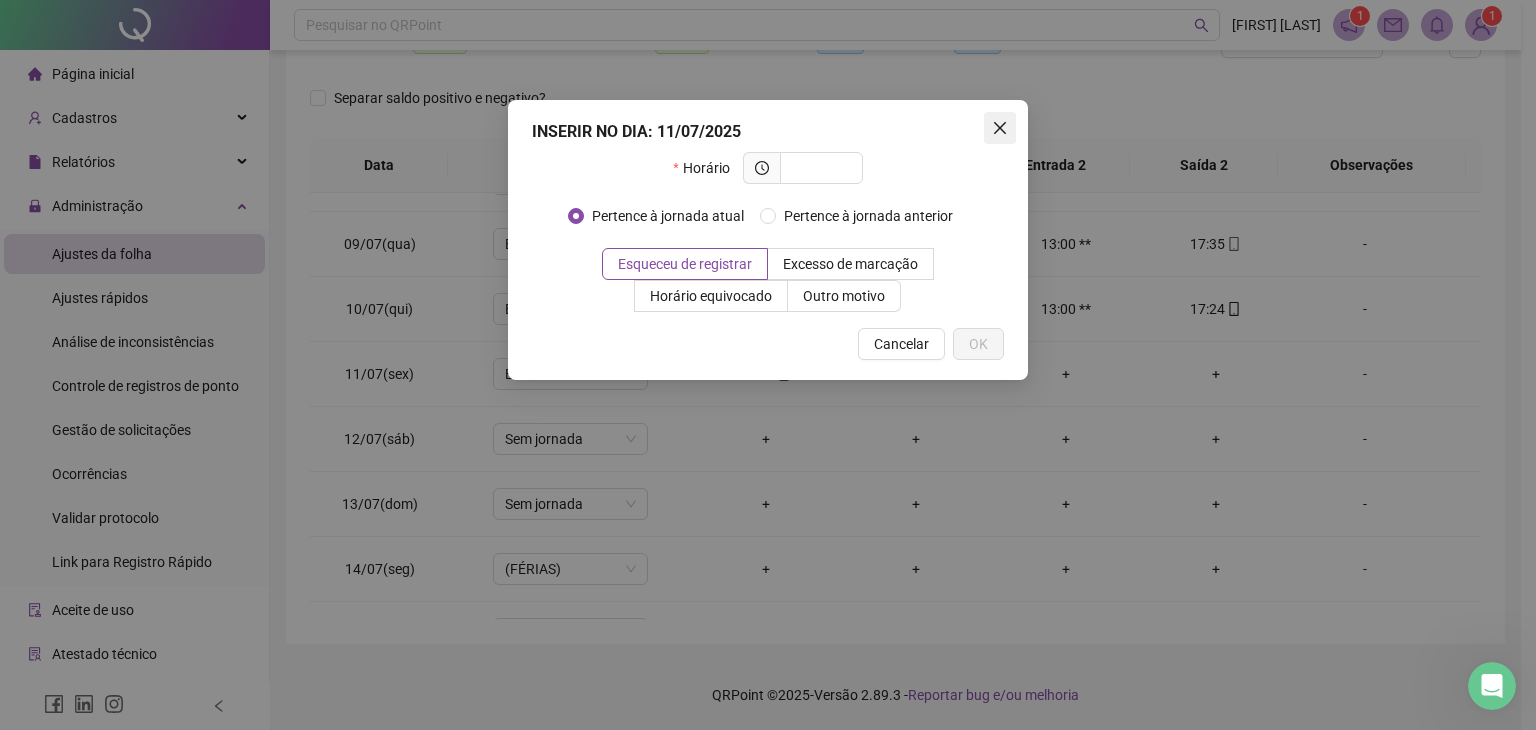 click 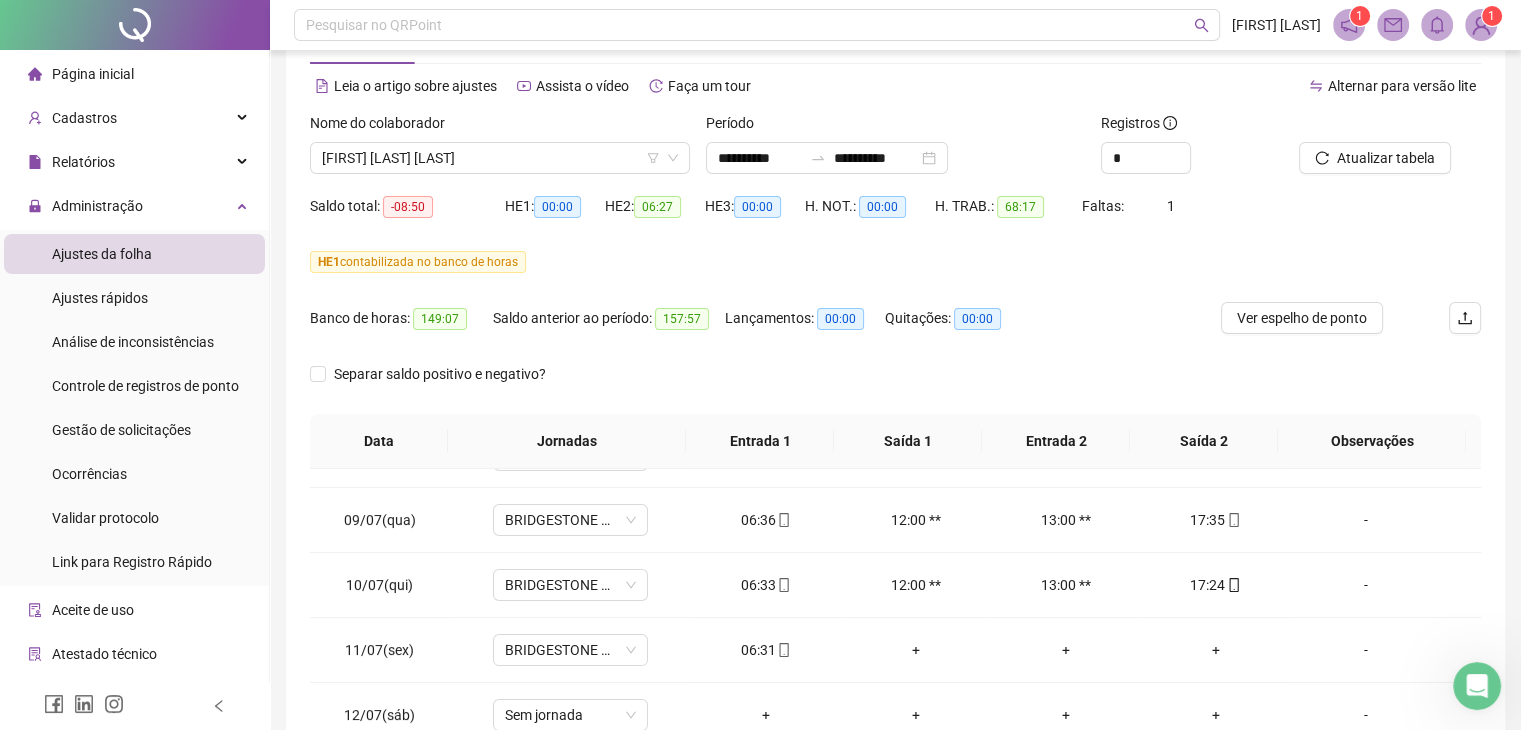 scroll, scrollTop: 56, scrollLeft: 0, axis: vertical 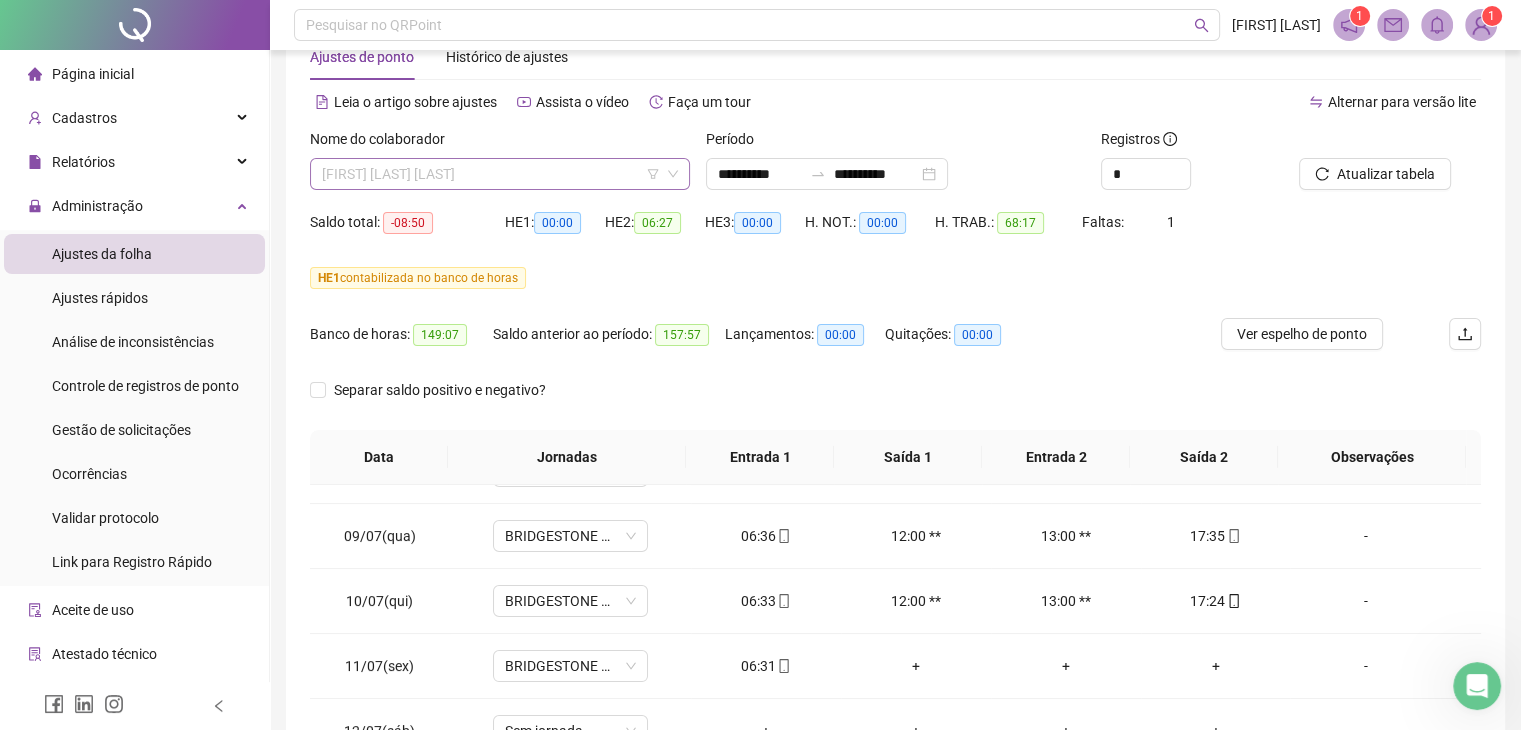 click on "[FIRST] [LAST] [LAST]" at bounding box center (500, 174) 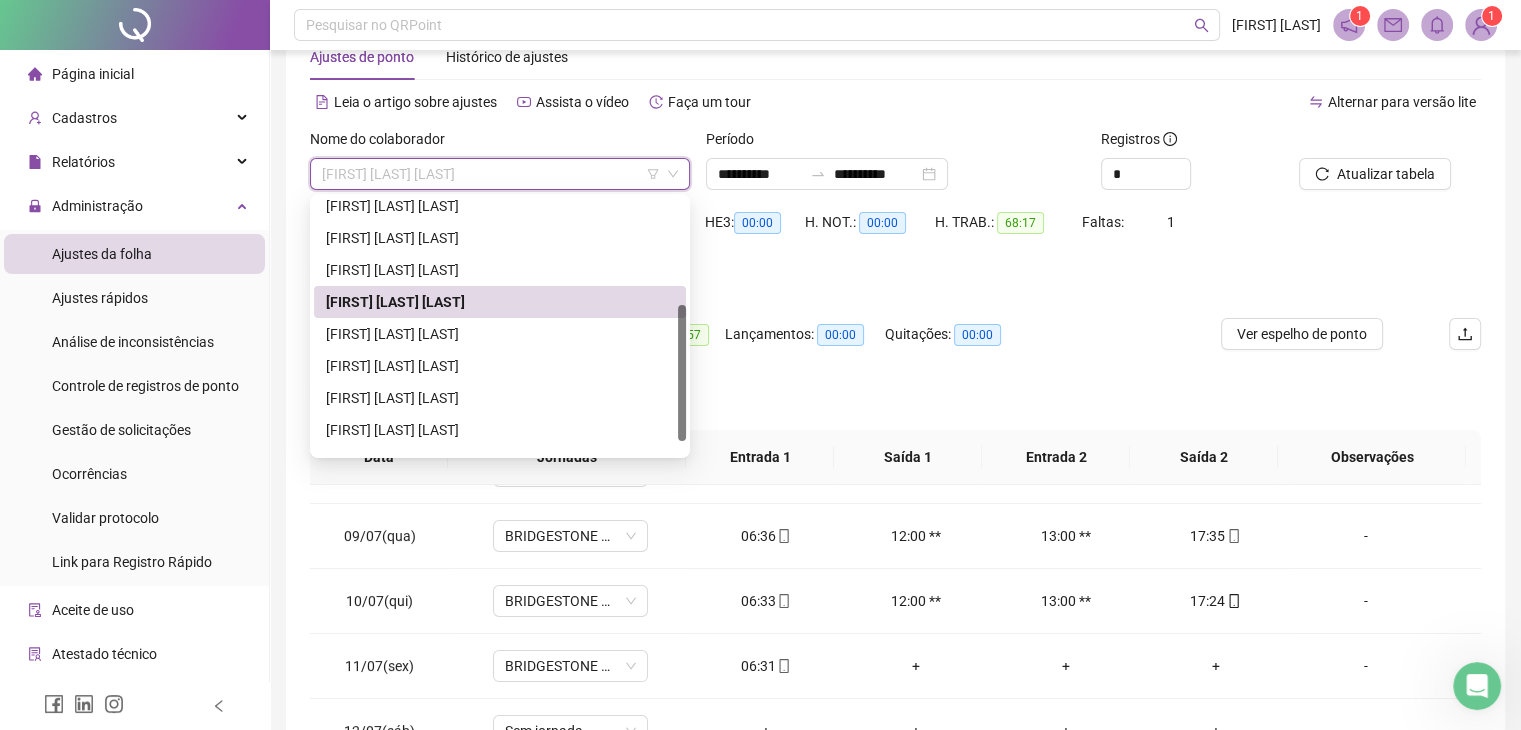scroll, scrollTop: 224, scrollLeft: 0, axis: vertical 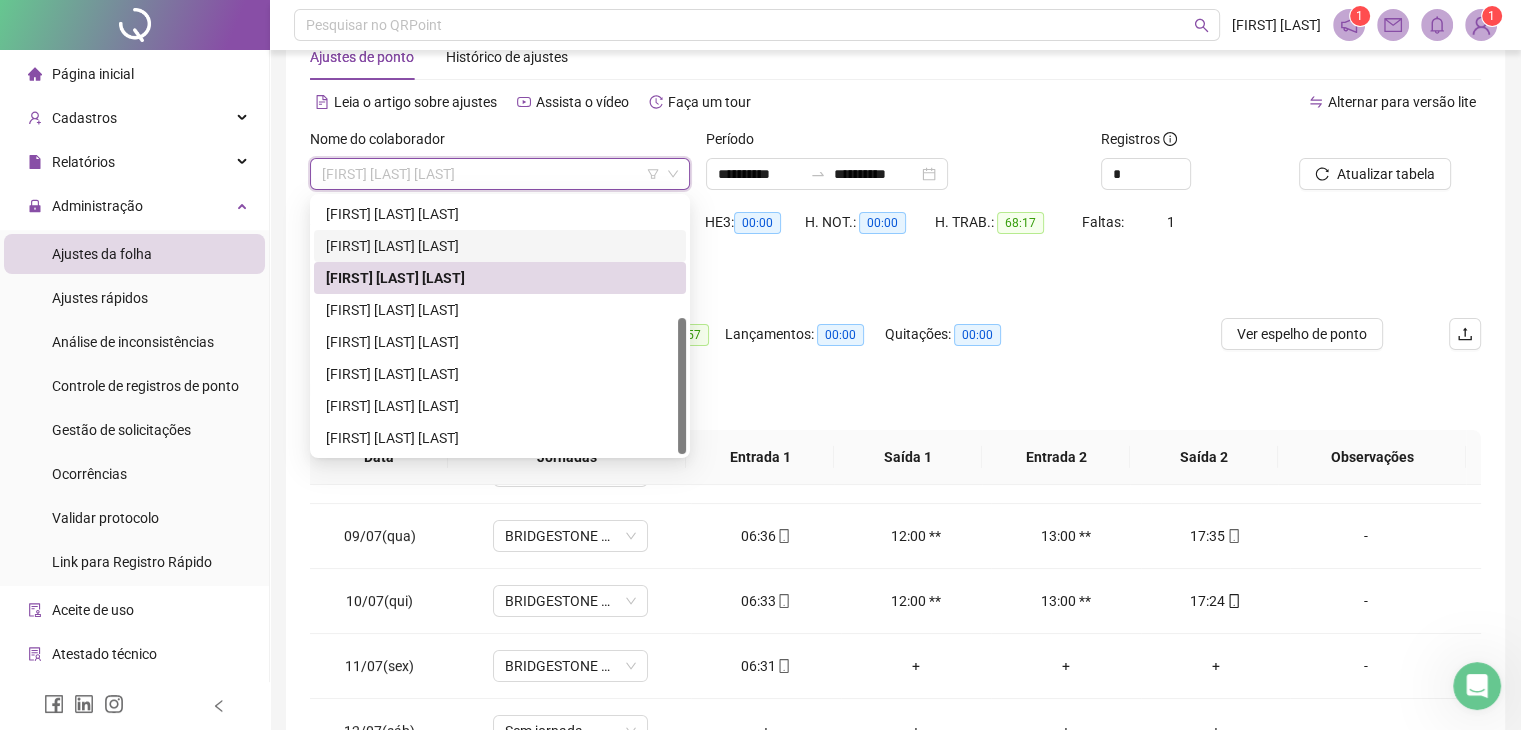 click on "[FIRST] [LAST] [LAST]" at bounding box center [500, 246] 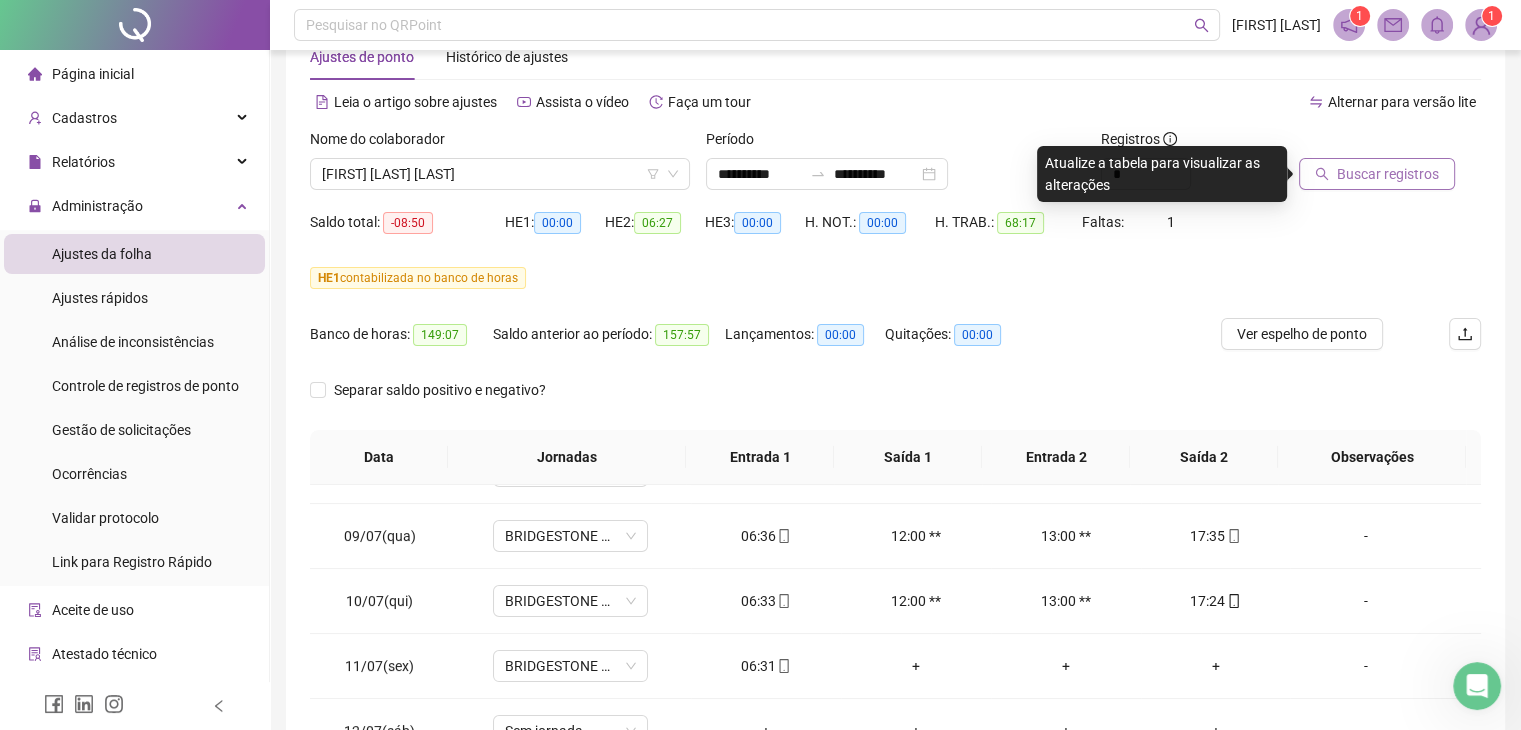 click on "Buscar registros" at bounding box center [1388, 174] 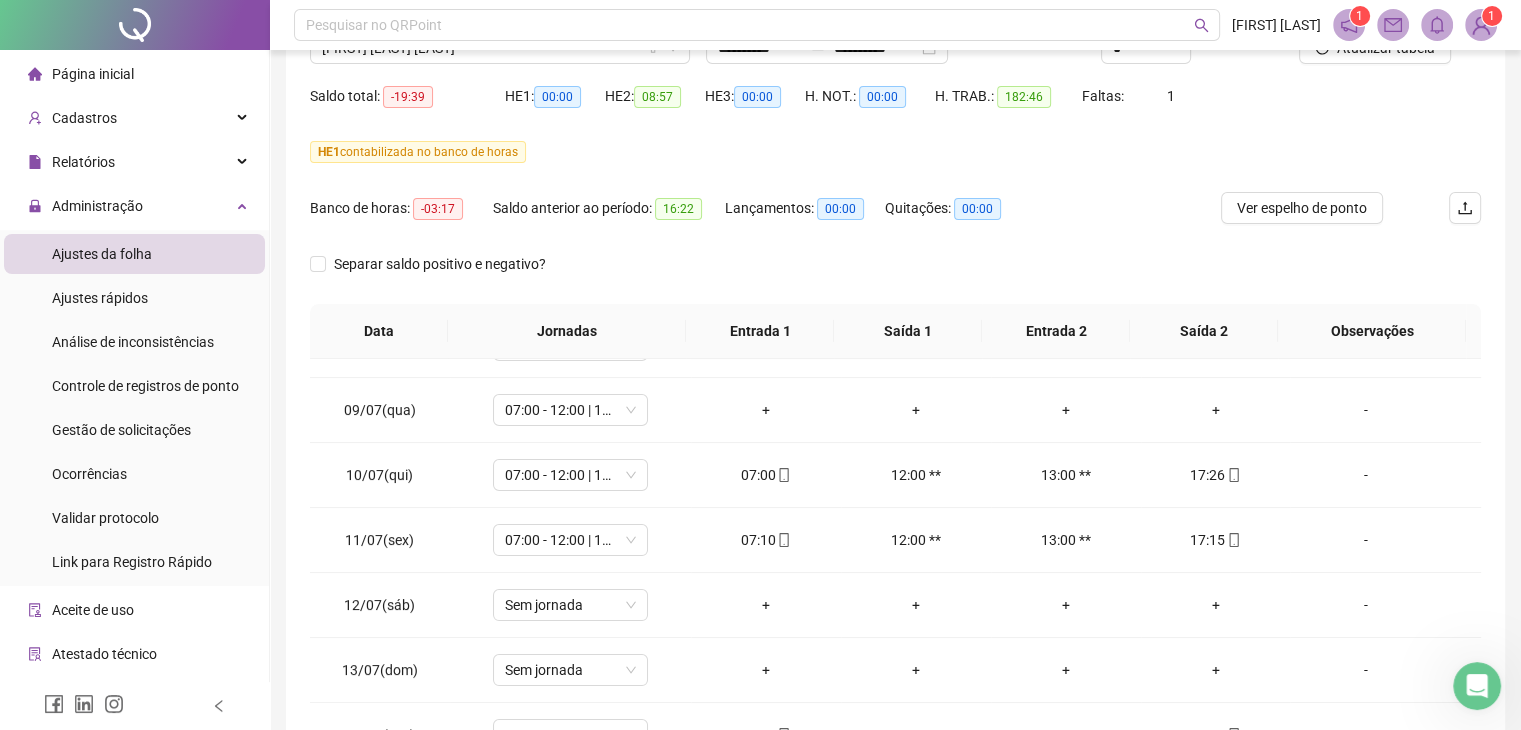 scroll, scrollTop: 348, scrollLeft: 0, axis: vertical 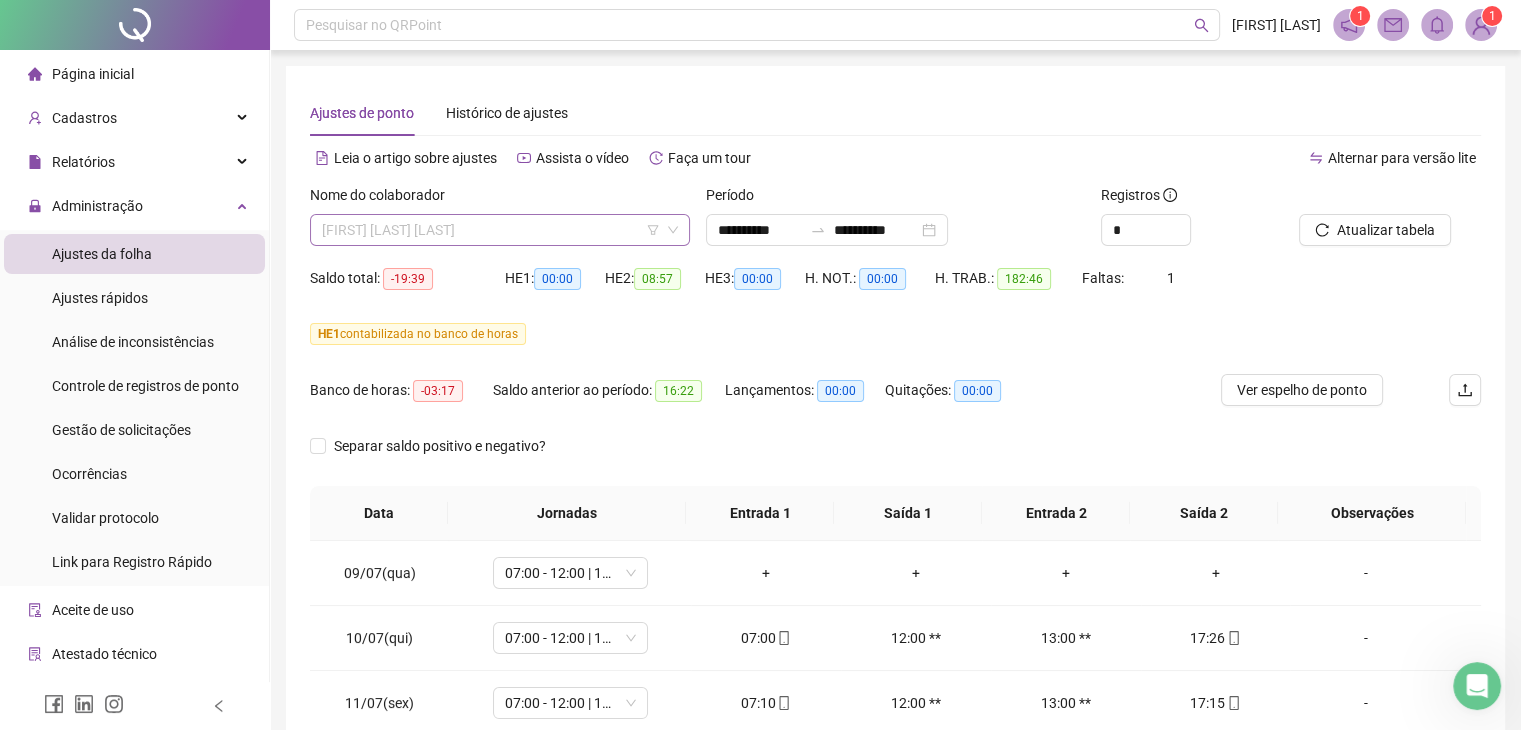 click on "[FIRST] [LAST] [LAST]" at bounding box center [500, 230] 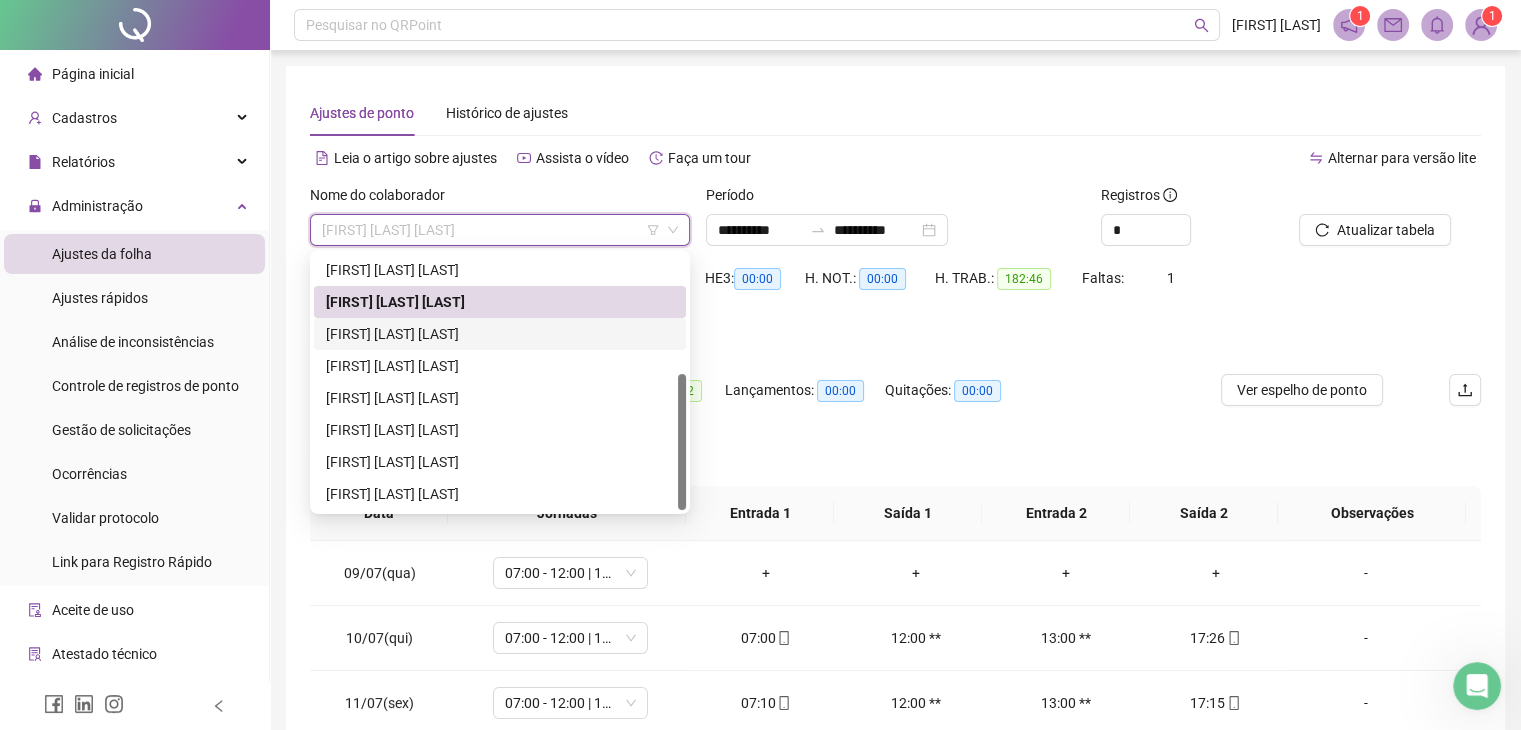 click on "[FIRST] [LAST] [LAST]" at bounding box center (500, 334) 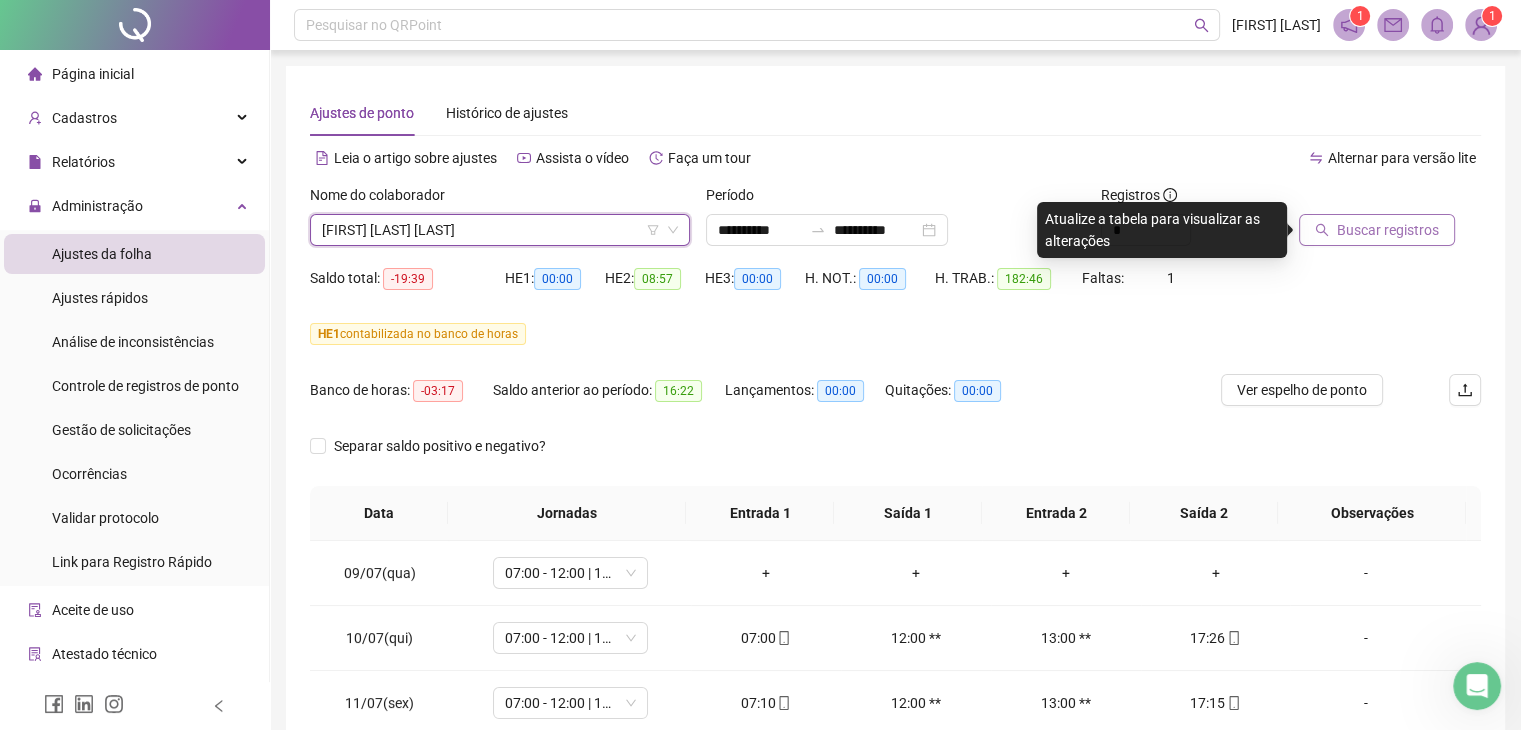 click on "Buscar registros" at bounding box center [1388, 230] 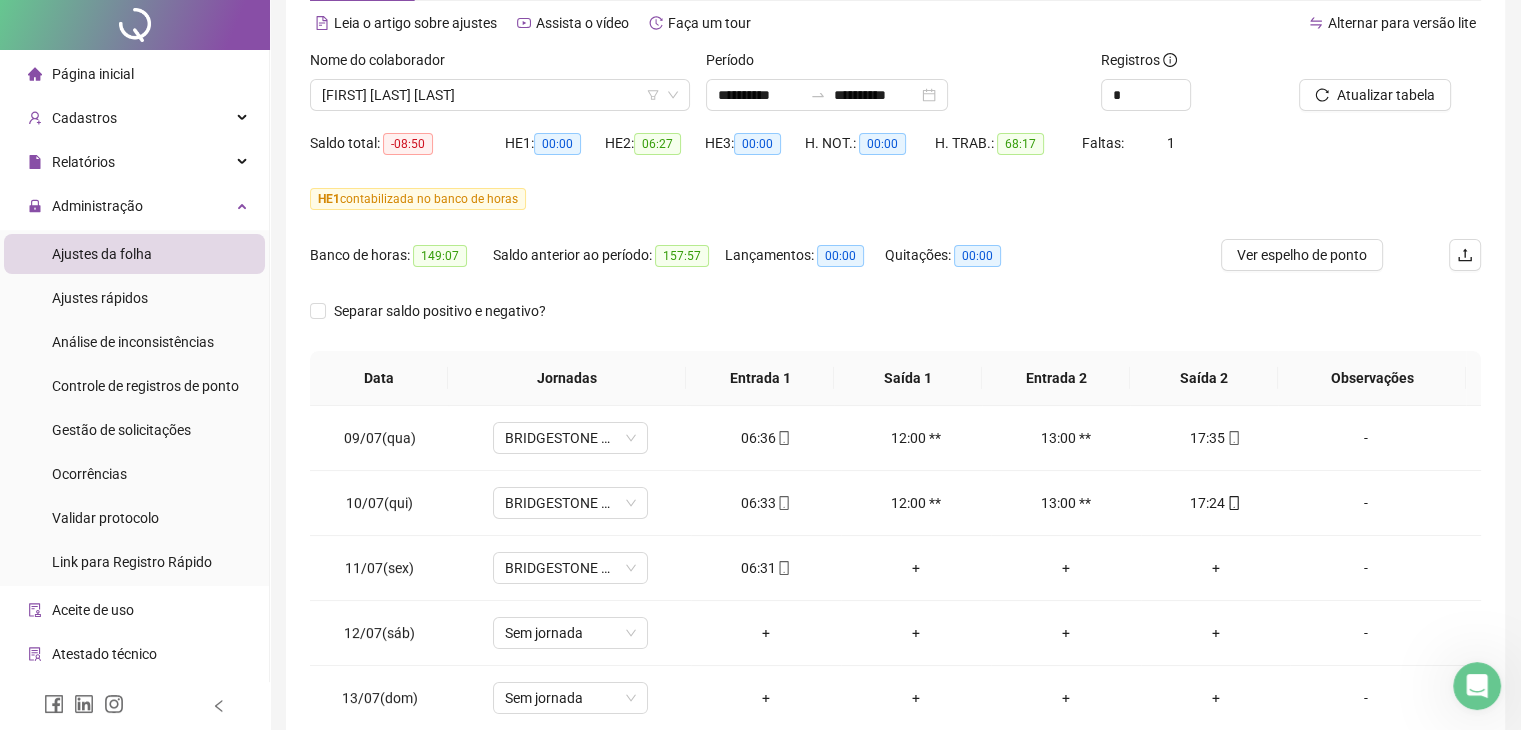 scroll, scrollTop: 348, scrollLeft: 0, axis: vertical 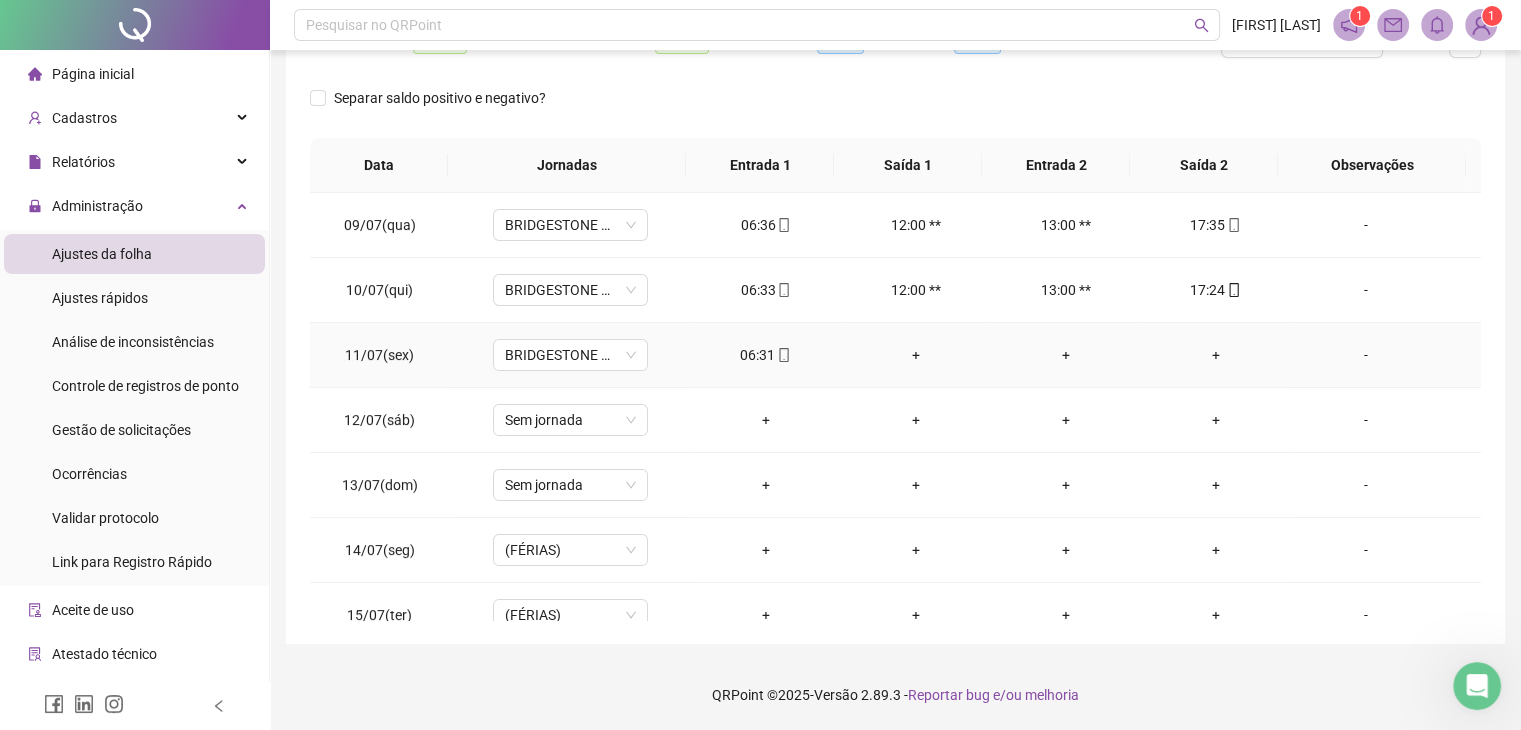 click on "+" at bounding box center (1216, 355) 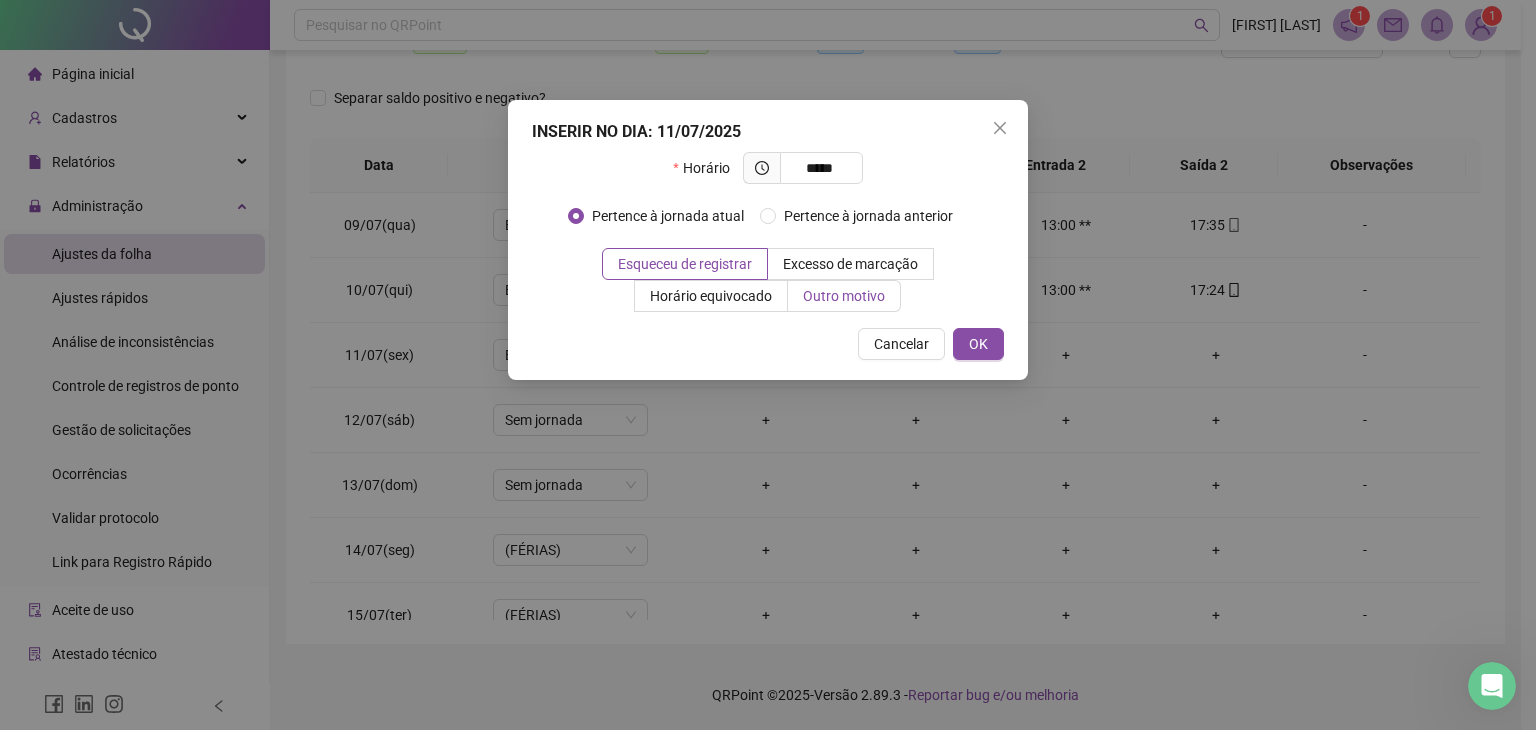 type on "*****" 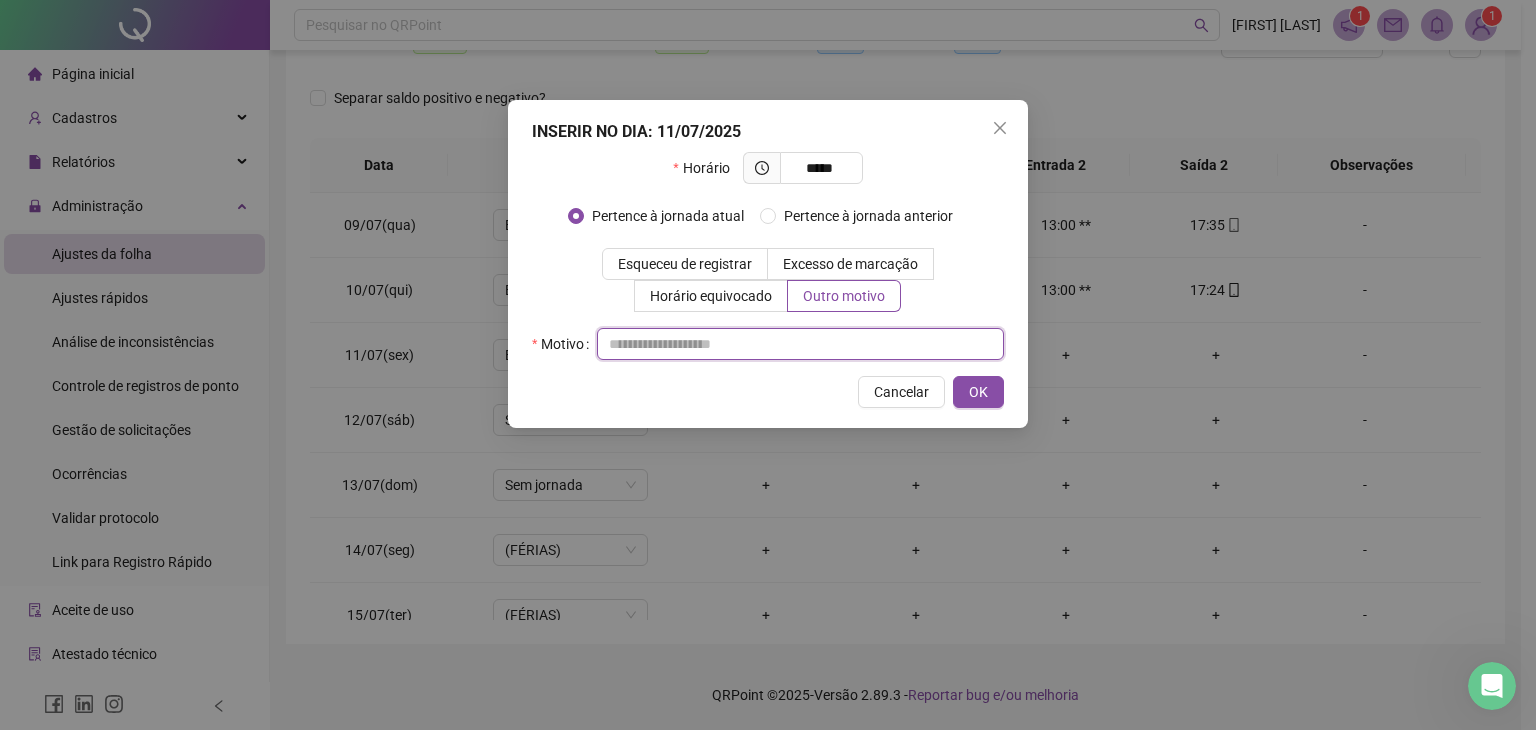 drag, startPoint x: 672, startPoint y: 345, endPoint x: 710, endPoint y: 349, distance: 38.209946 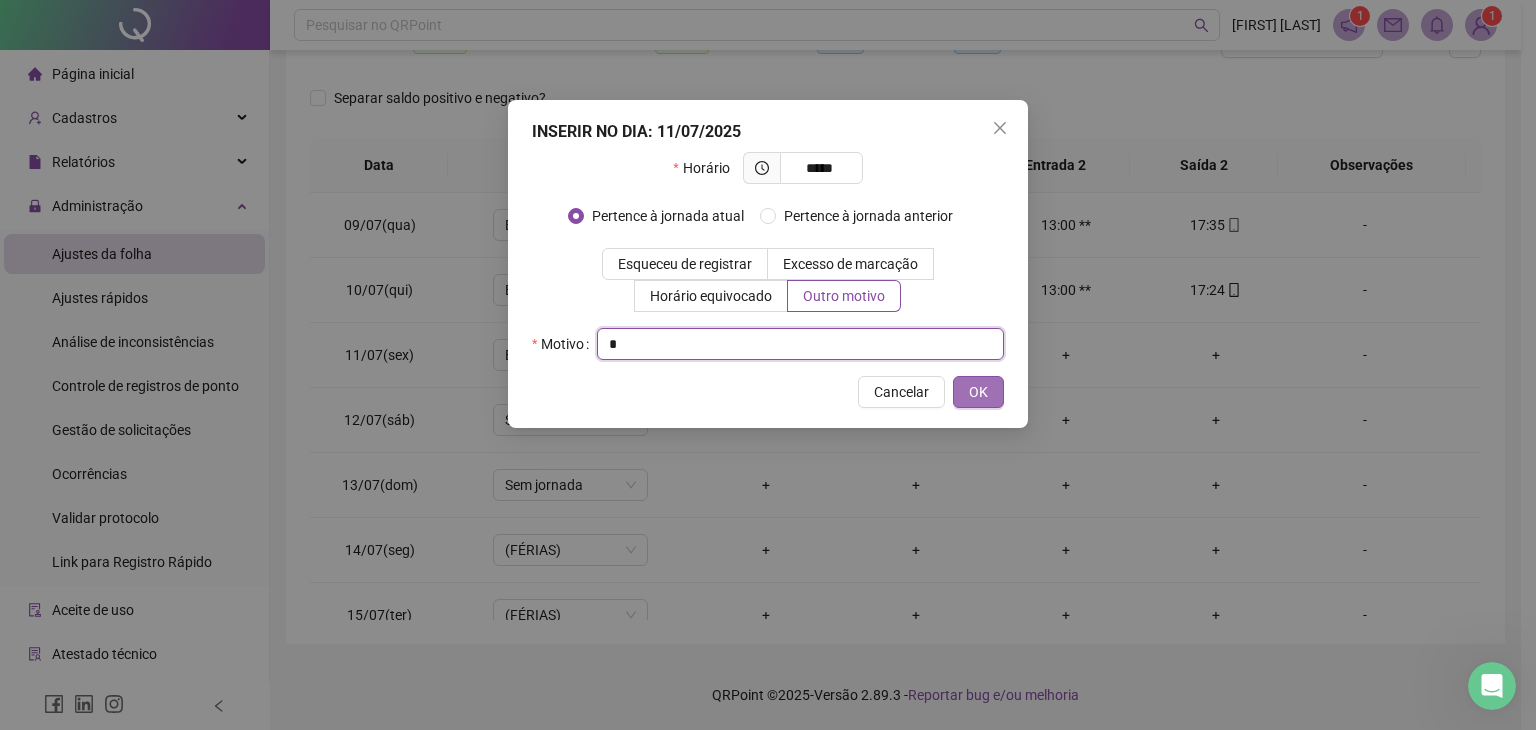 type on "*" 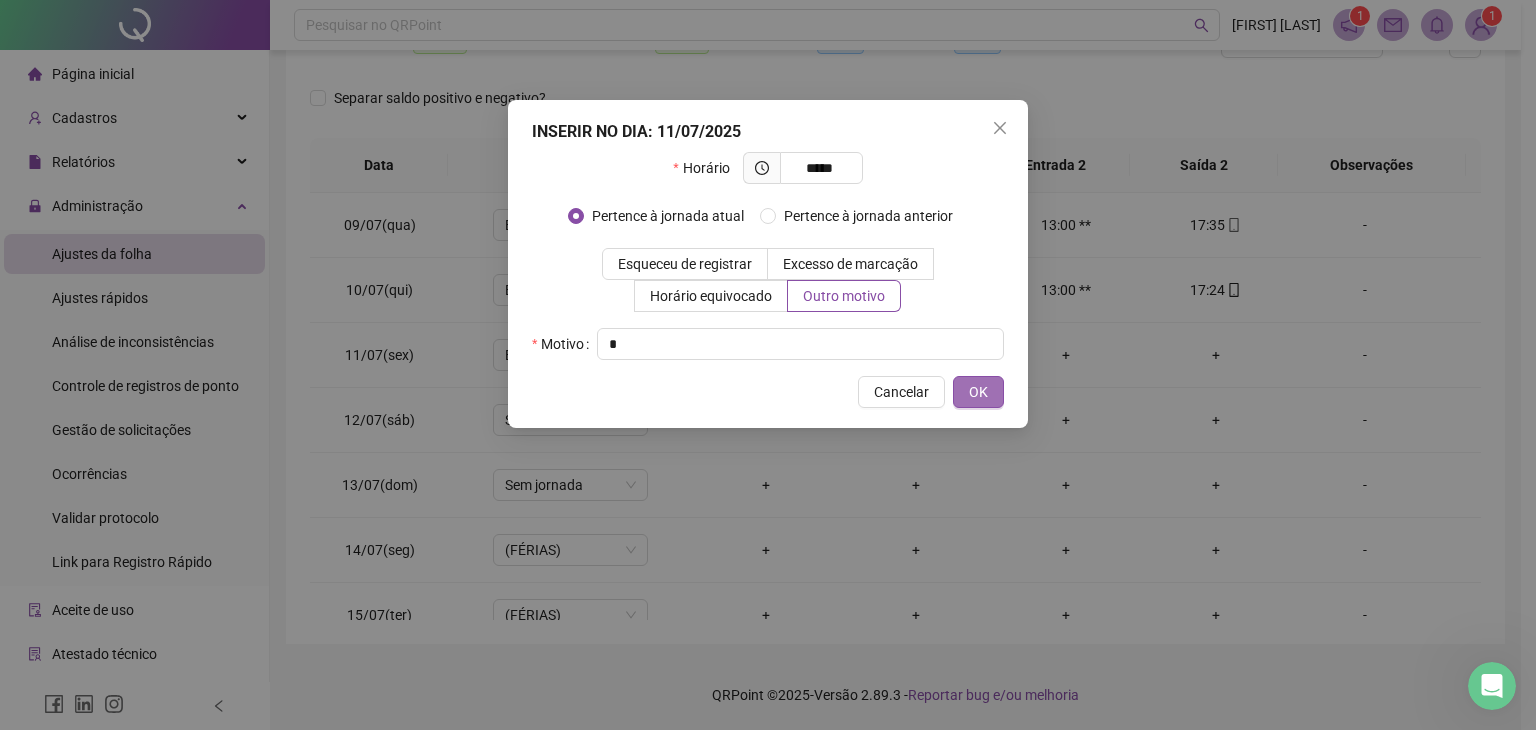click on "OK" at bounding box center (978, 392) 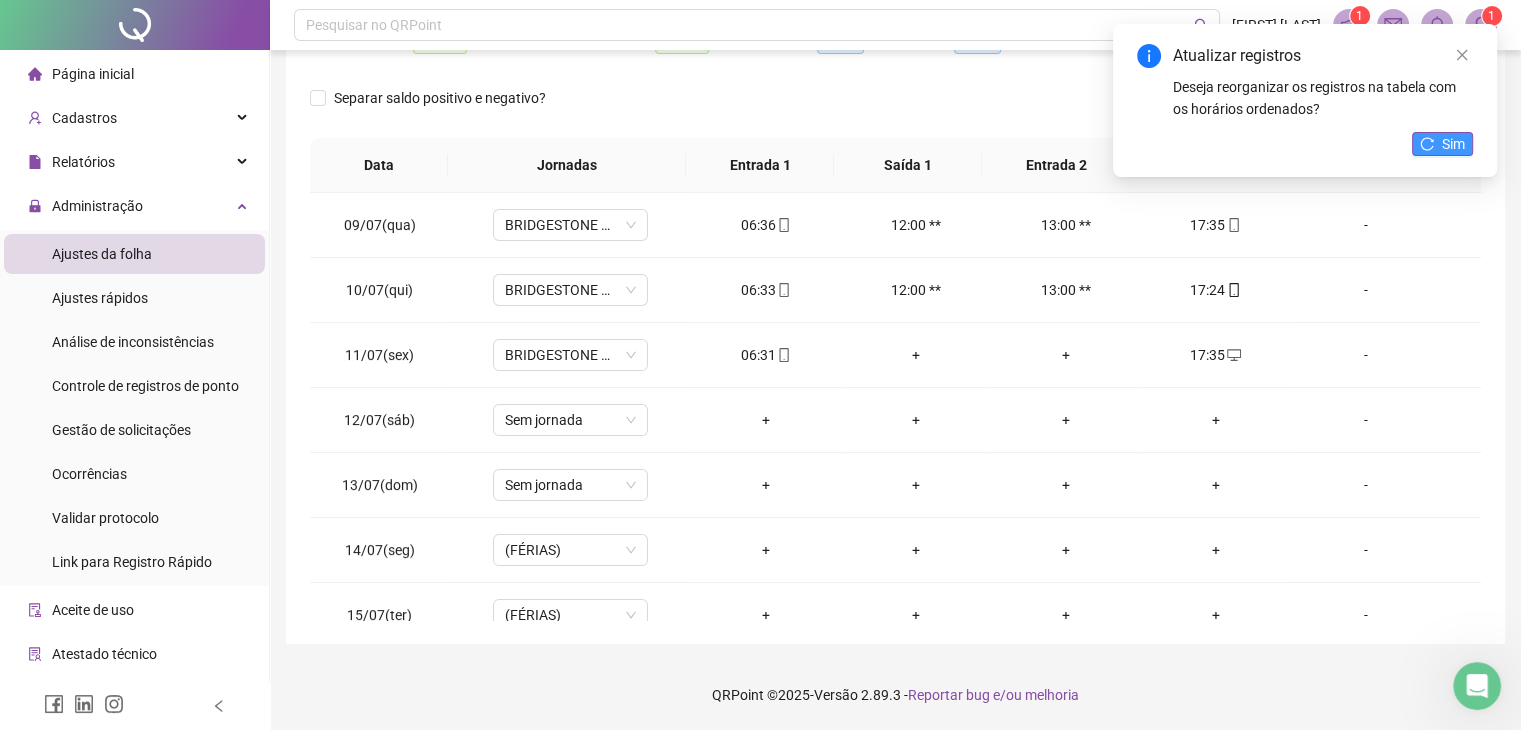 click on "Sim" at bounding box center (1453, 144) 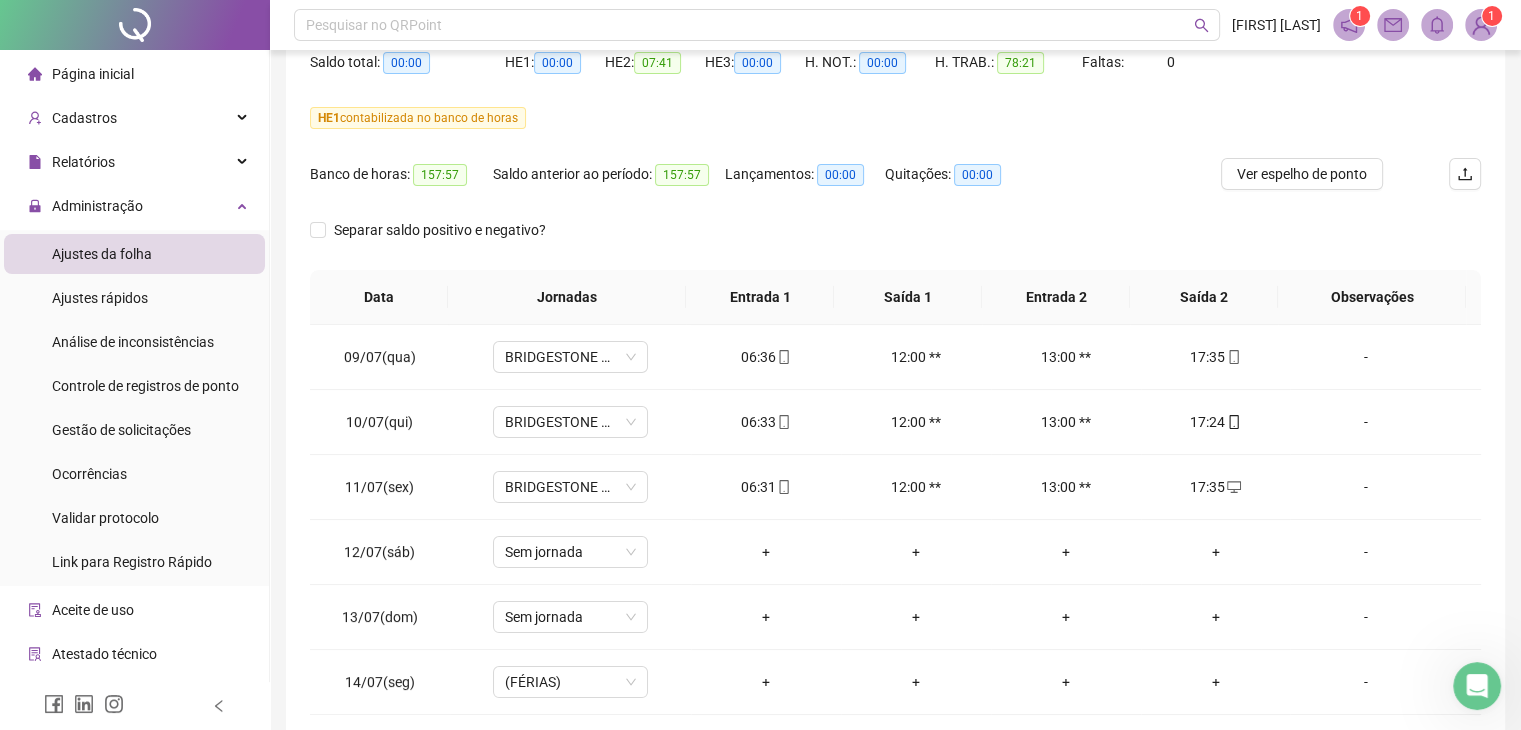 scroll, scrollTop: 348, scrollLeft: 0, axis: vertical 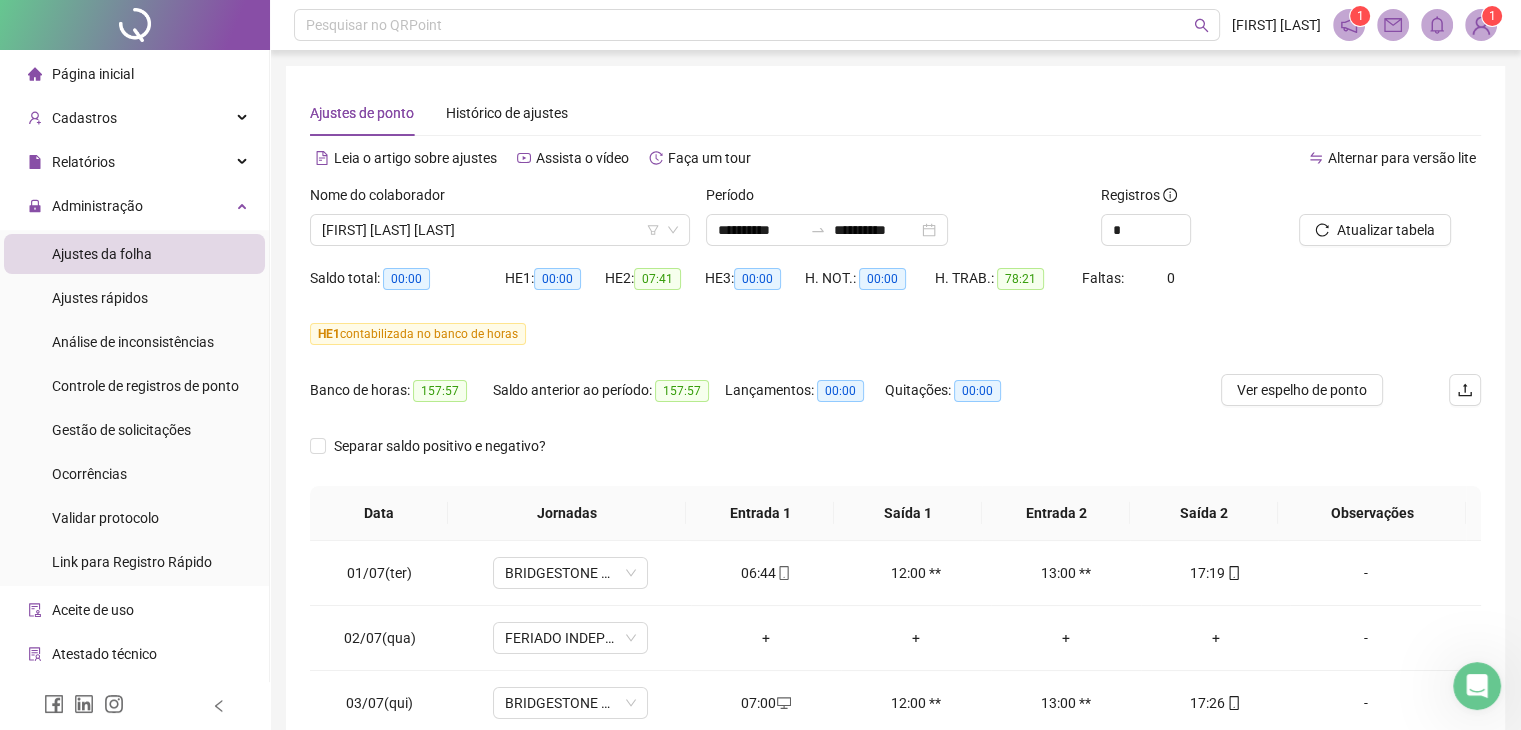 click on "Nome do colaborador" at bounding box center (500, 199) 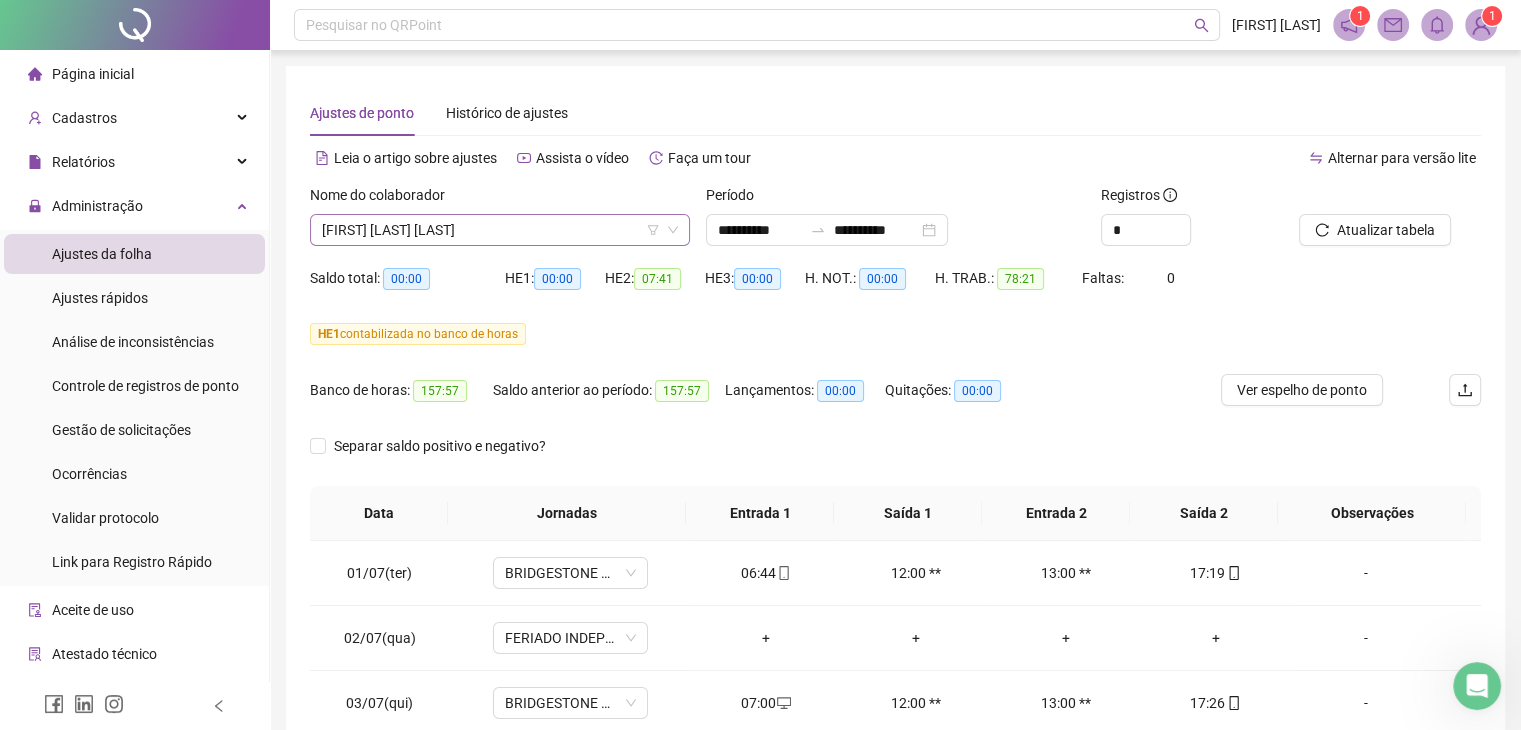click on "[FIRST] [LAST] [LAST]" at bounding box center (500, 230) 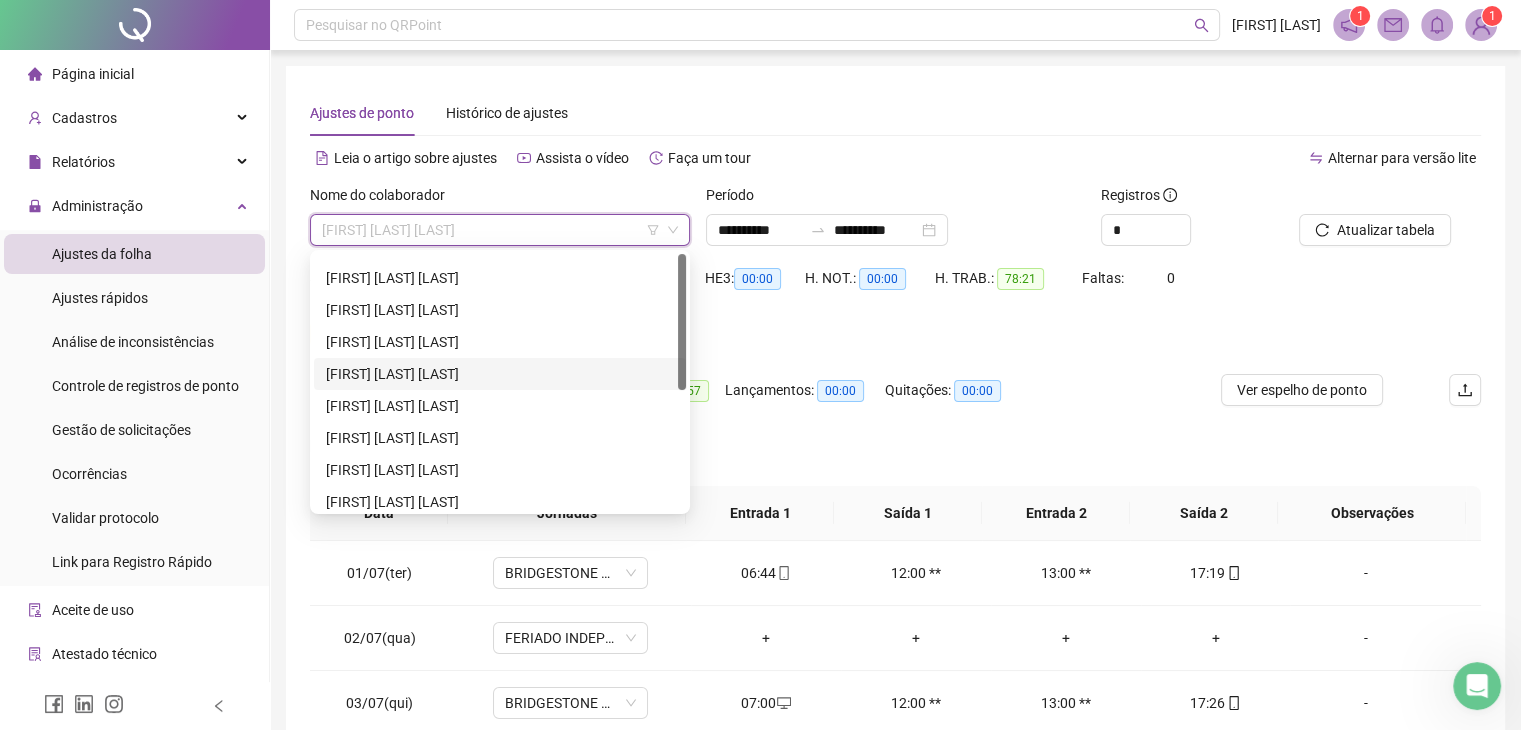 scroll, scrollTop: 0, scrollLeft: 0, axis: both 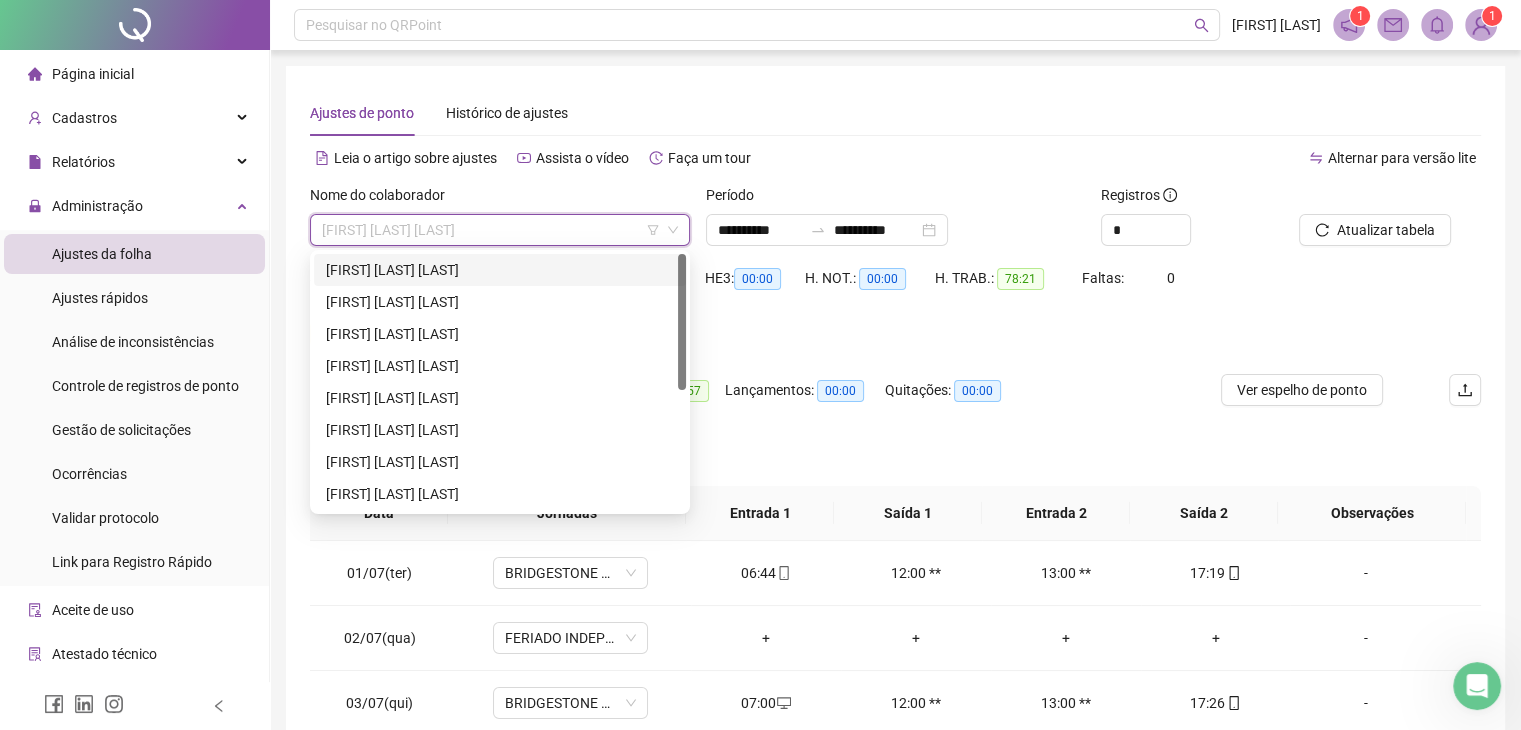 click on "[FIRST] [LAST] [LAST]" at bounding box center [500, 270] 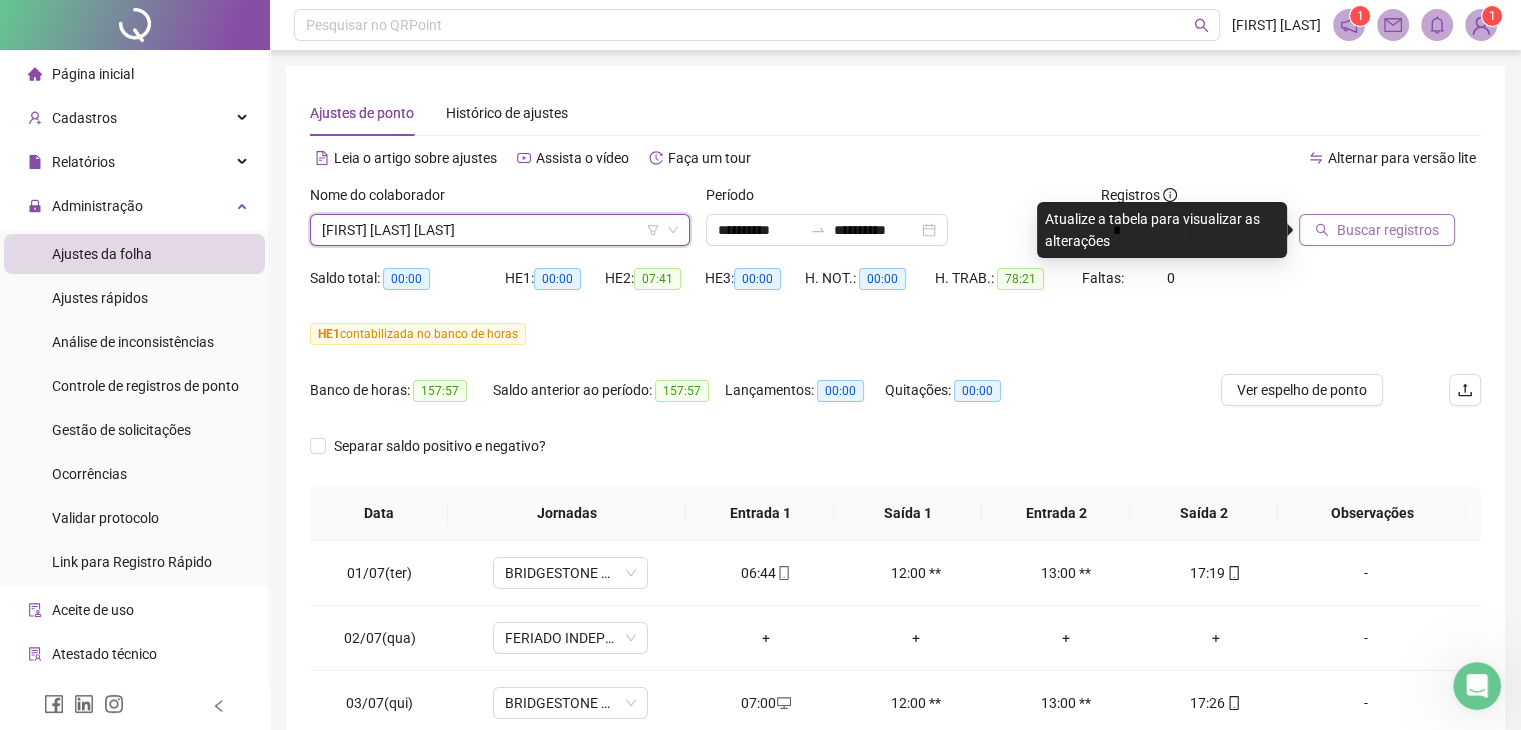 click on "Buscar registros" at bounding box center [1388, 230] 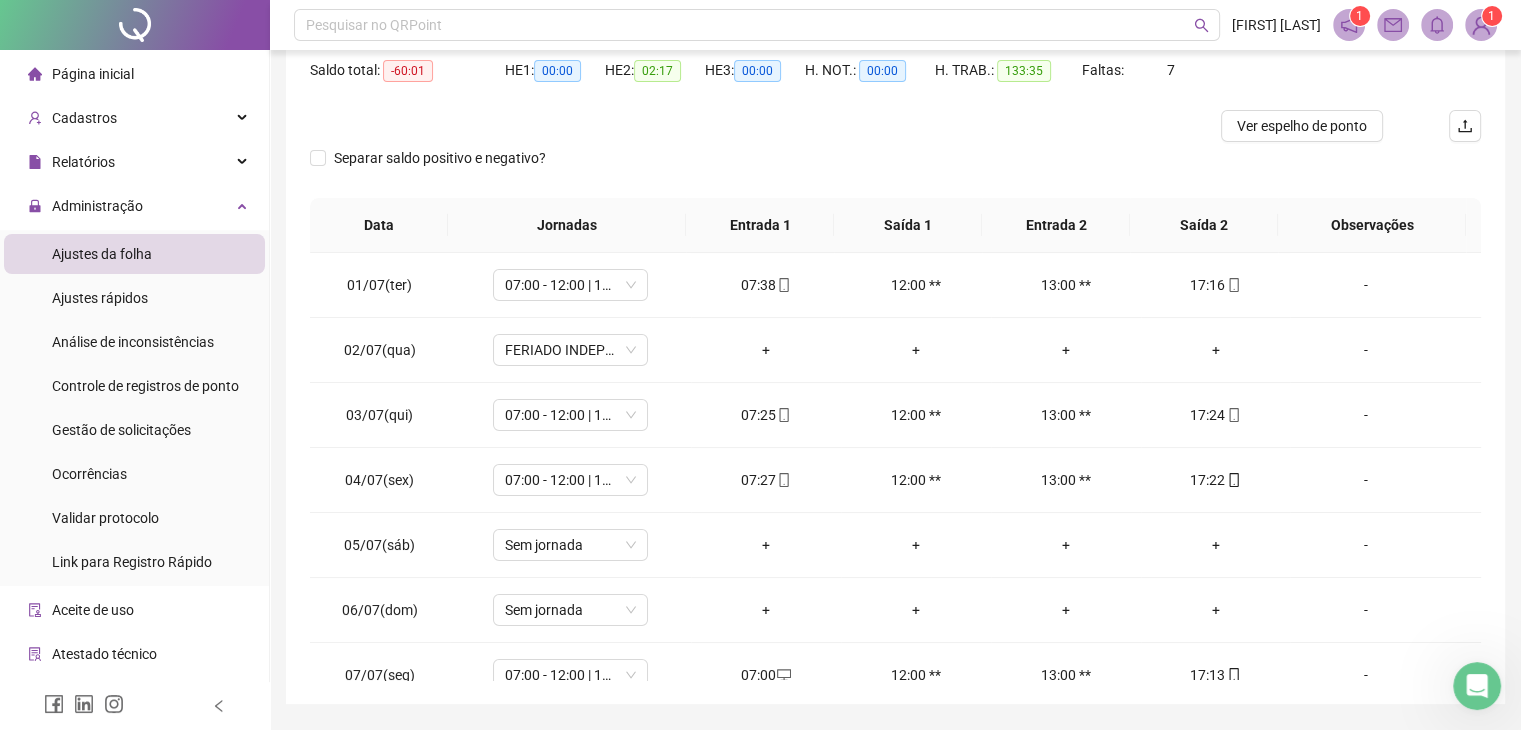 scroll, scrollTop: 268, scrollLeft: 0, axis: vertical 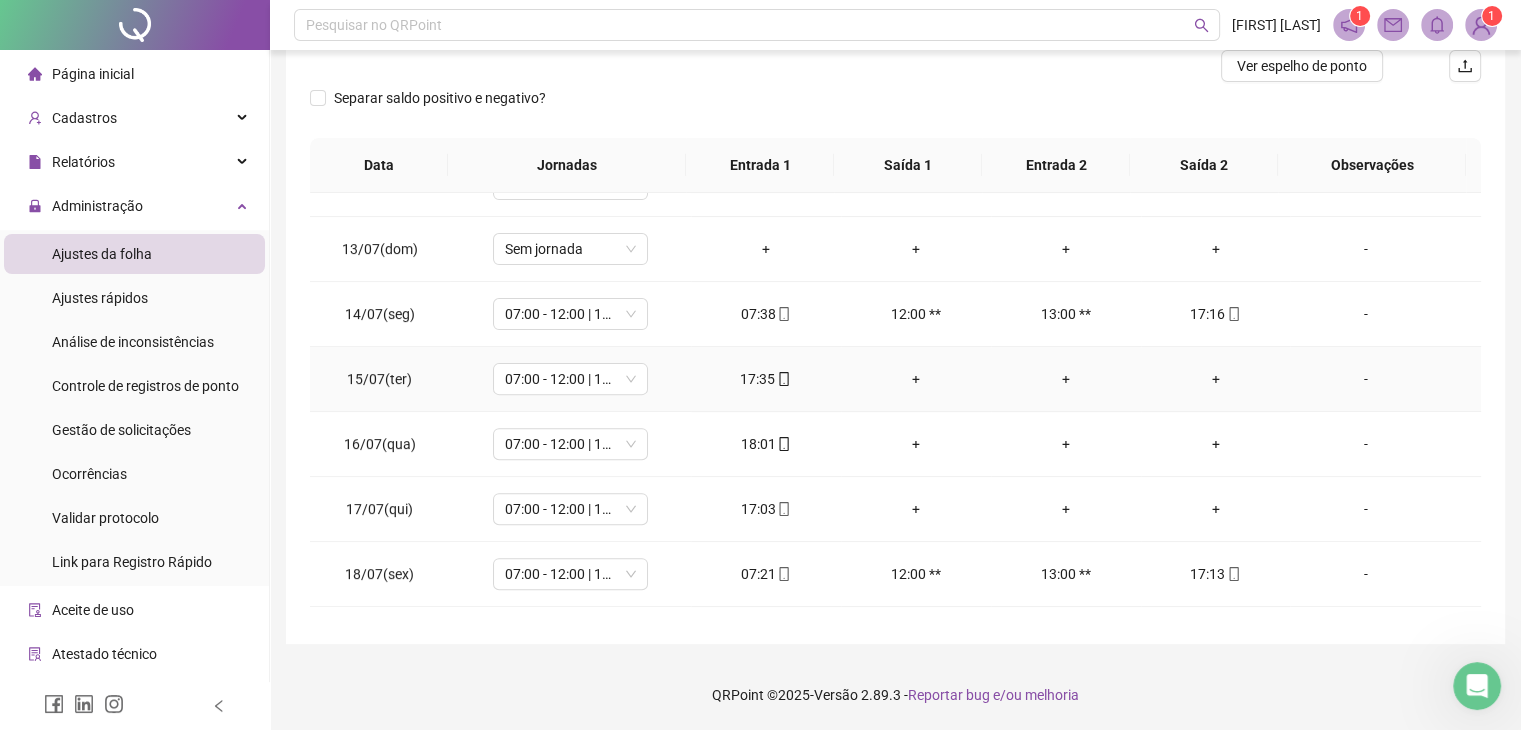 click on "+" at bounding box center [1216, 379] 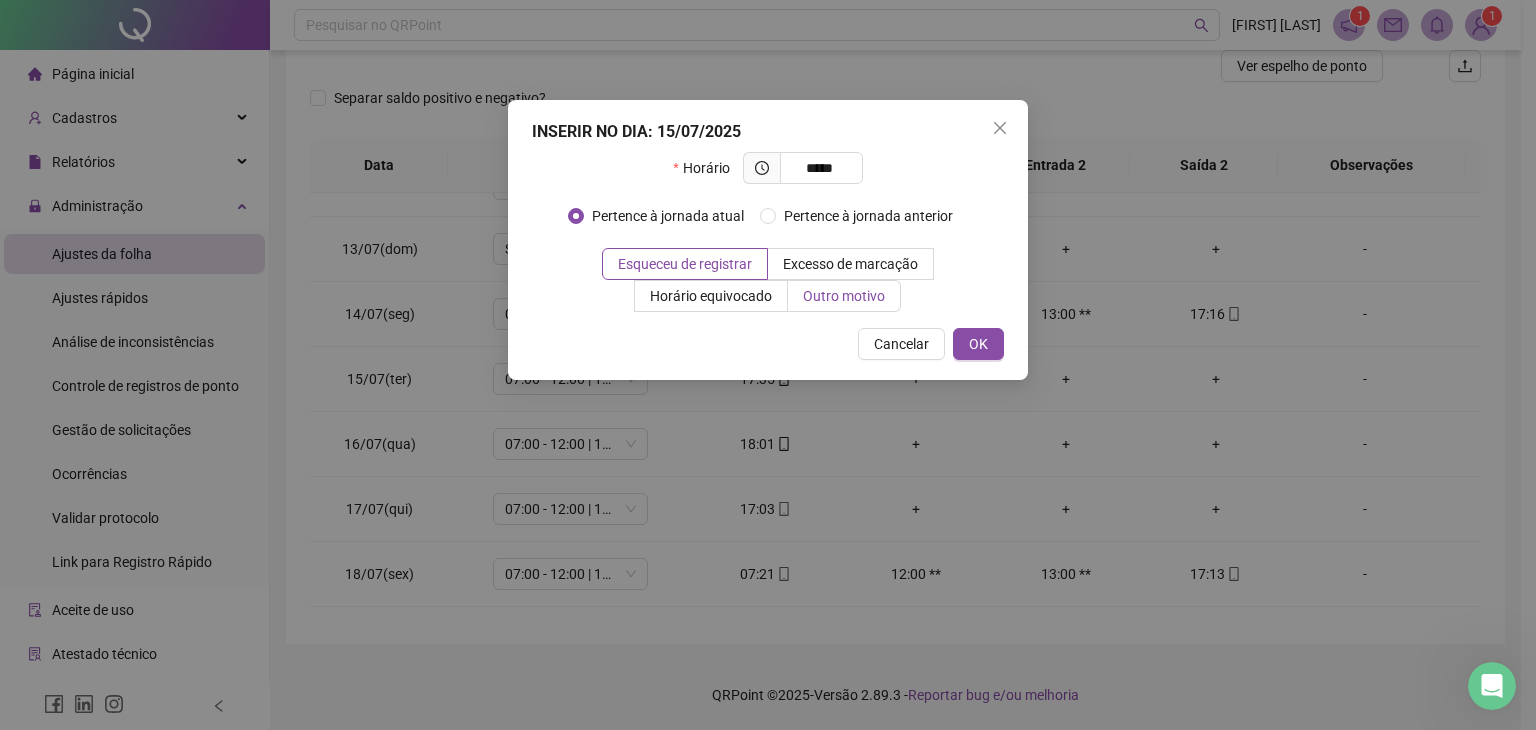 type on "*****" 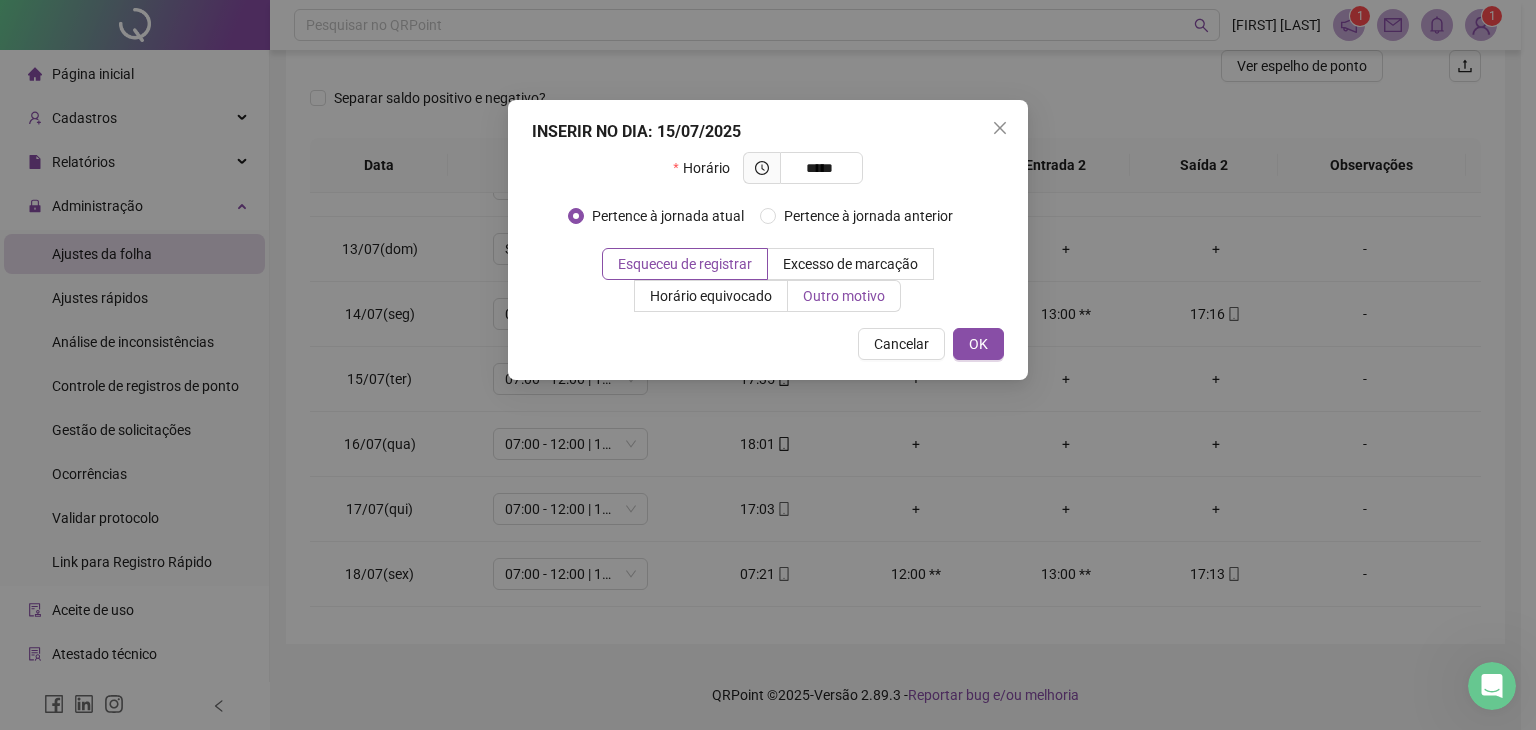 click on "Outro motivo" at bounding box center [844, 296] 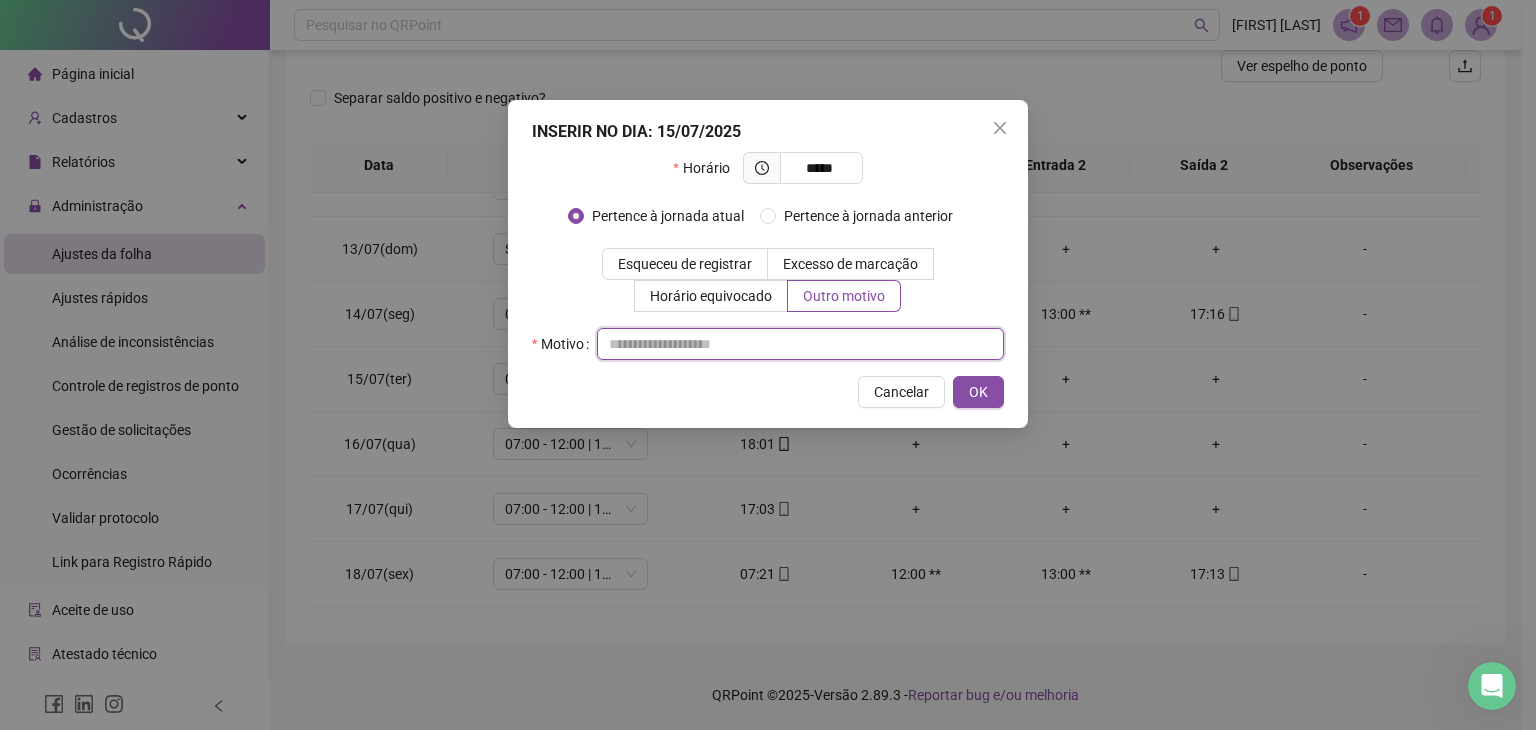 drag, startPoint x: 752, startPoint y: 357, endPoint x: 856, endPoint y: 359, distance: 104.019226 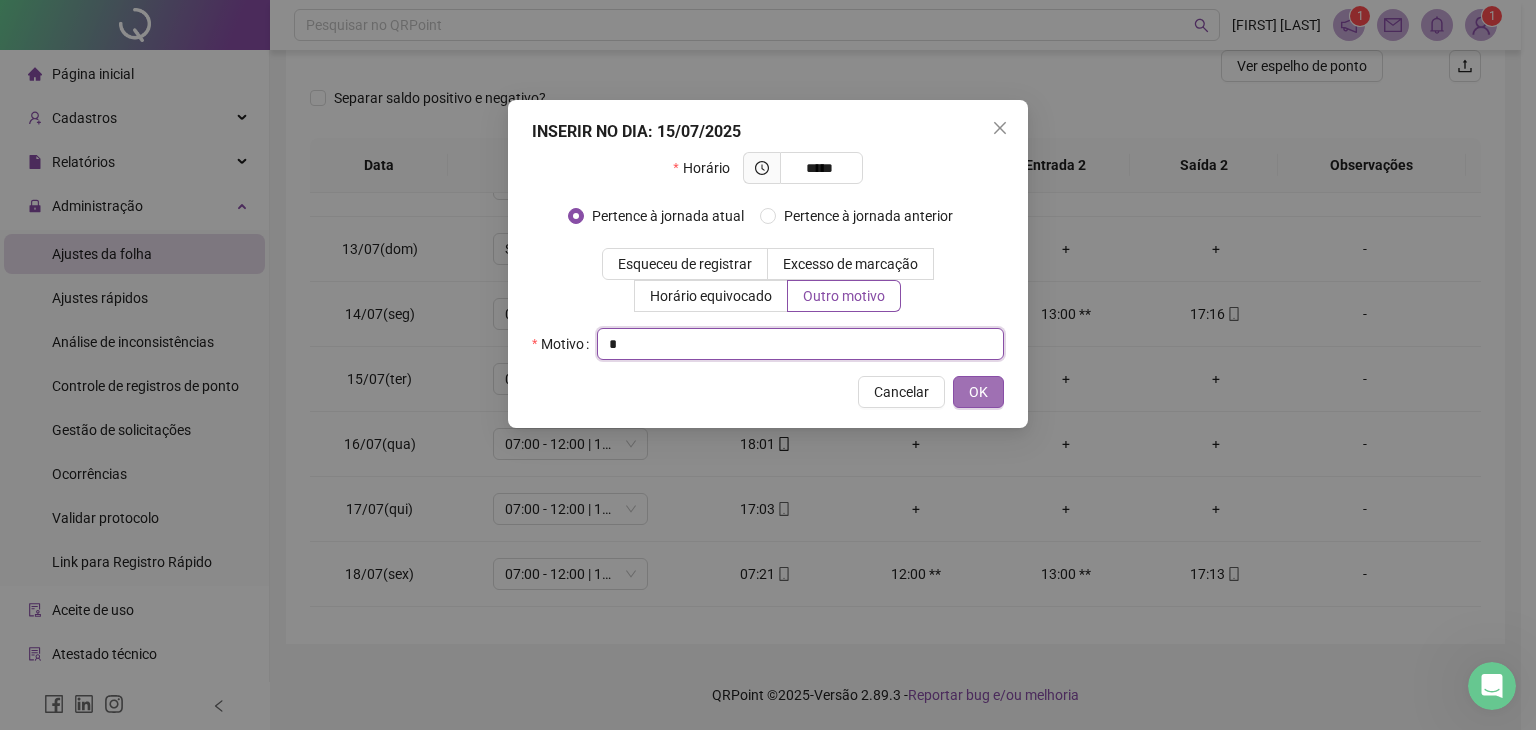 type on "*" 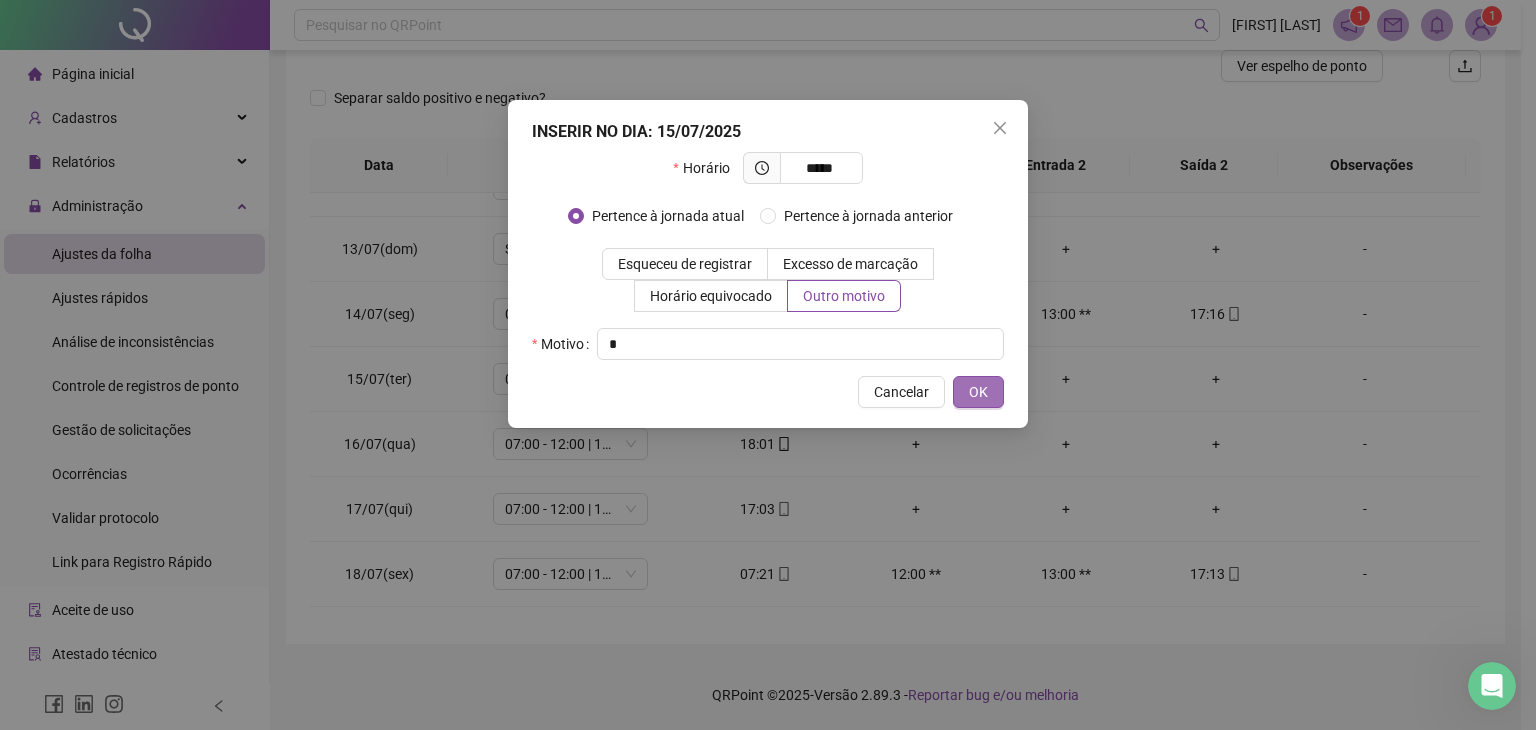 click on "OK" at bounding box center [978, 392] 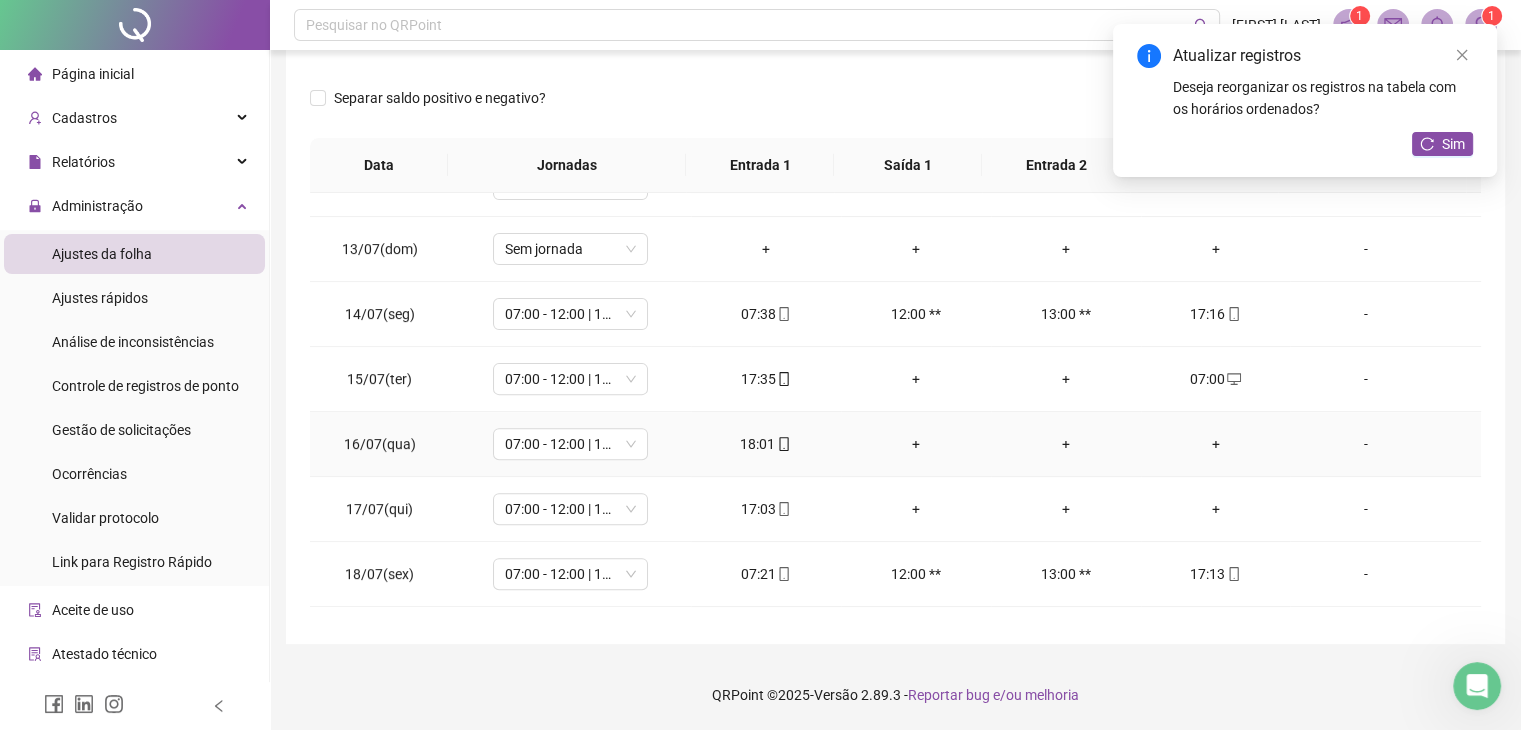 click on "+" at bounding box center (1216, 444) 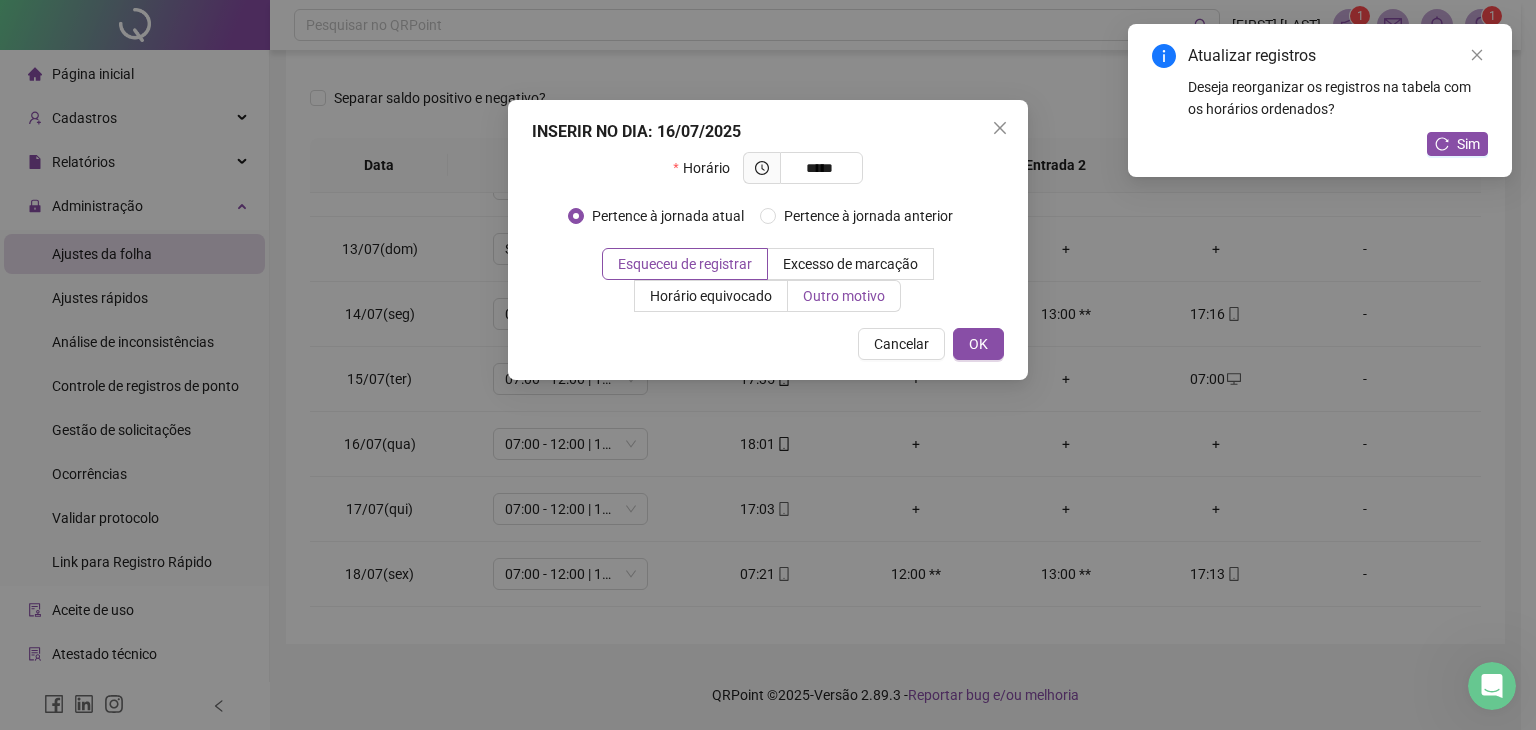 type on "*****" 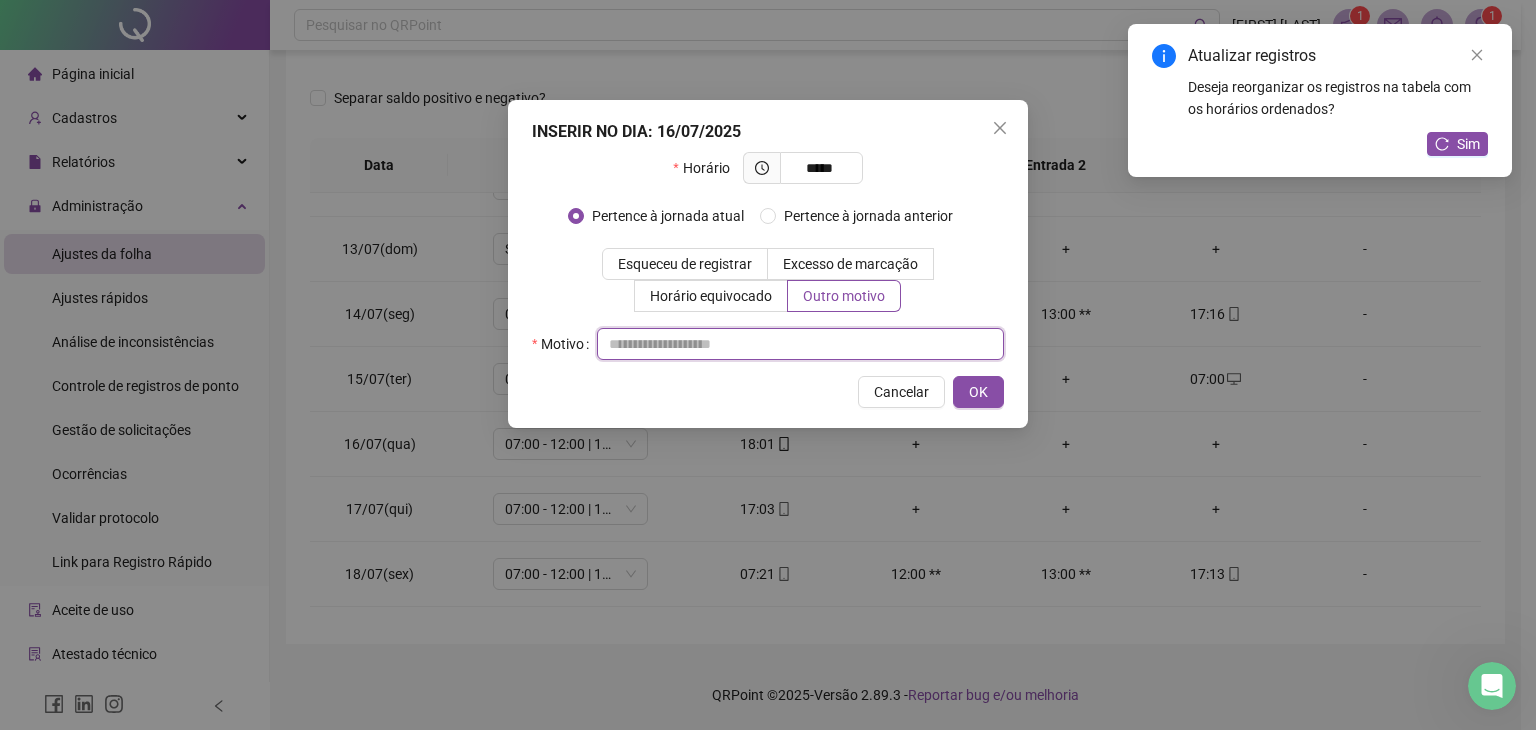 click at bounding box center (800, 344) 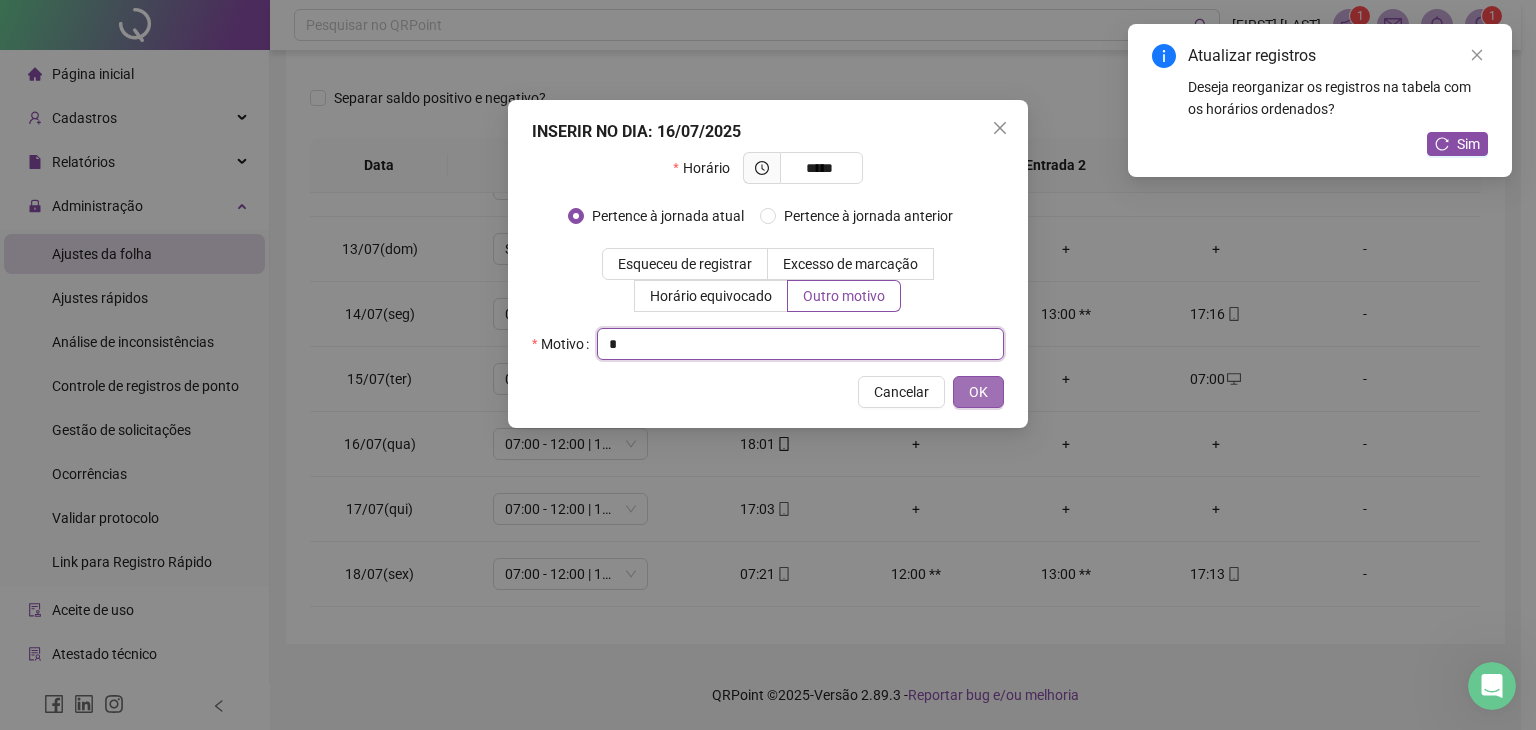 type on "*" 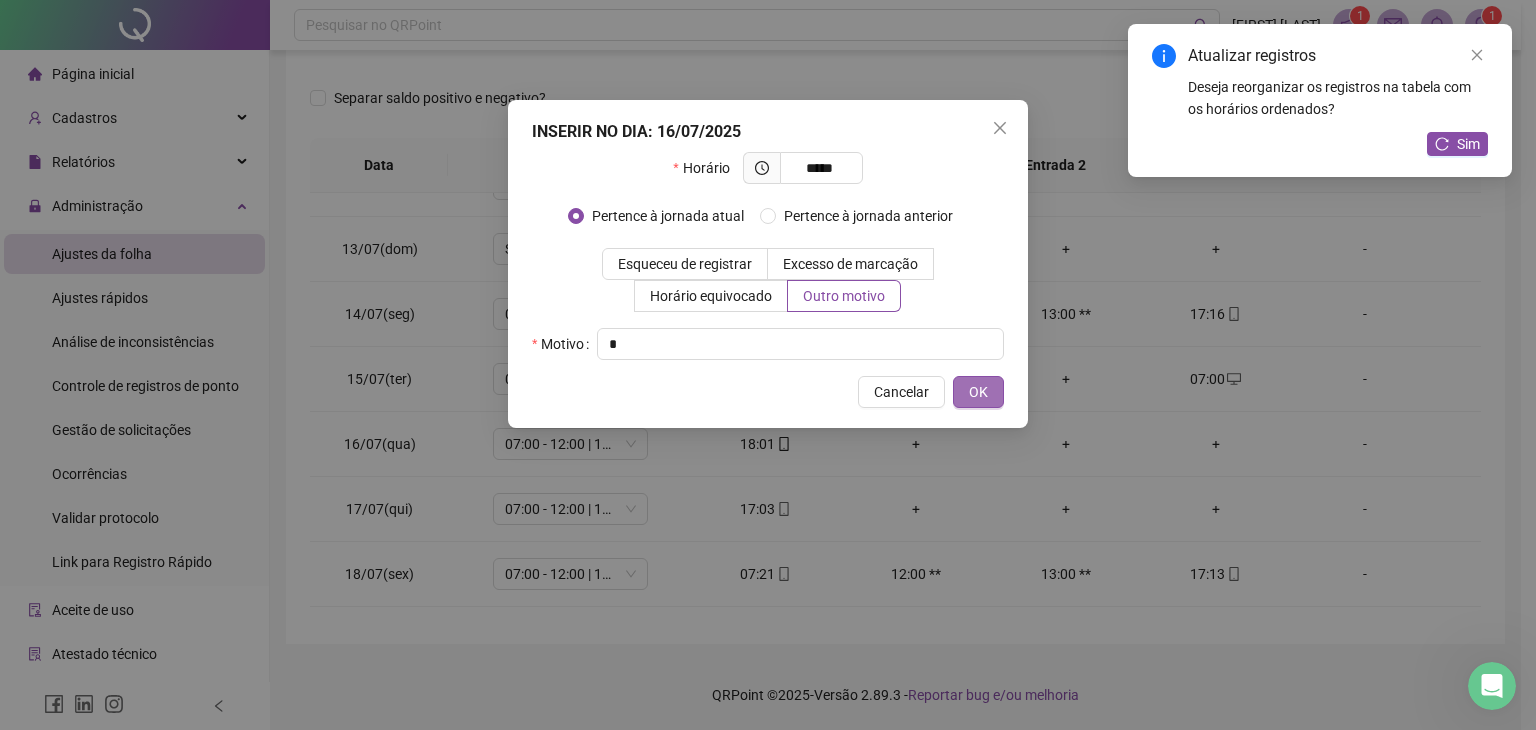 click on "OK" at bounding box center [978, 392] 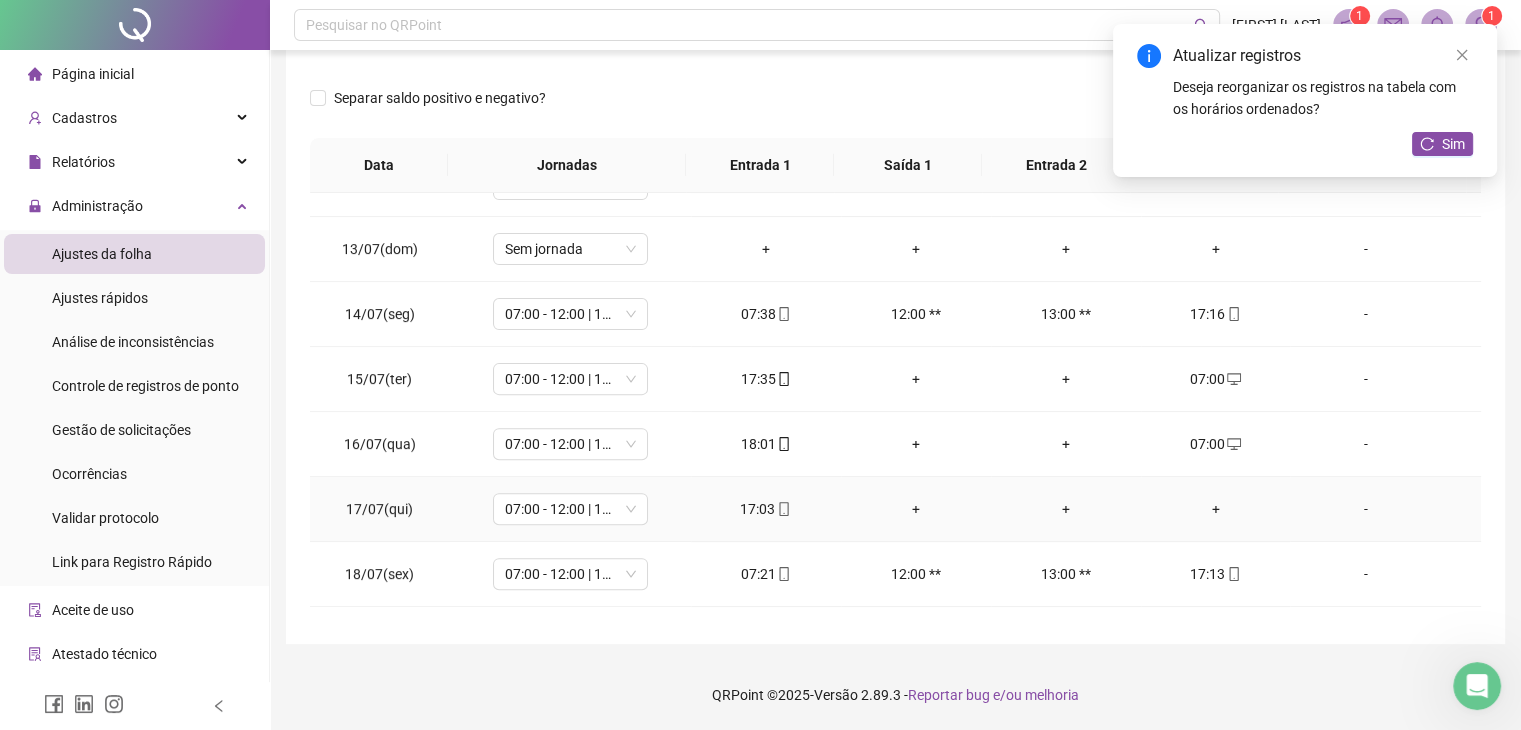 click on "+" at bounding box center (1216, 509) 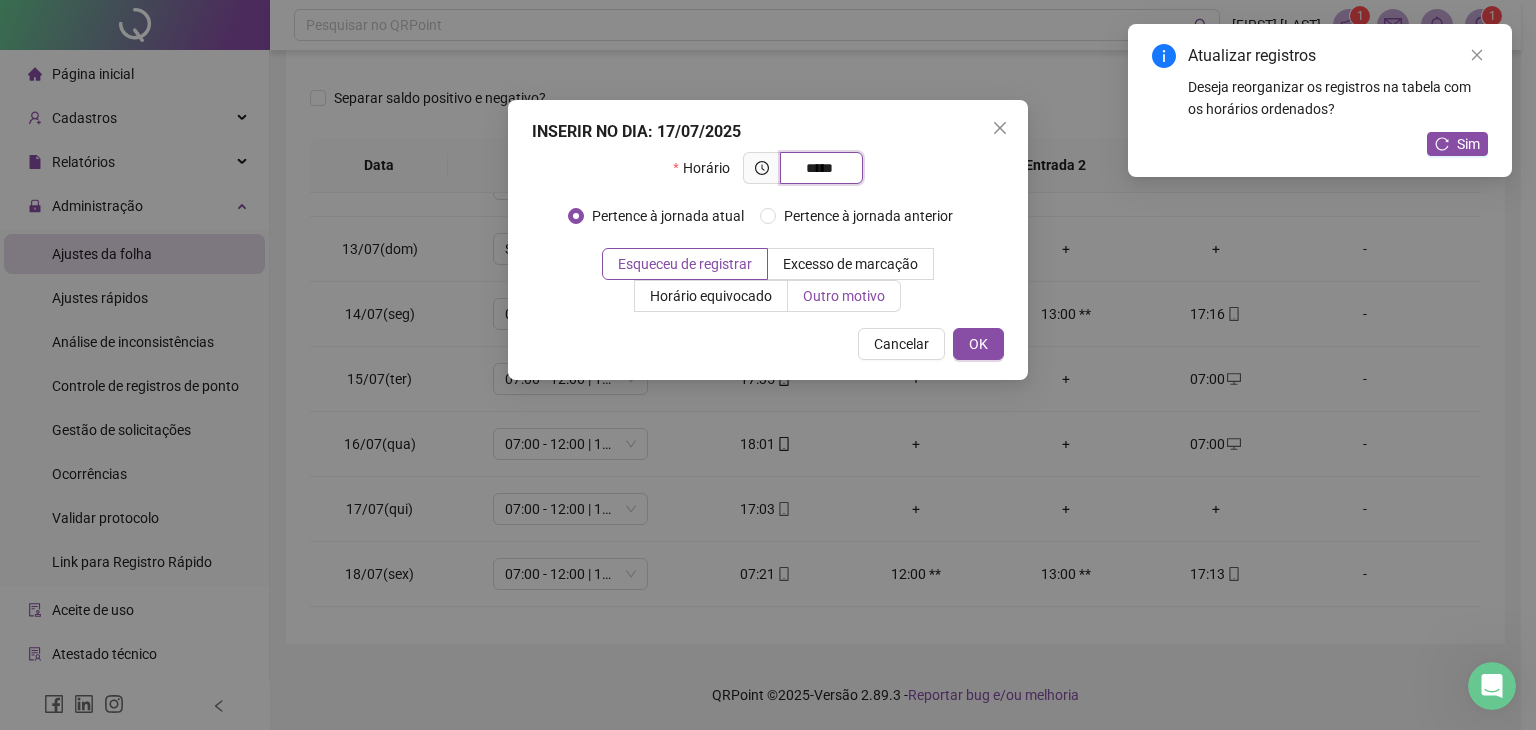type on "*****" 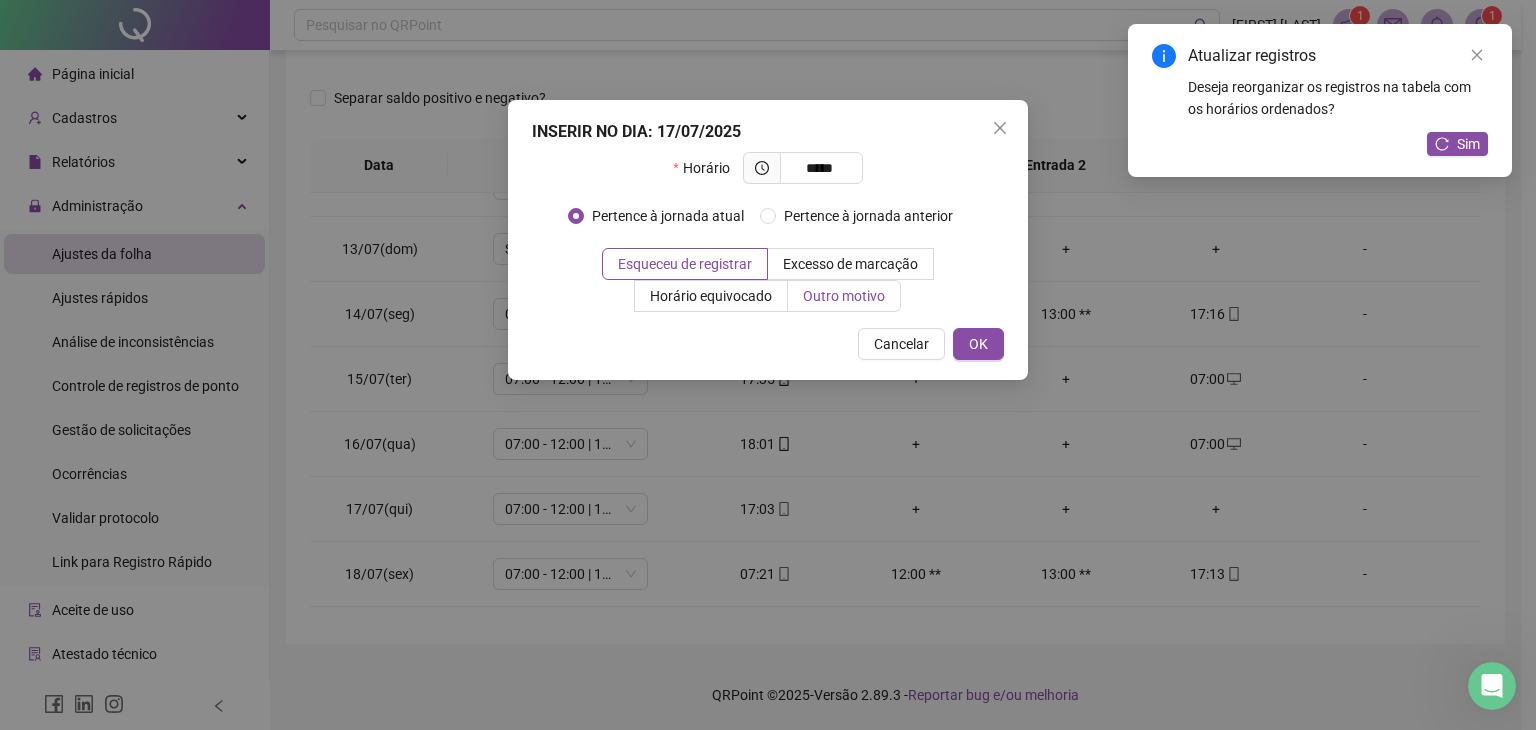 click on "Outro motivo" at bounding box center [844, 296] 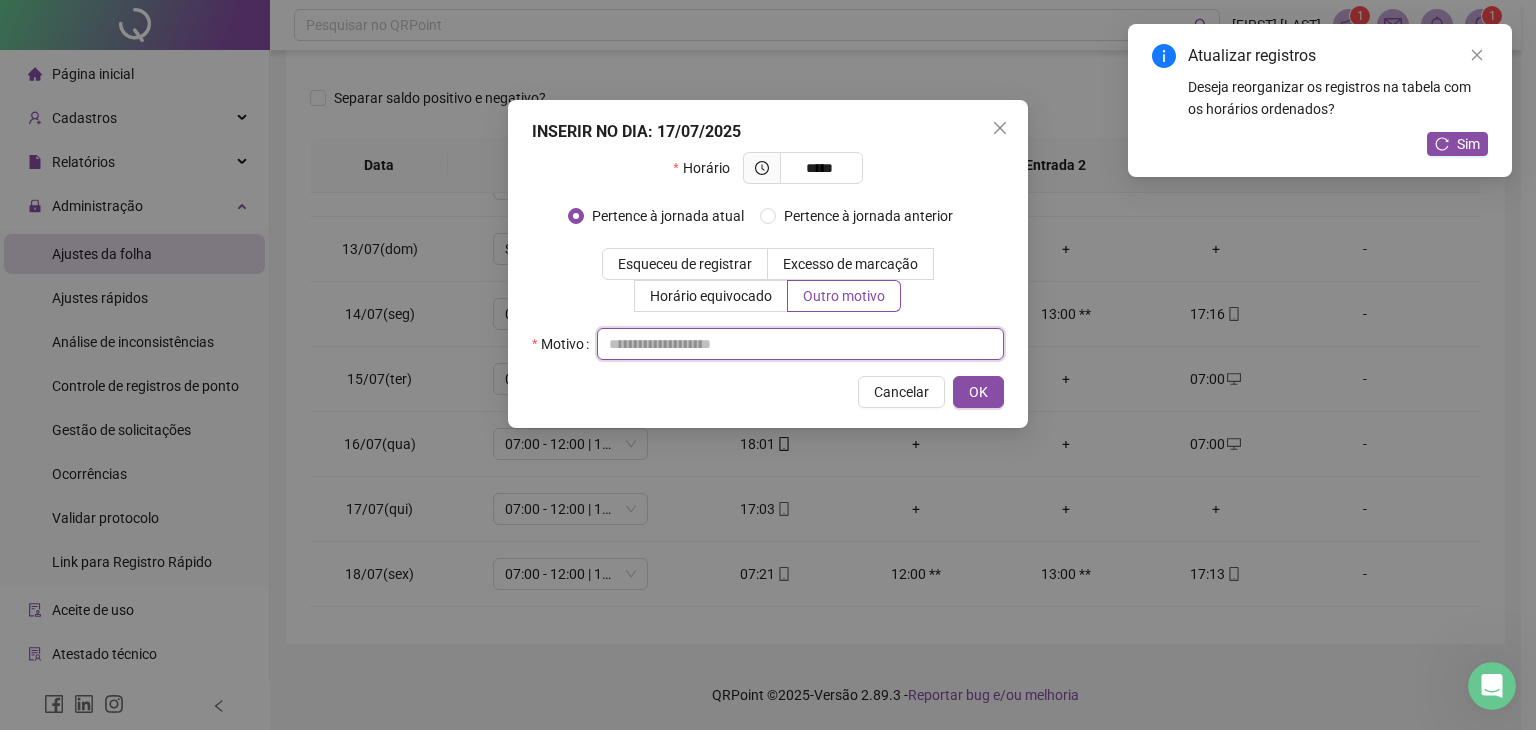 drag, startPoint x: 820, startPoint y: 344, endPoint x: 873, endPoint y: 345, distance: 53.009434 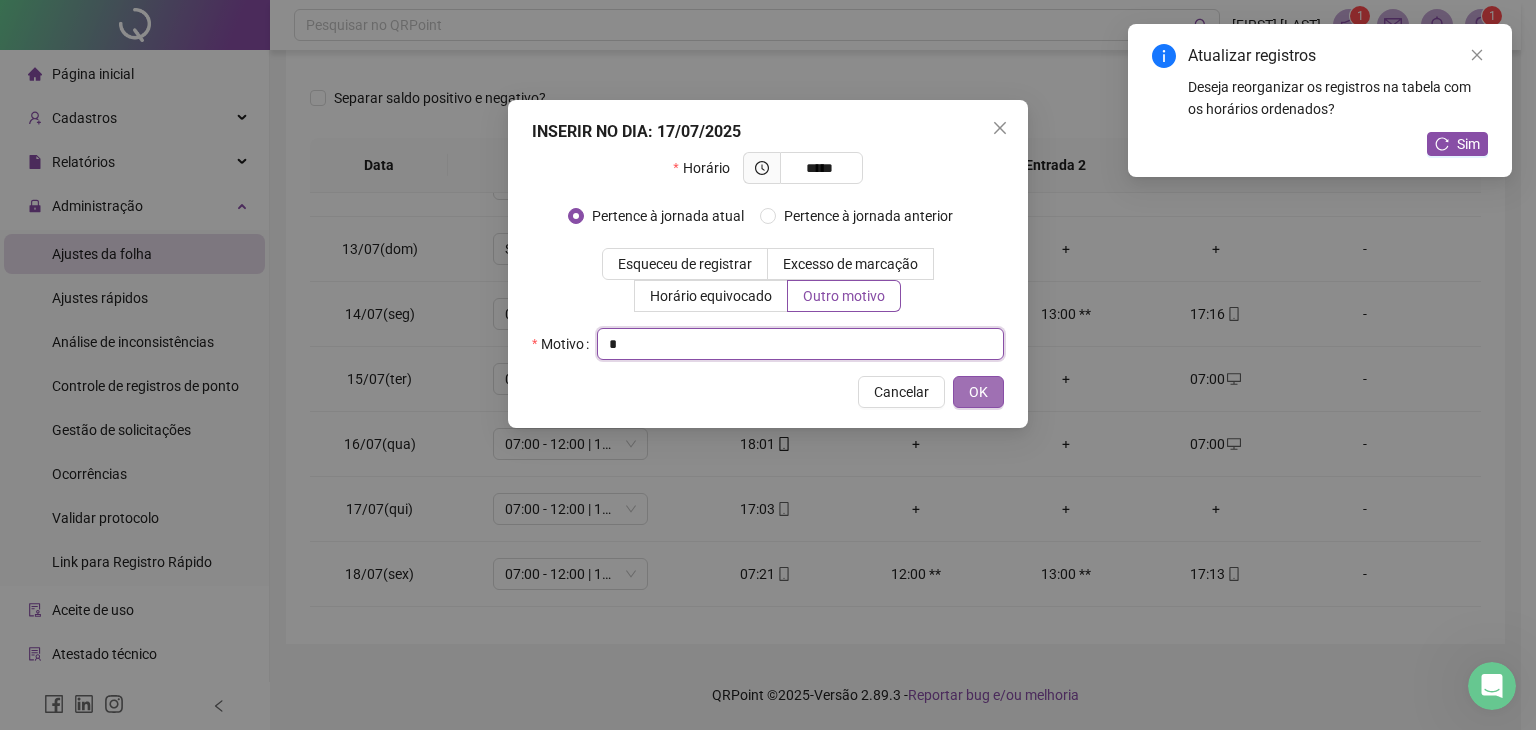 type on "*" 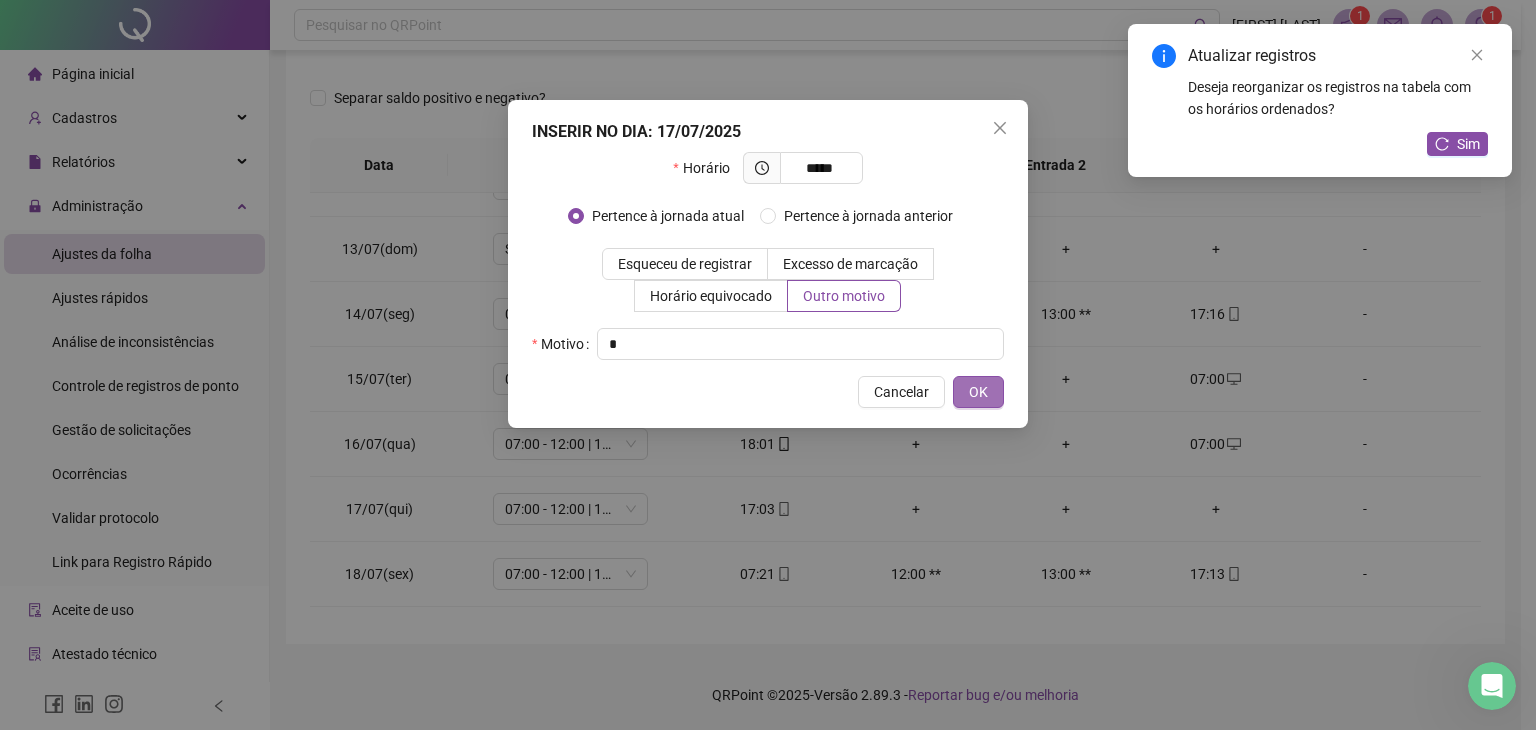 click on "OK" at bounding box center [978, 392] 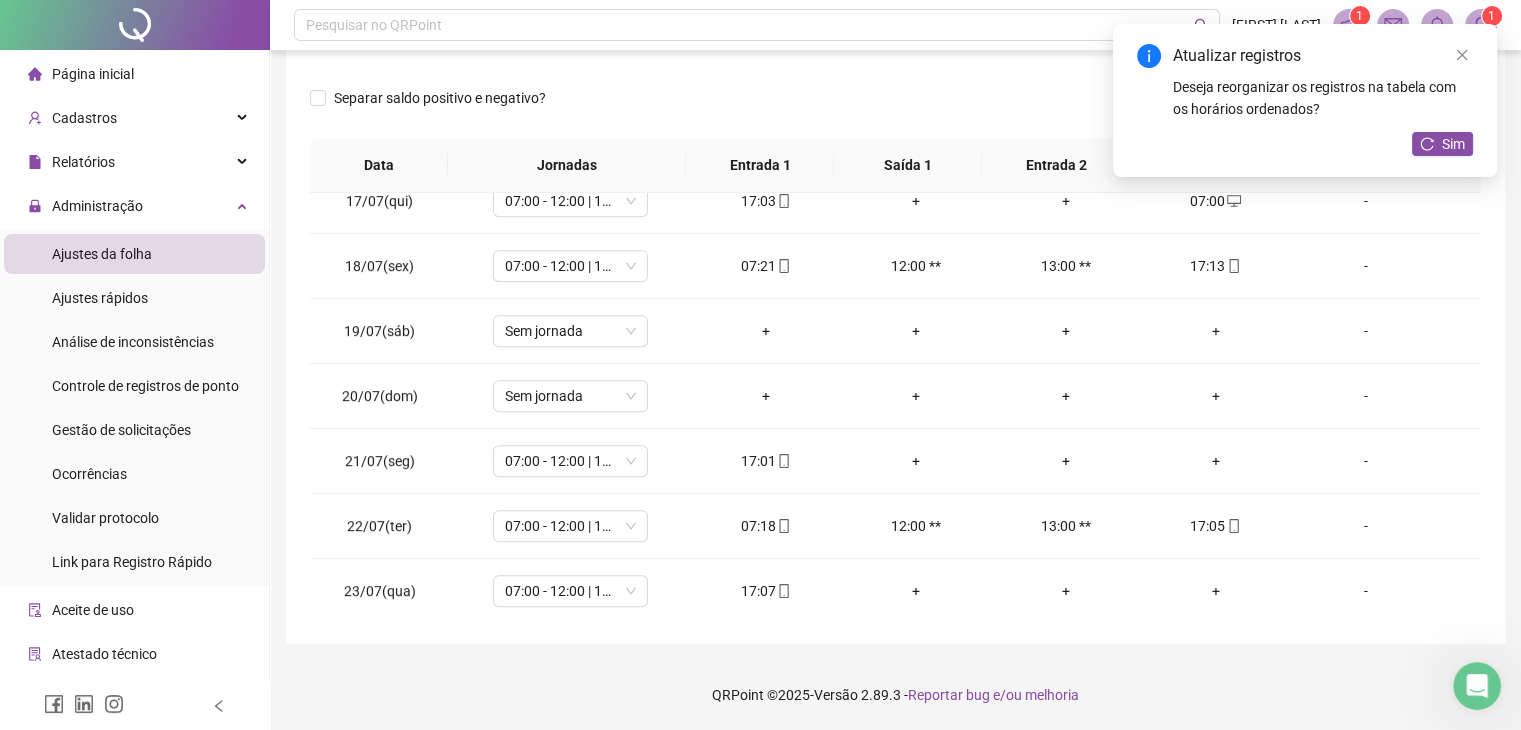 scroll, scrollTop: 1085, scrollLeft: 0, axis: vertical 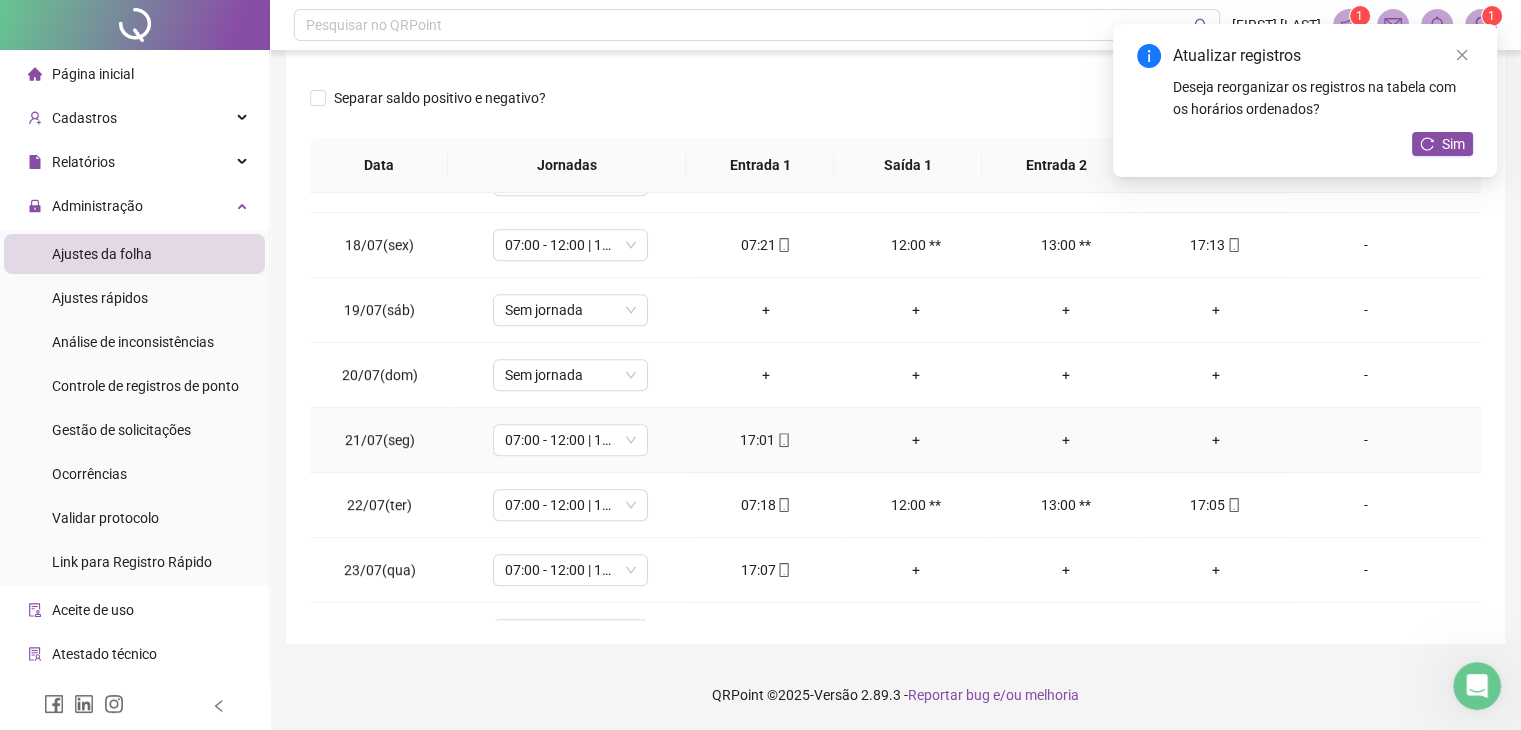 click on "+" at bounding box center (1216, 440) 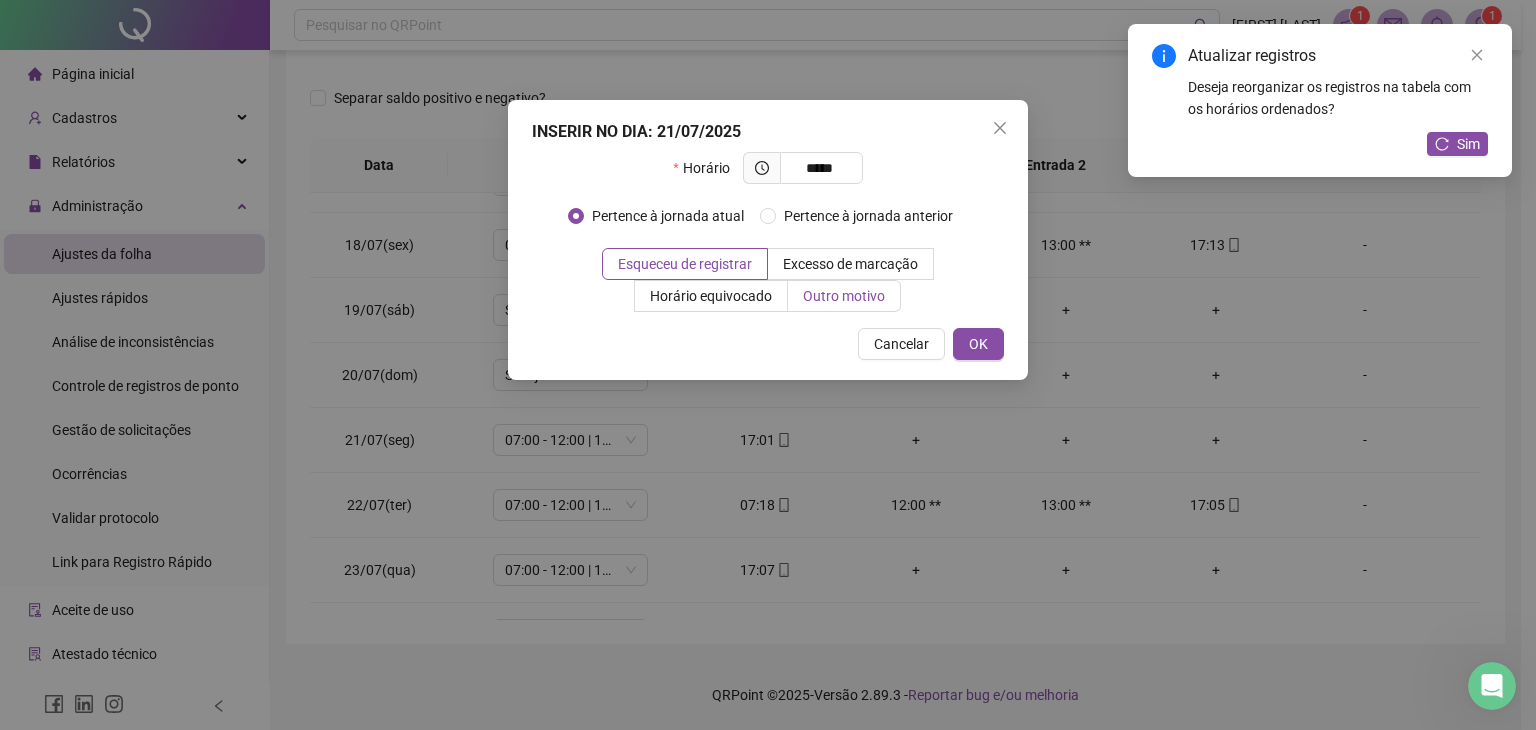 type on "*****" 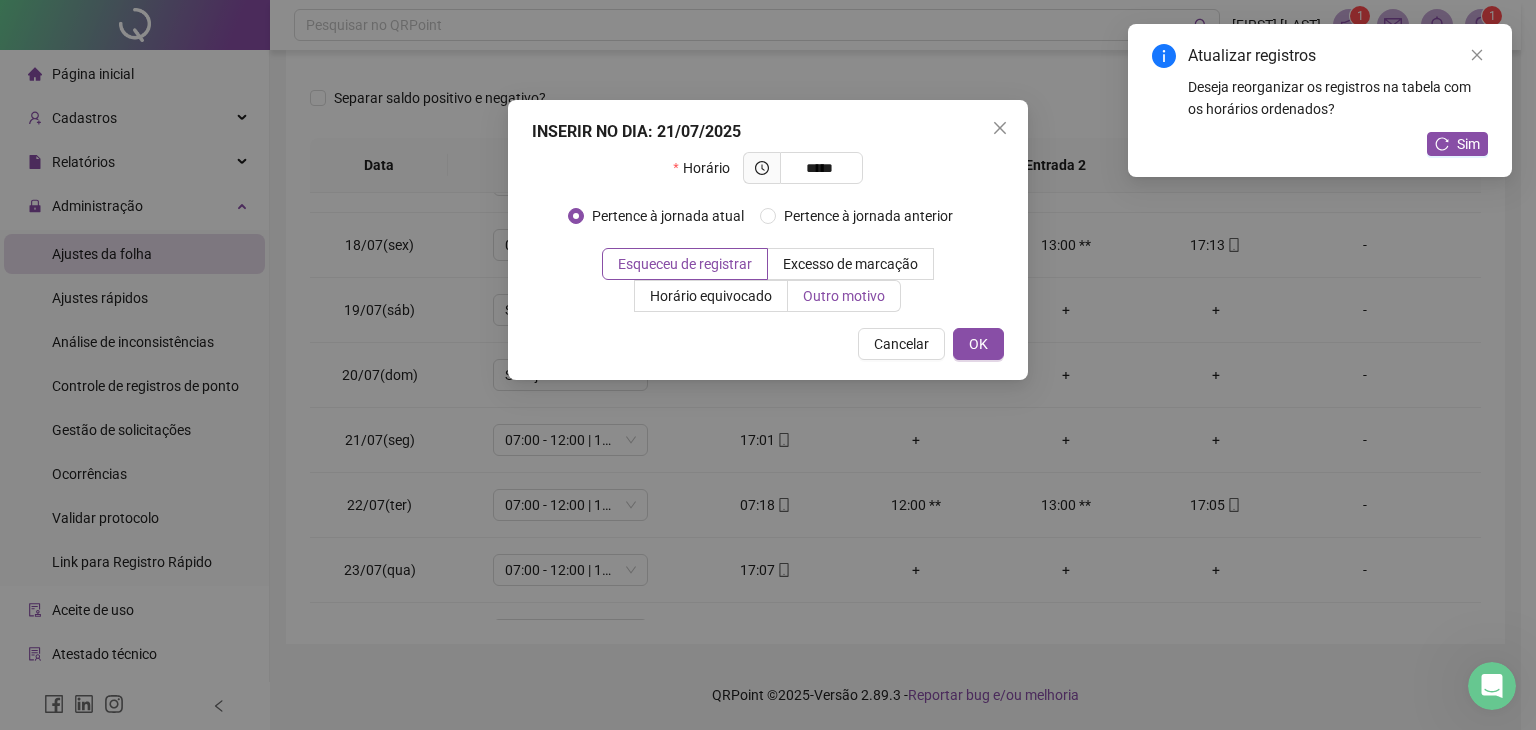 click on "Outro motivo" at bounding box center [844, 296] 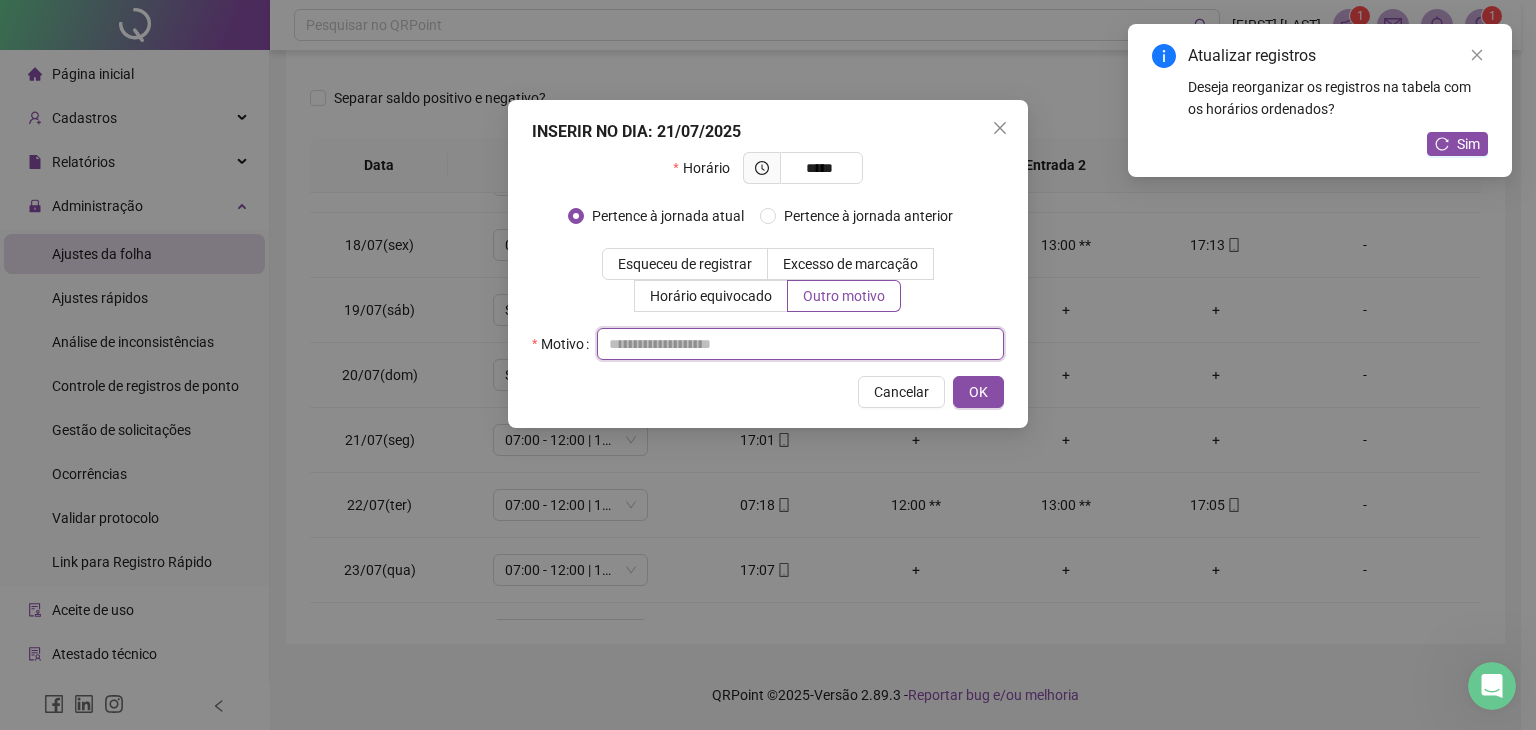 click at bounding box center (800, 344) 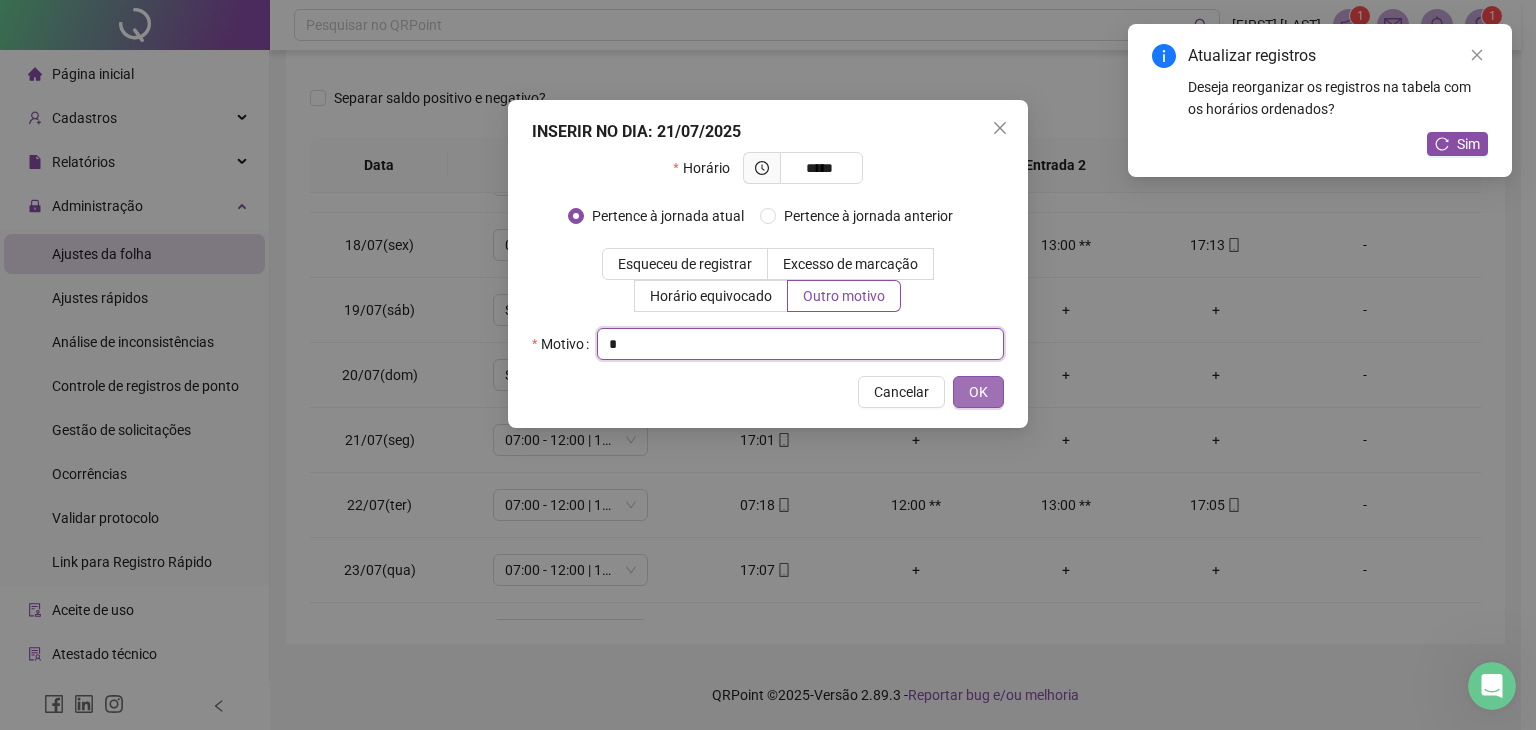 type on "*" 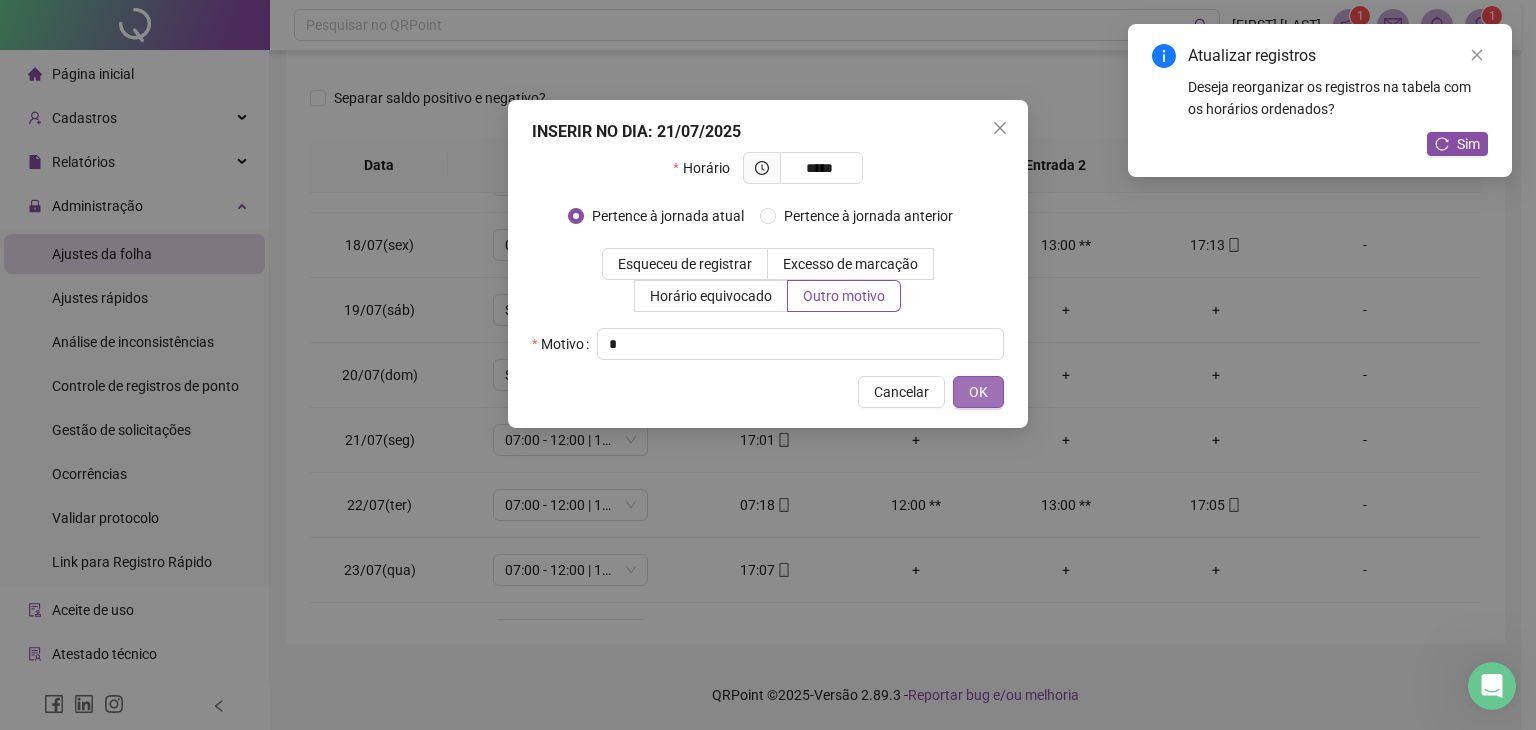 click on "OK" at bounding box center (978, 392) 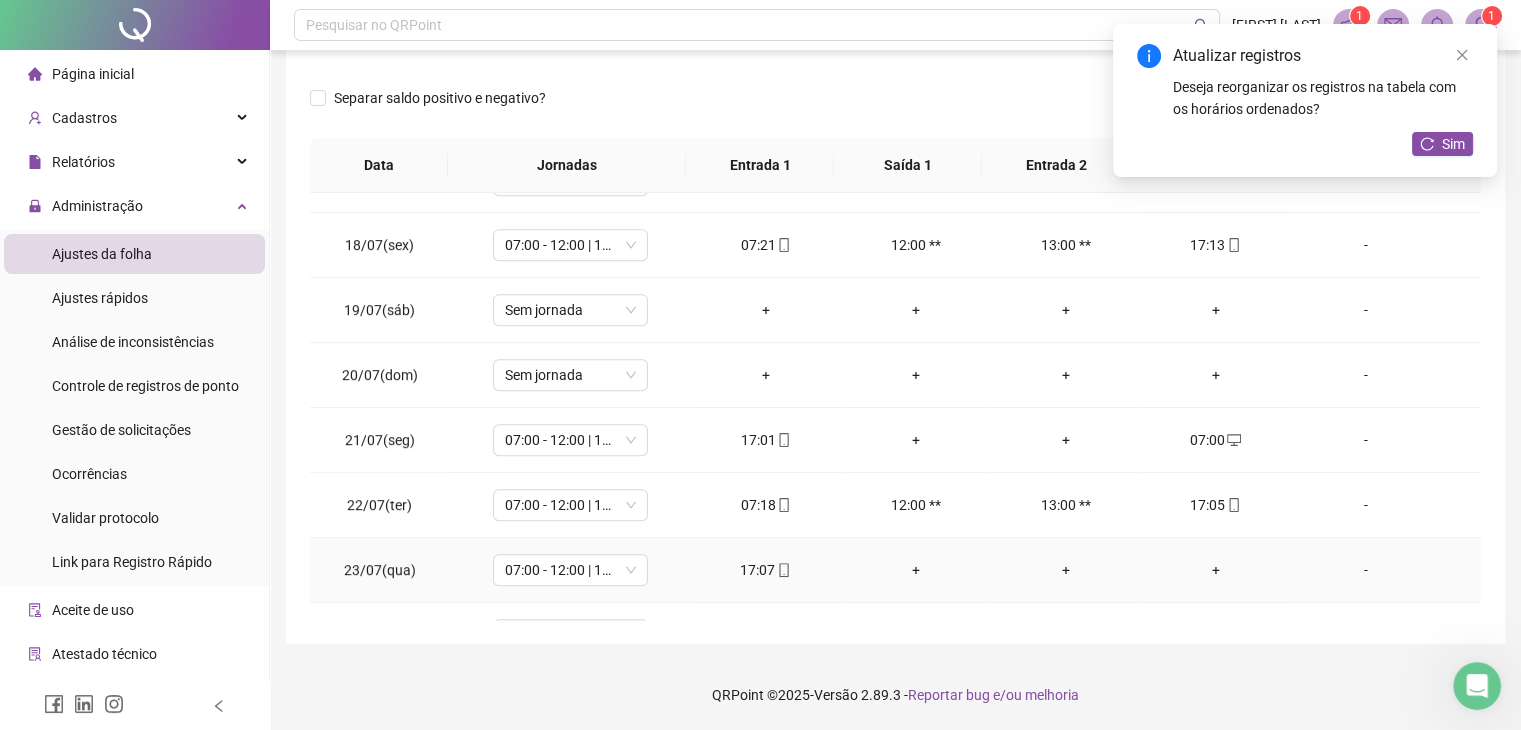 click on "+" at bounding box center [1216, 570] 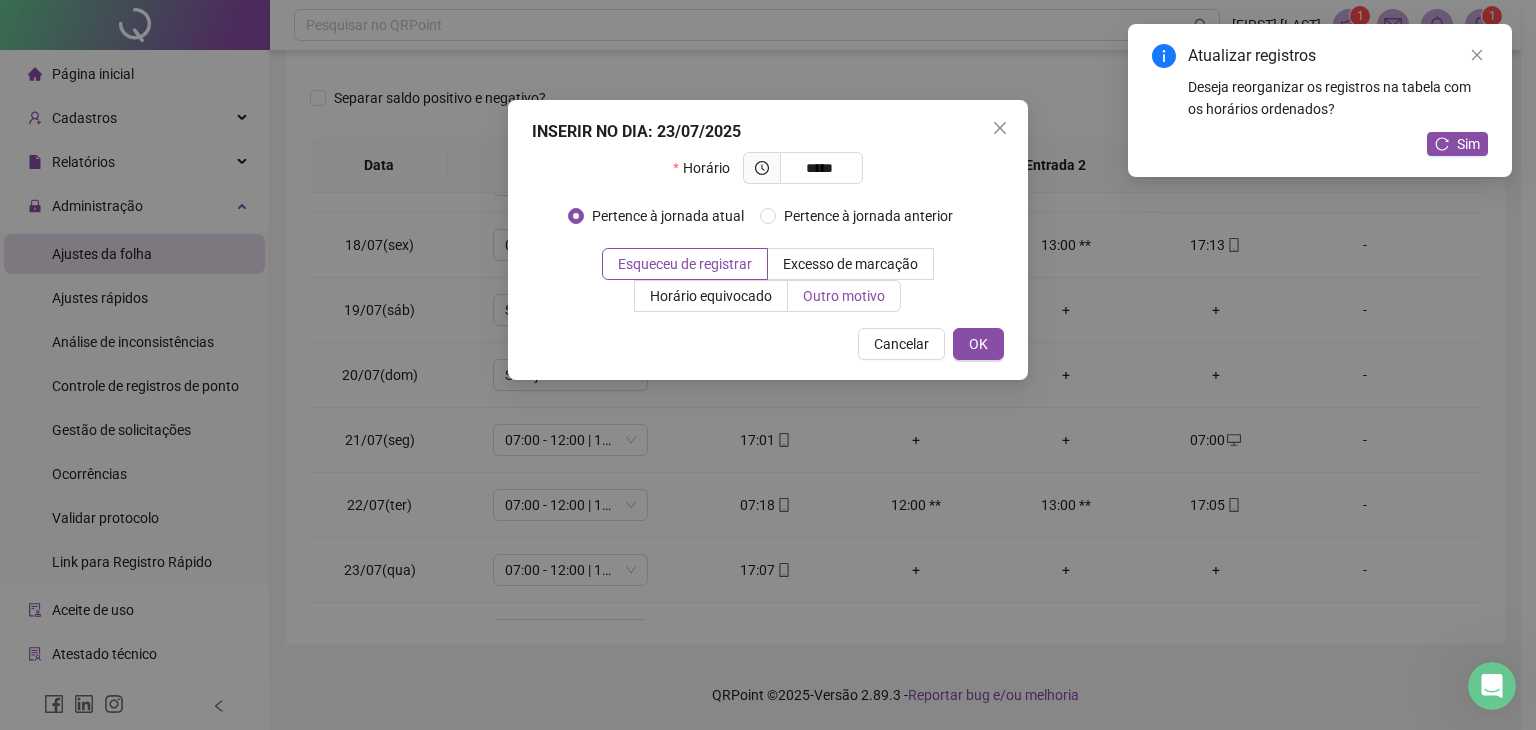 type on "*****" 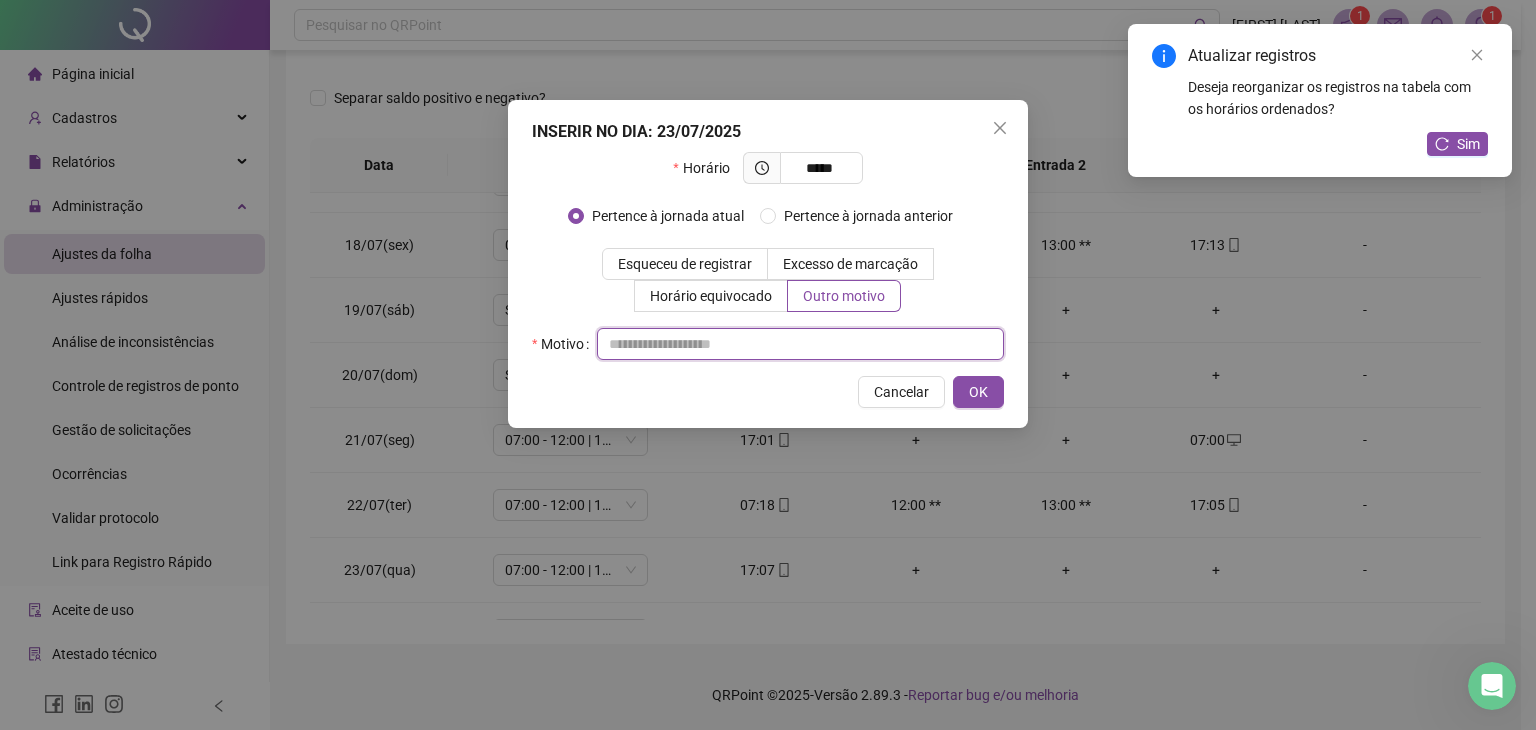 drag, startPoint x: 744, startPoint y: 354, endPoint x: 806, endPoint y: 337, distance: 64.288414 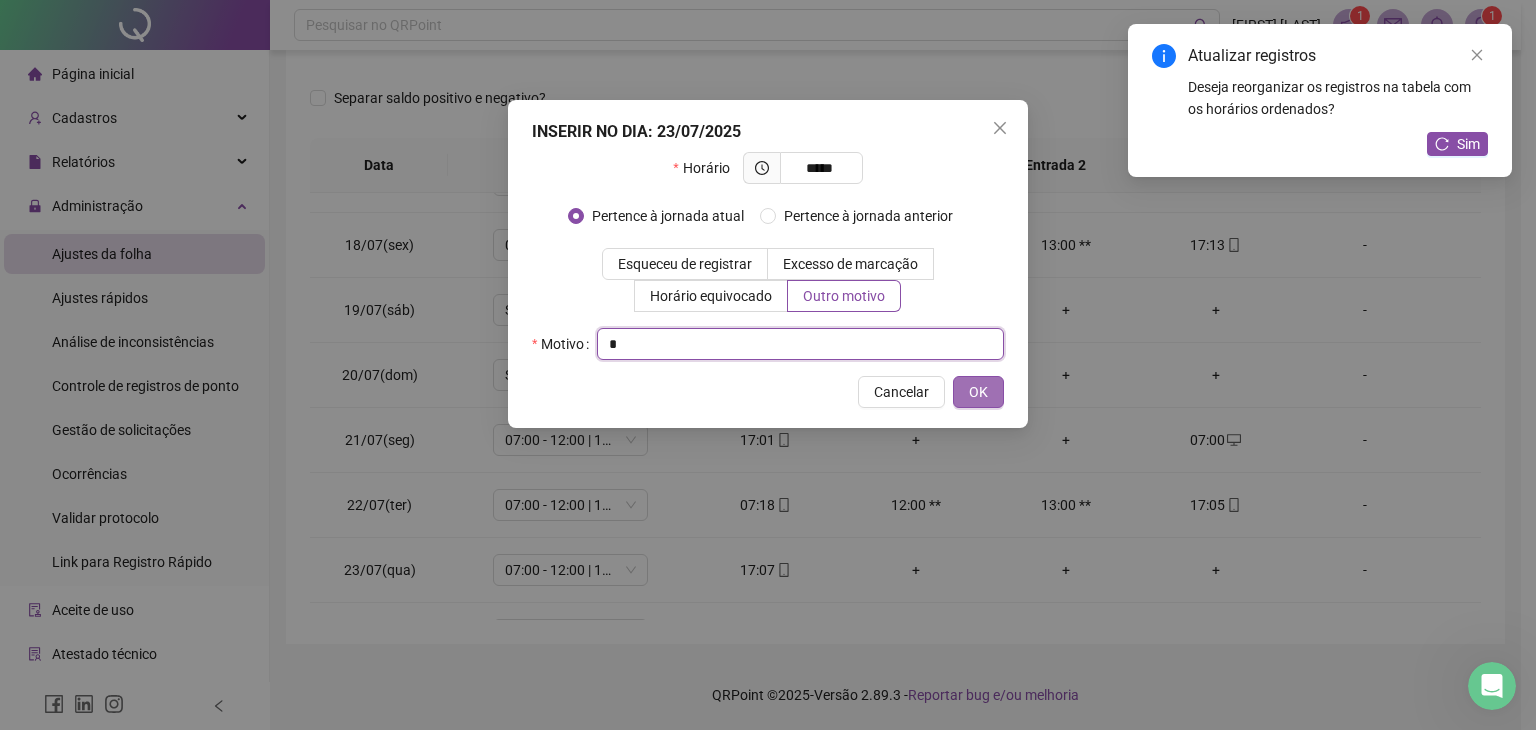 type on "*" 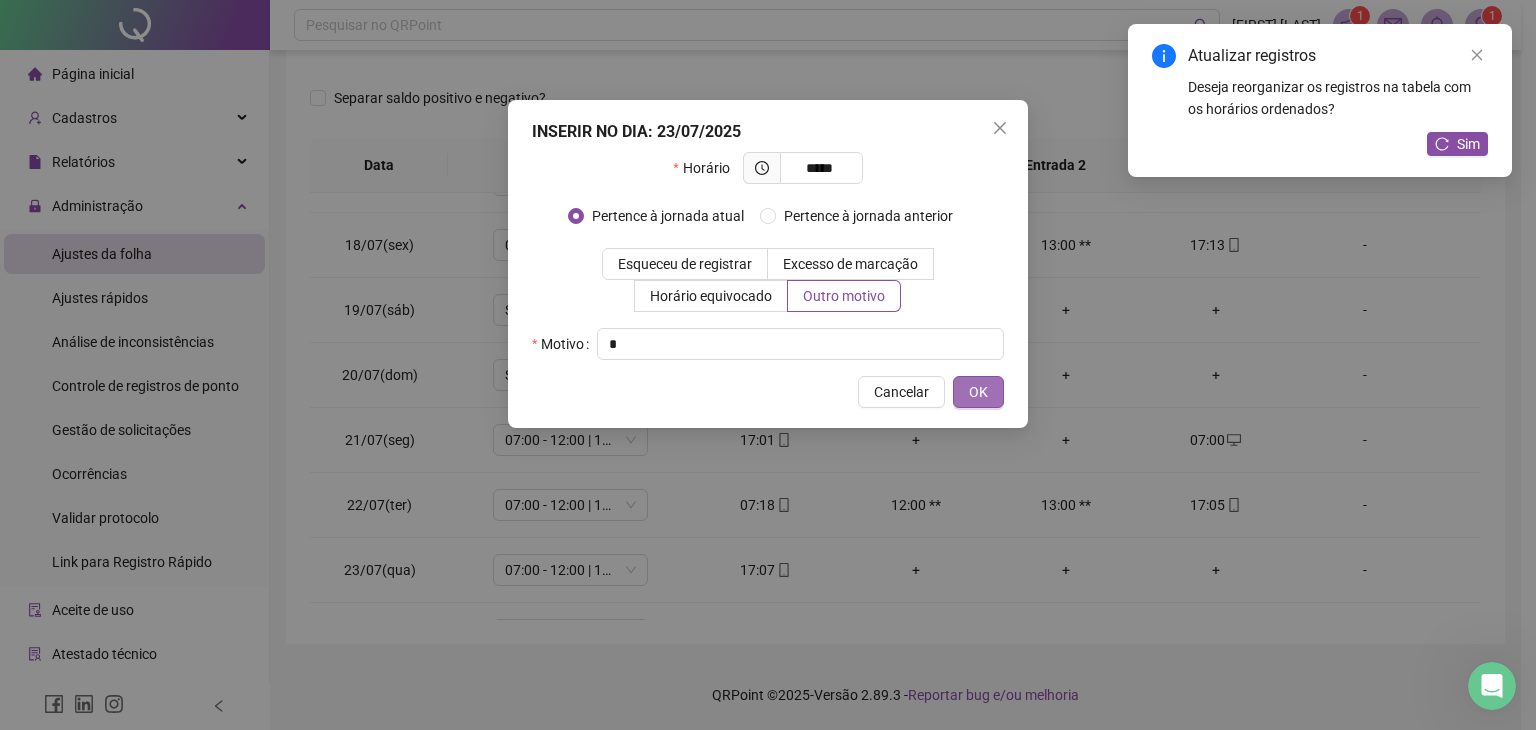 click on "OK" at bounding box center [978, 392] 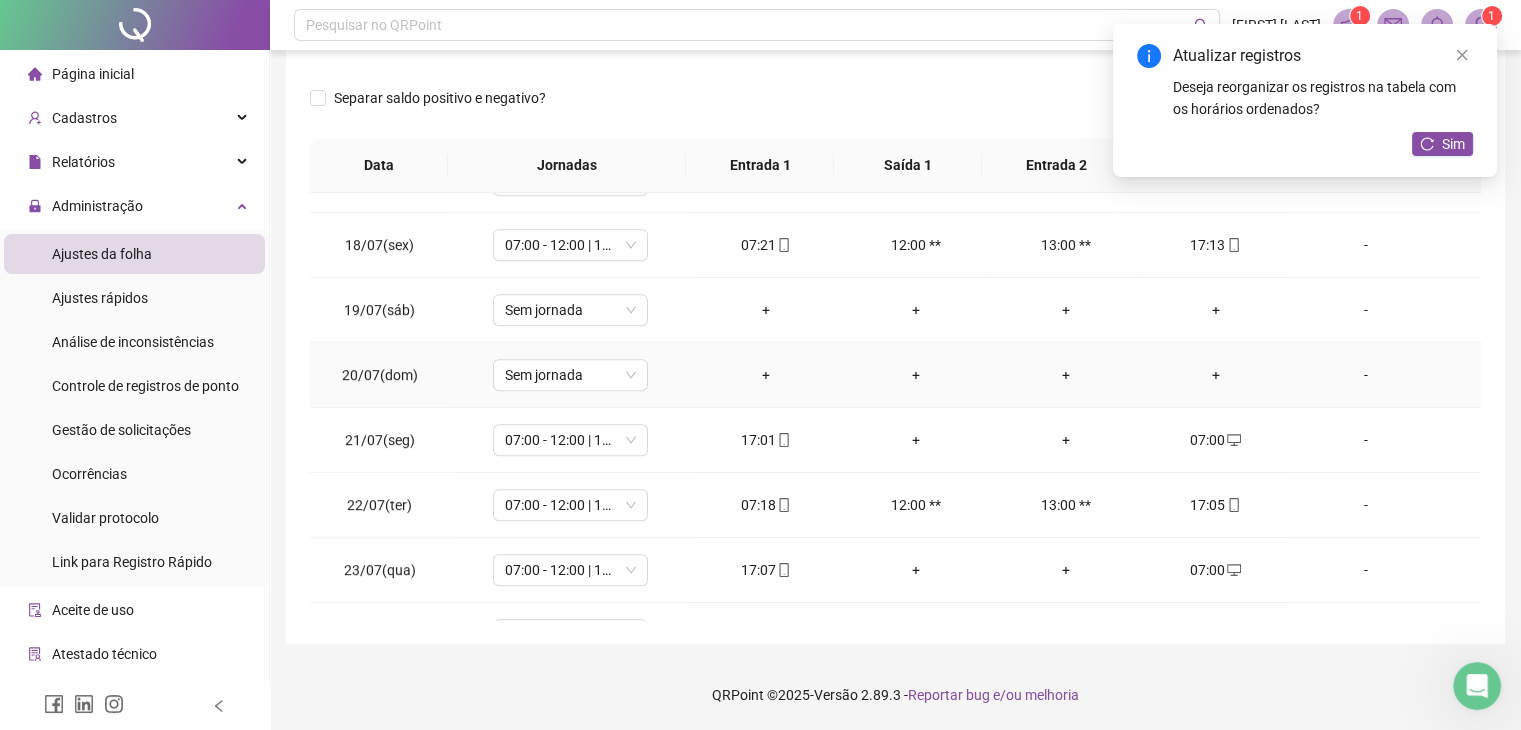 scroll, scrollTop: 1185, scrollLeft: 0, axis: vertical 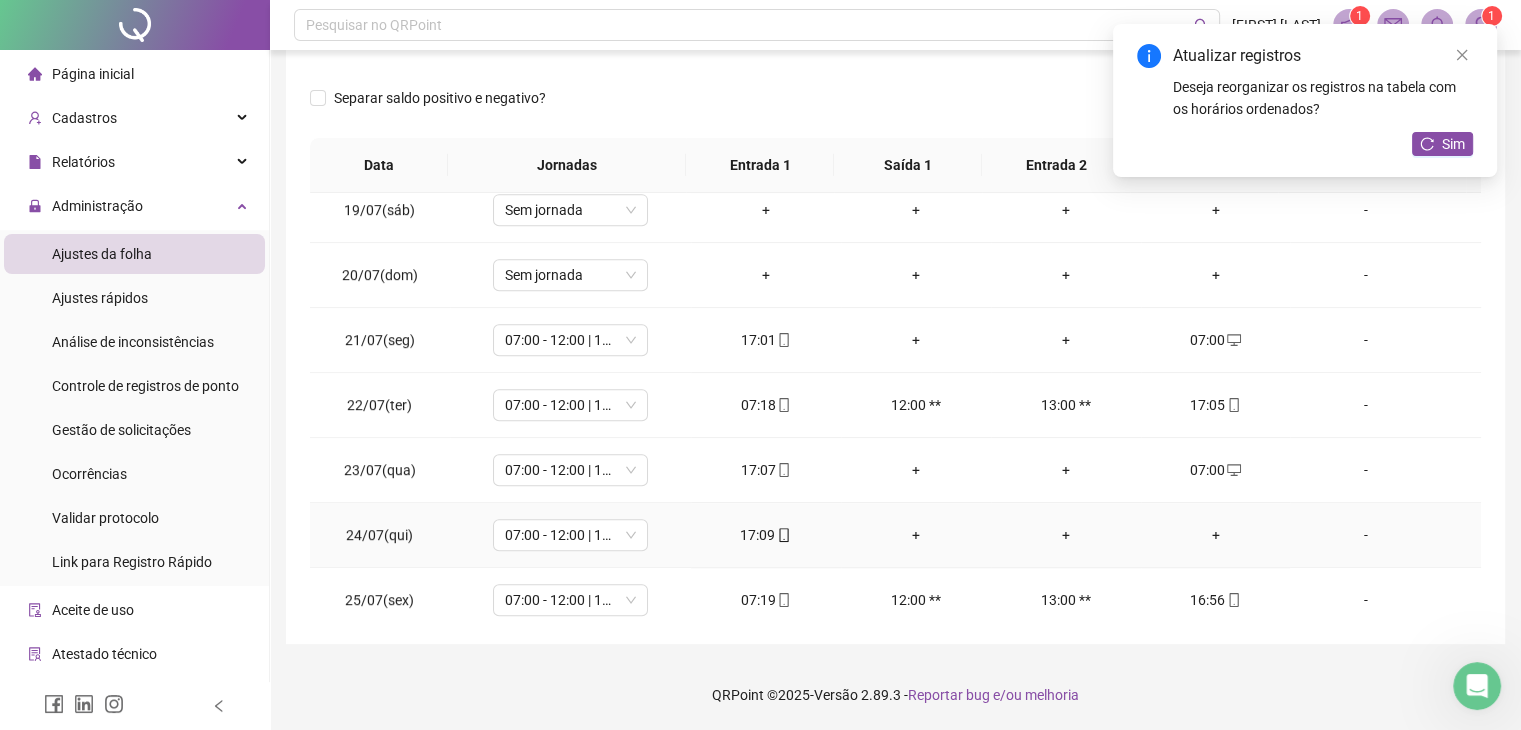 click on "+" at bounding box center (1216, 535) 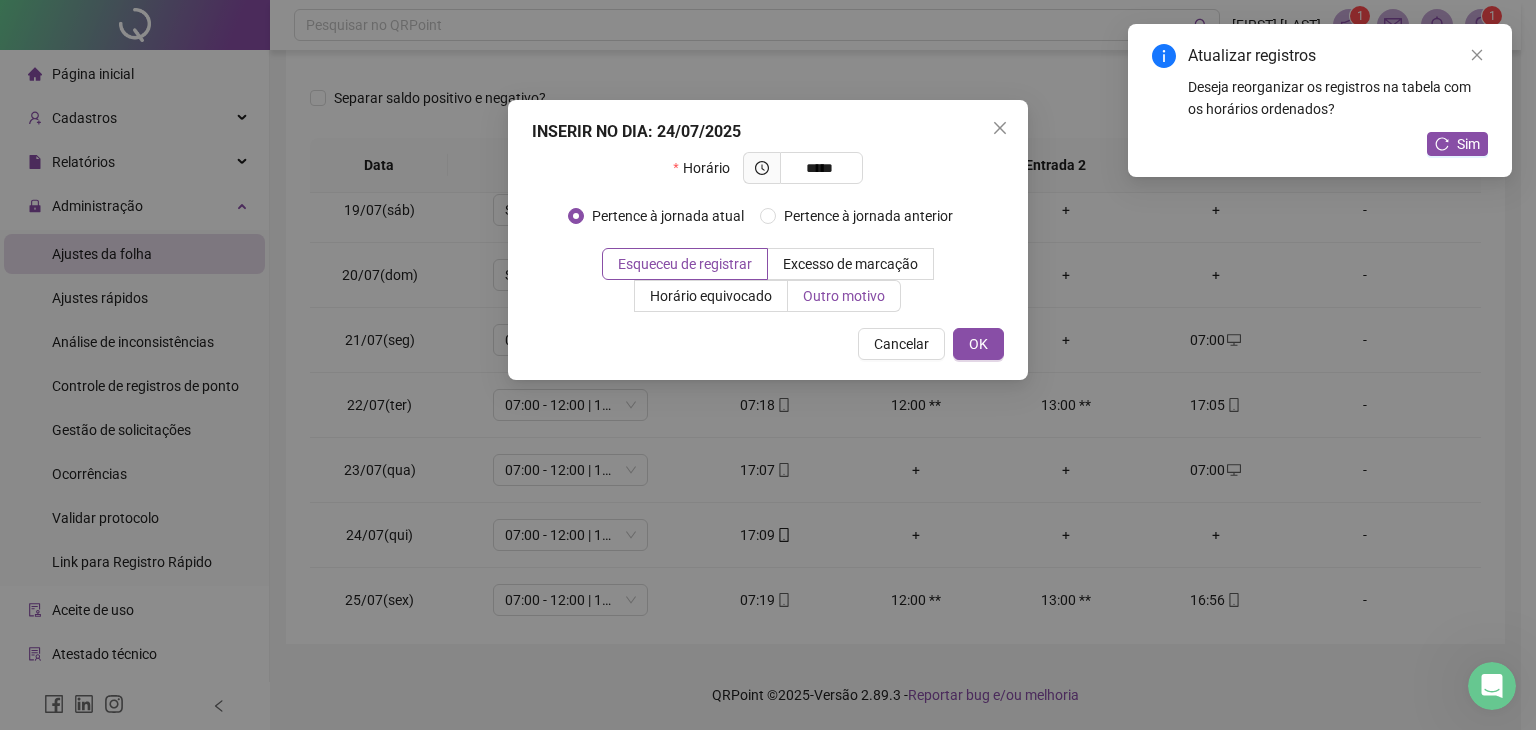type on "*****" 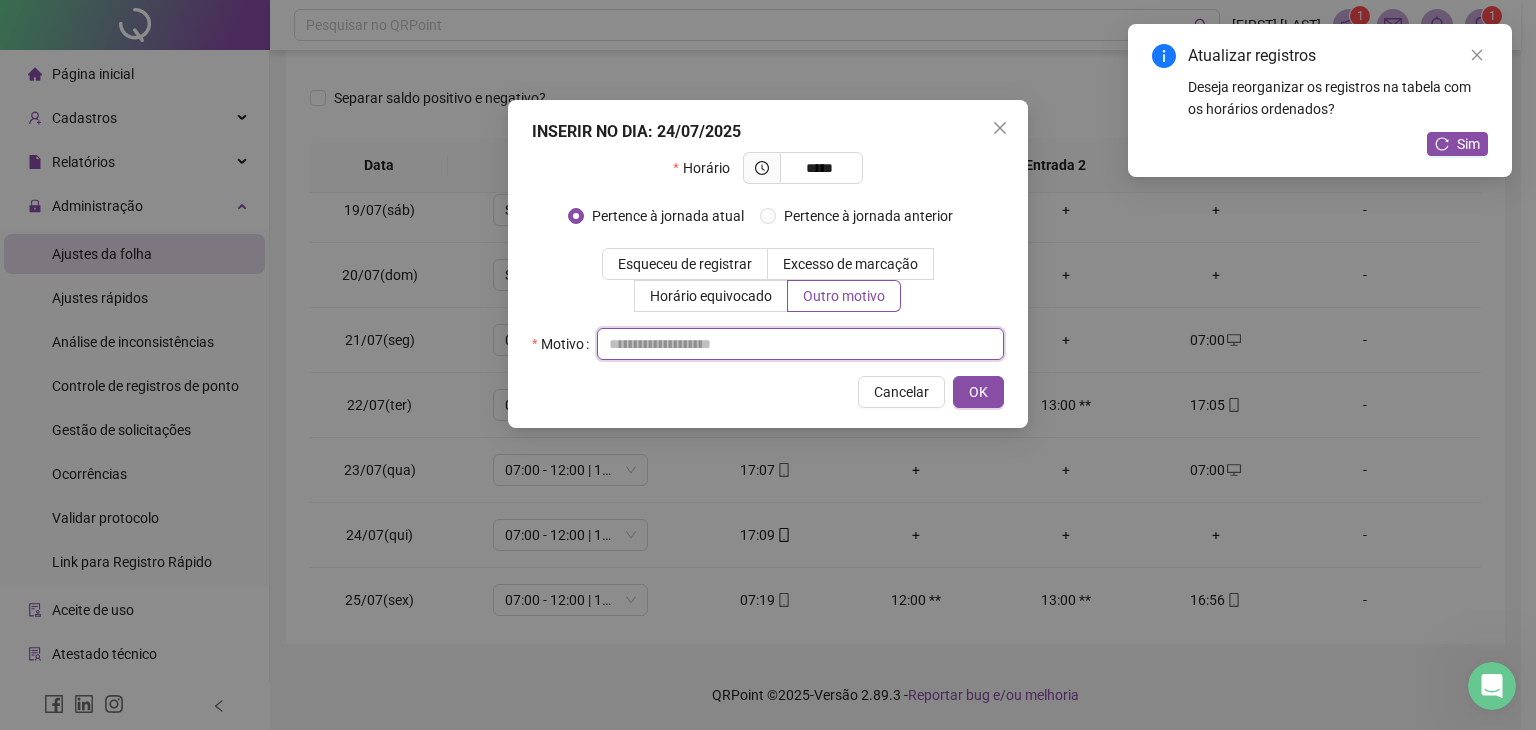click at bounding box center [800, 344] 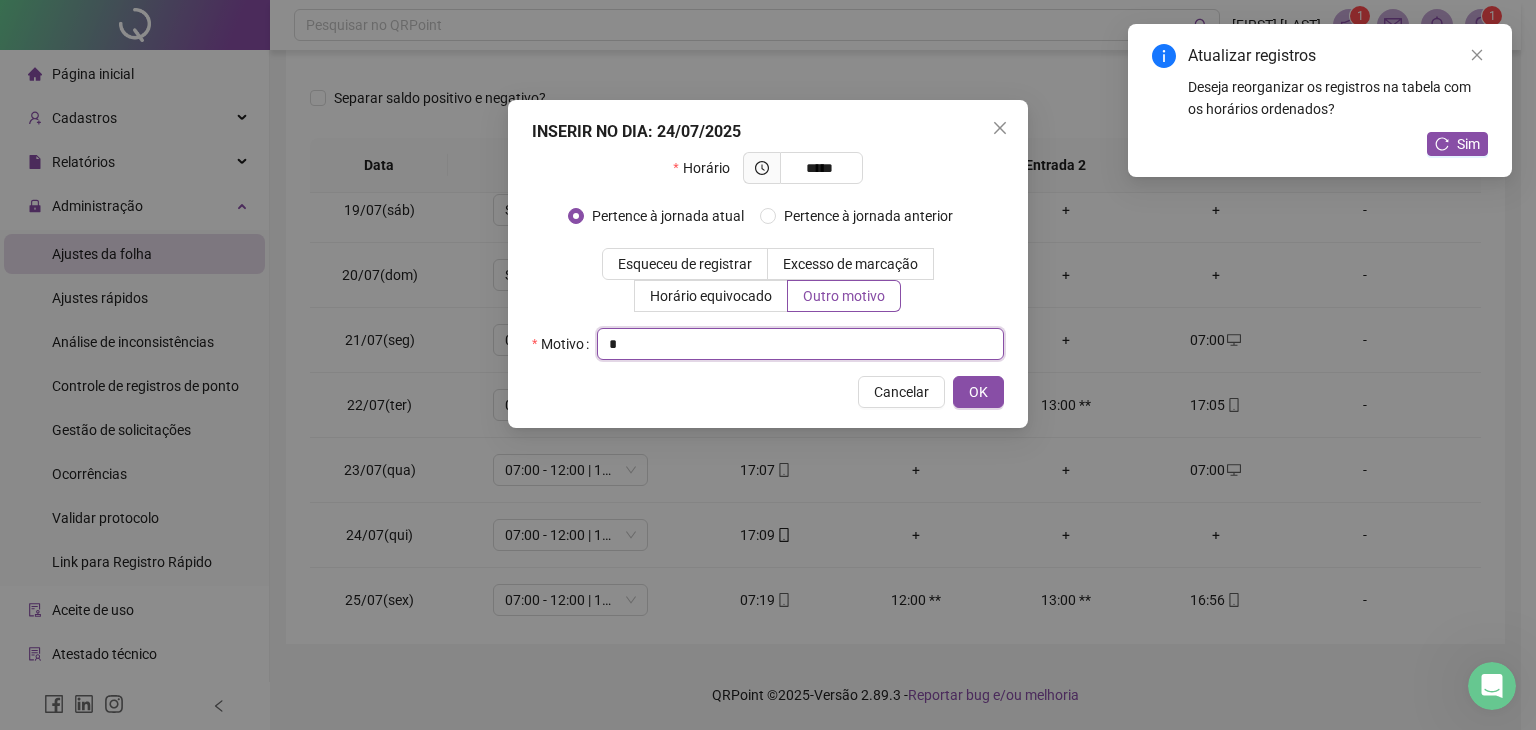 type on "*" 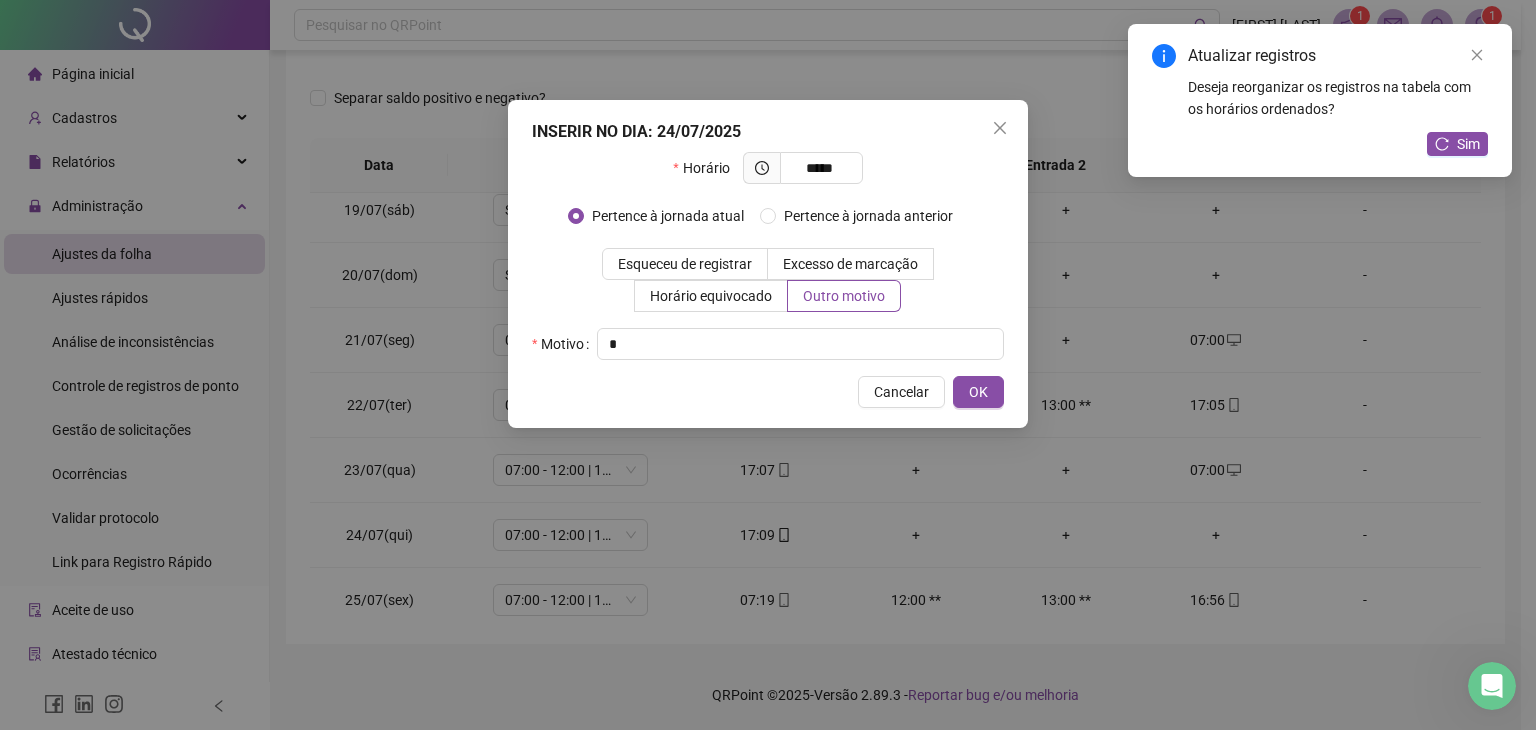 click on "Cancelar OK" at bounding box center (768, 392) 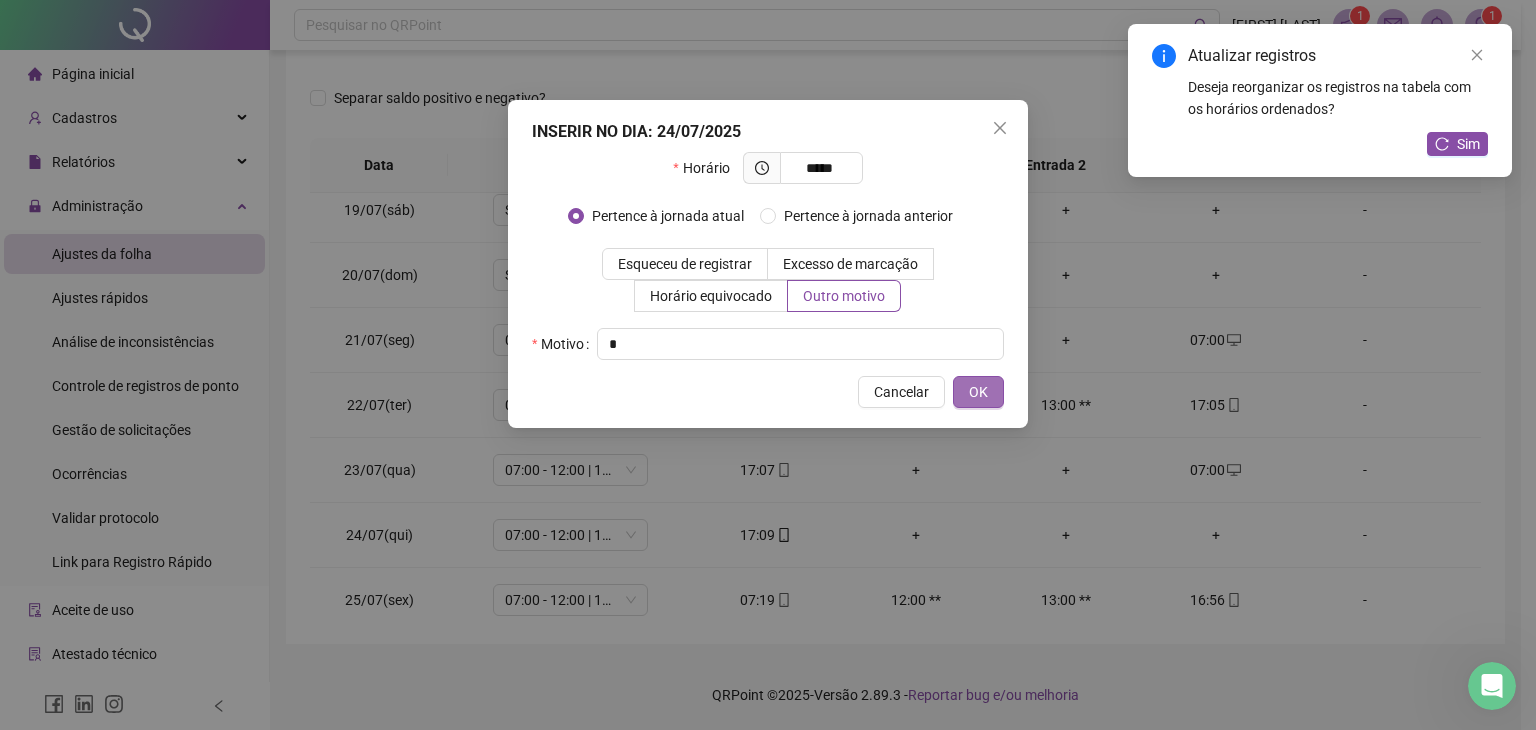 click on "OK" at bounding box center [978, 392] 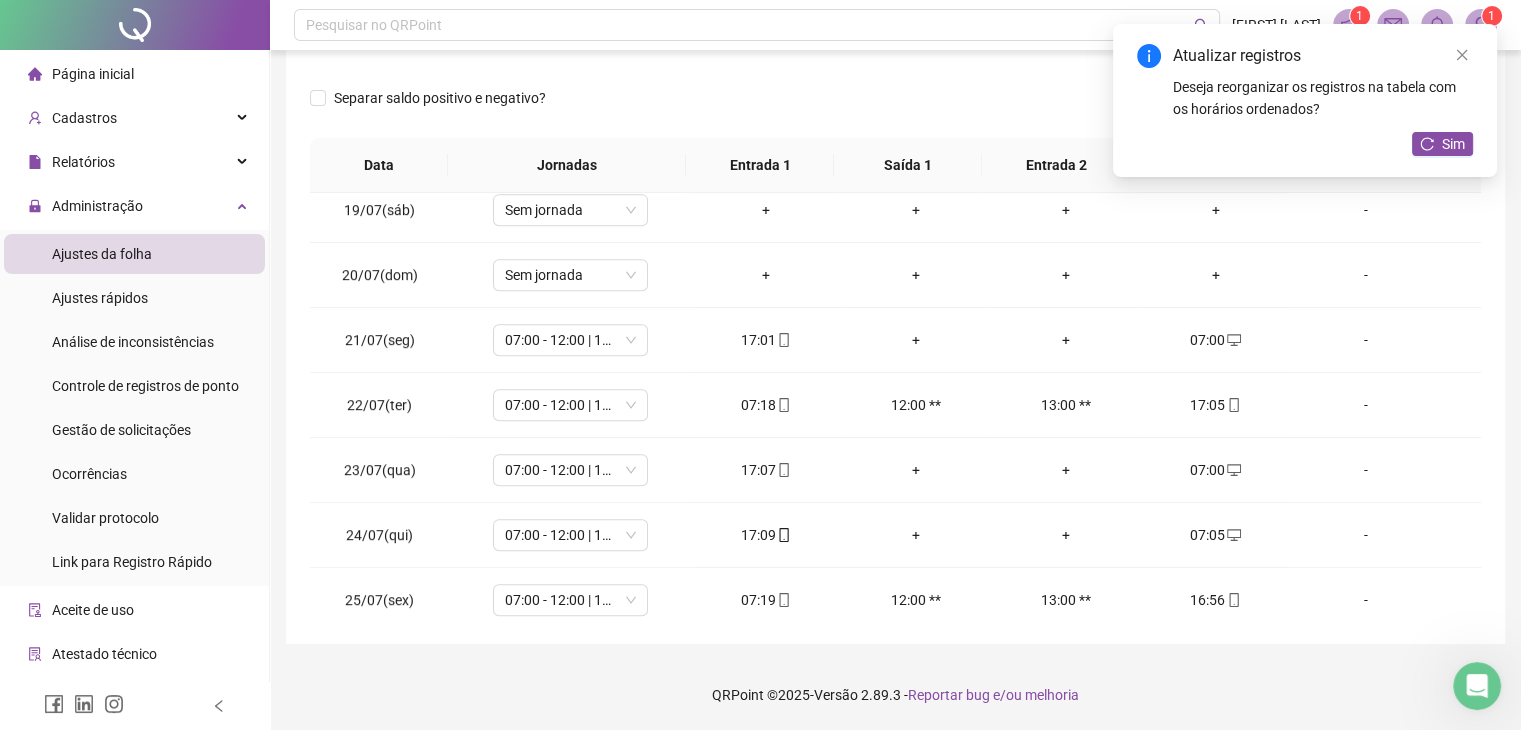 click on "Atualizar registros Deseja reorganizar os registros na tabela com os horários ordenados? Sim" at bounding box center (1305, 100) 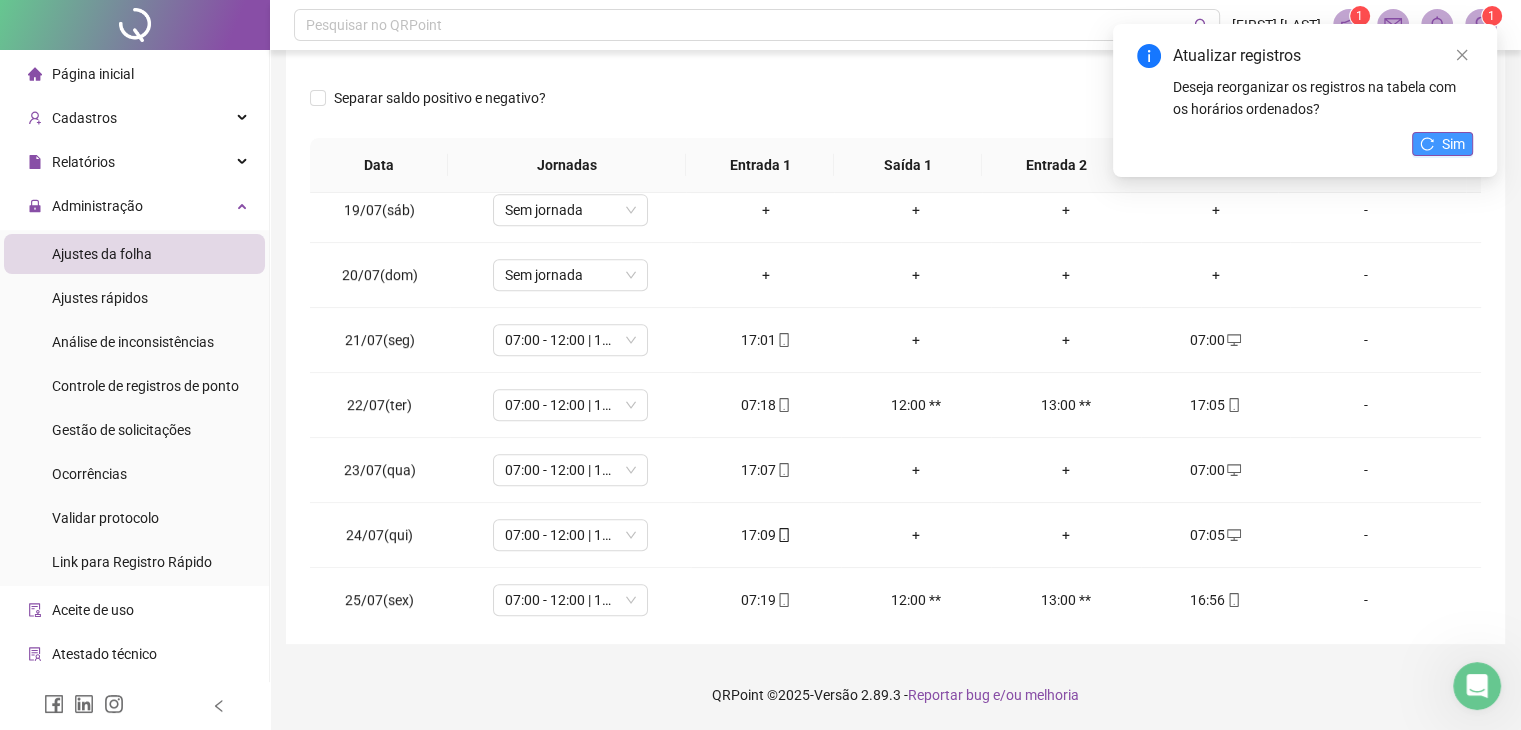 click 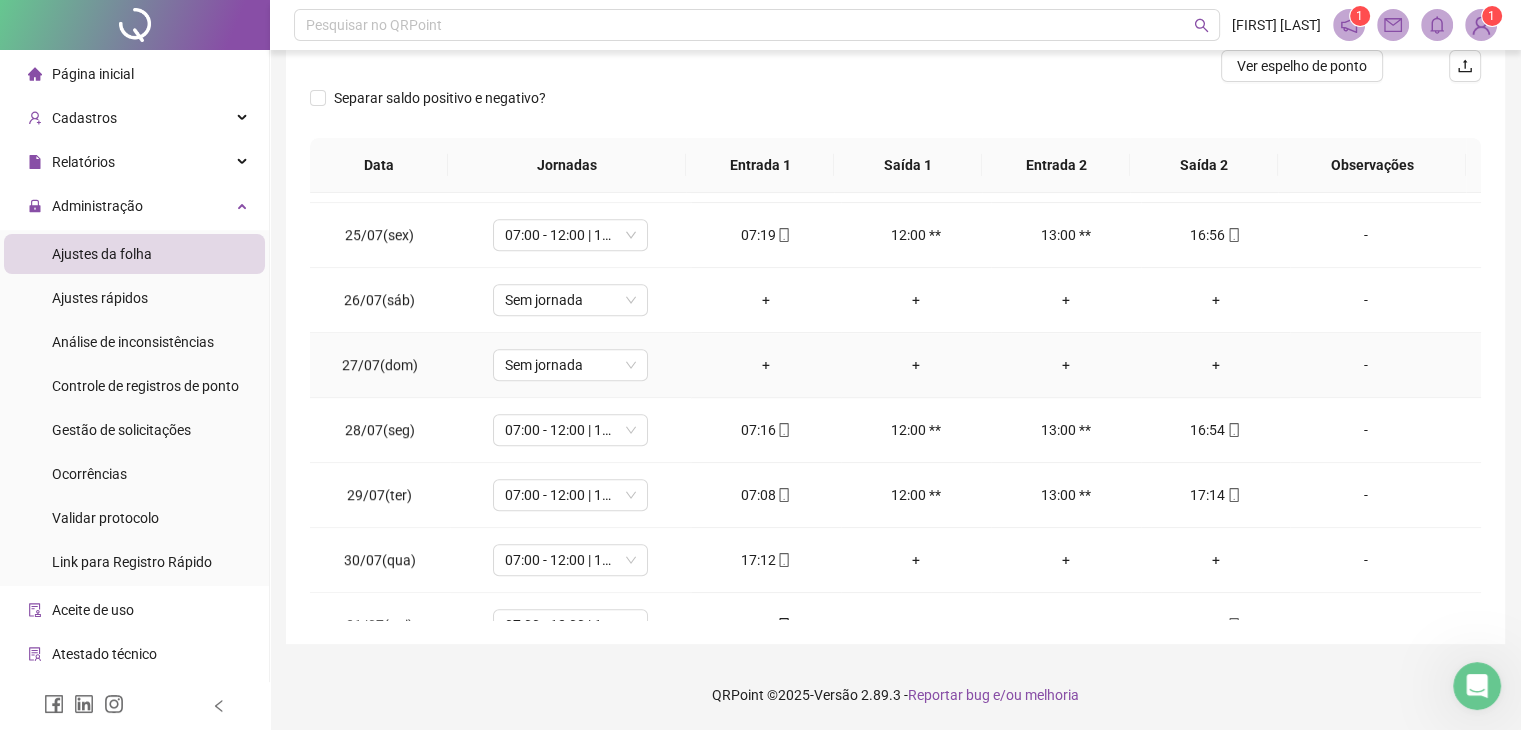 scroll, scrollTop: 1581, scrollLeft: 0, axis: vertical 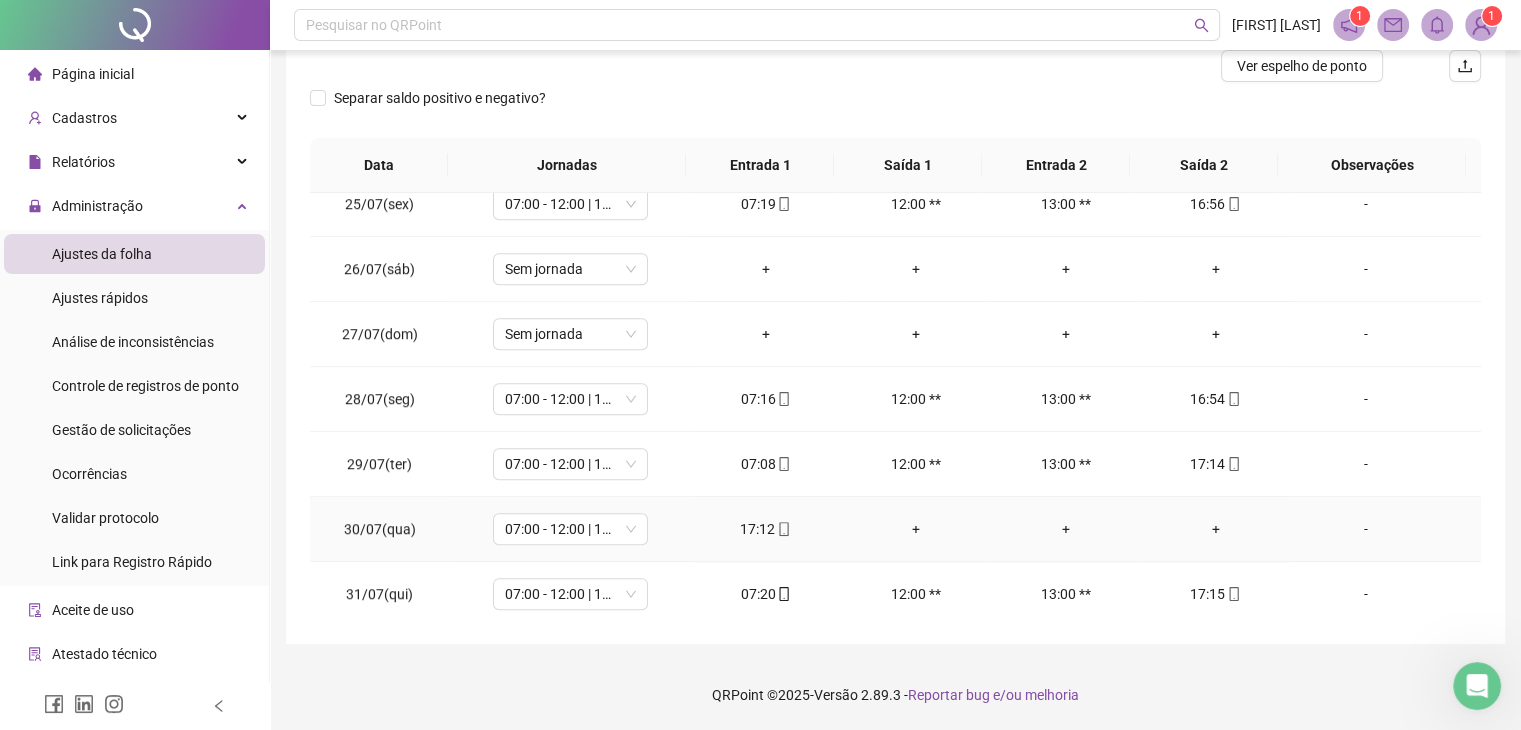 click on "+" at bounding box center [1216, 529] 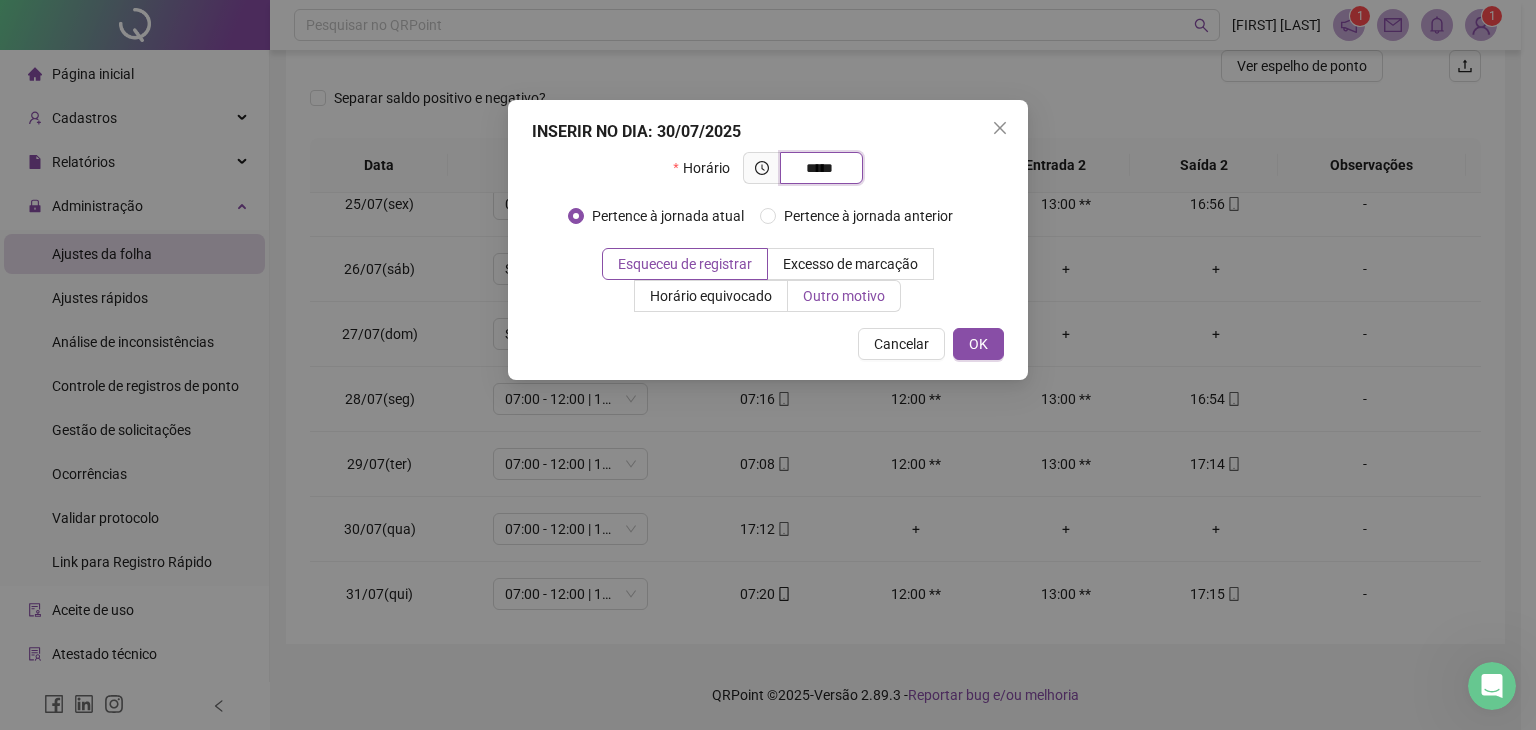 type on "*****" 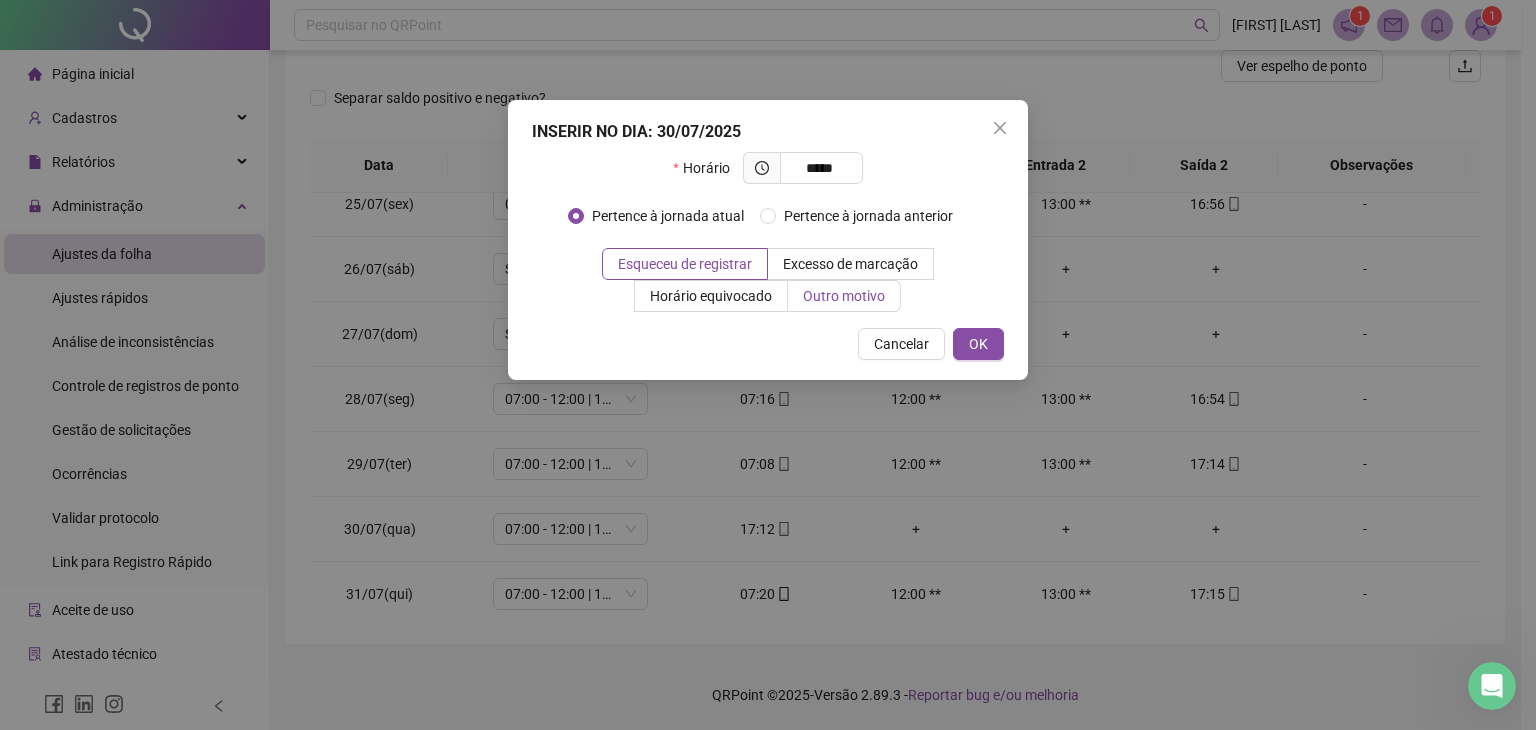 click on "Outro motivo" at bounding box center (844, 296) 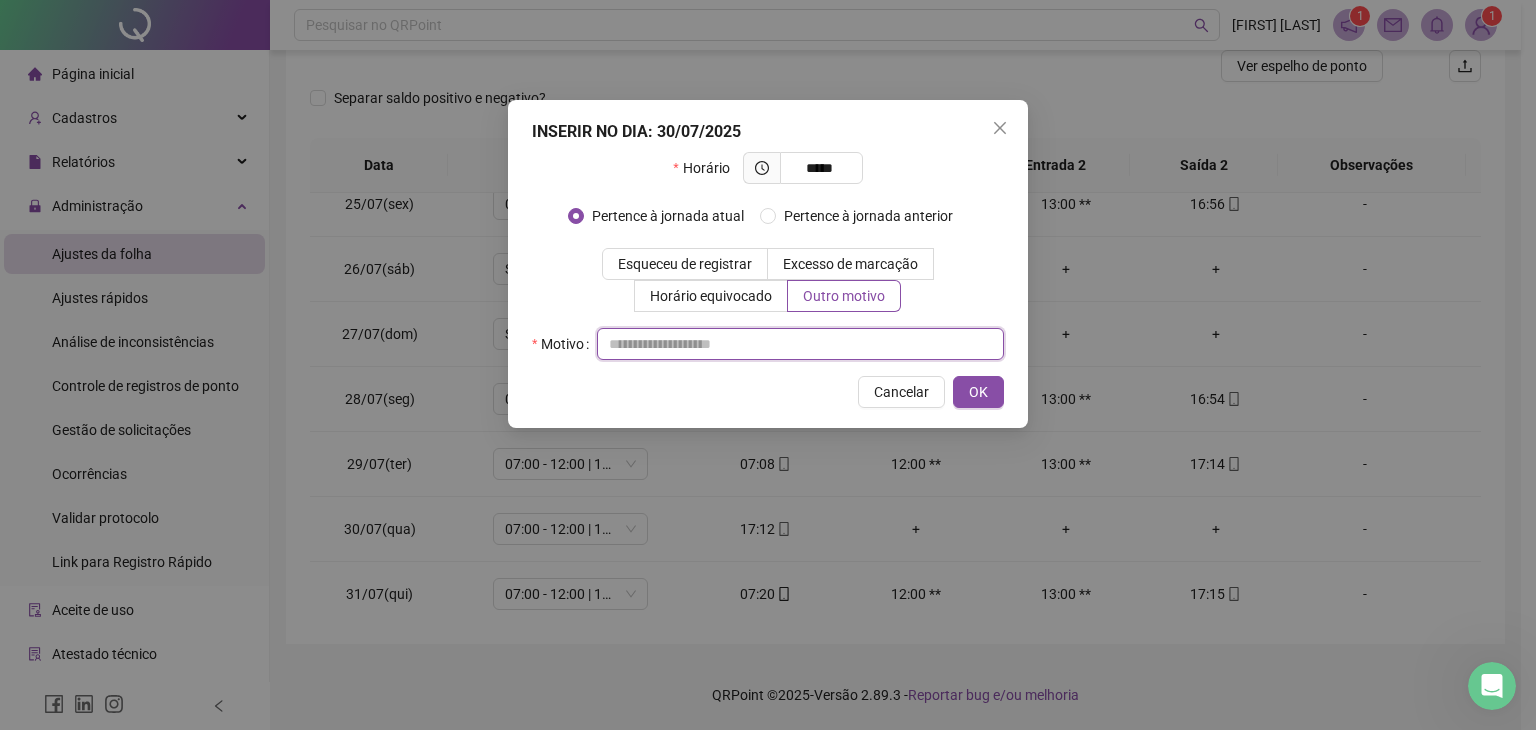 drag, startPoint x: 775, startPoint y: 334, endPoint x: 836, endPoint y: 328, distance: 61.294373 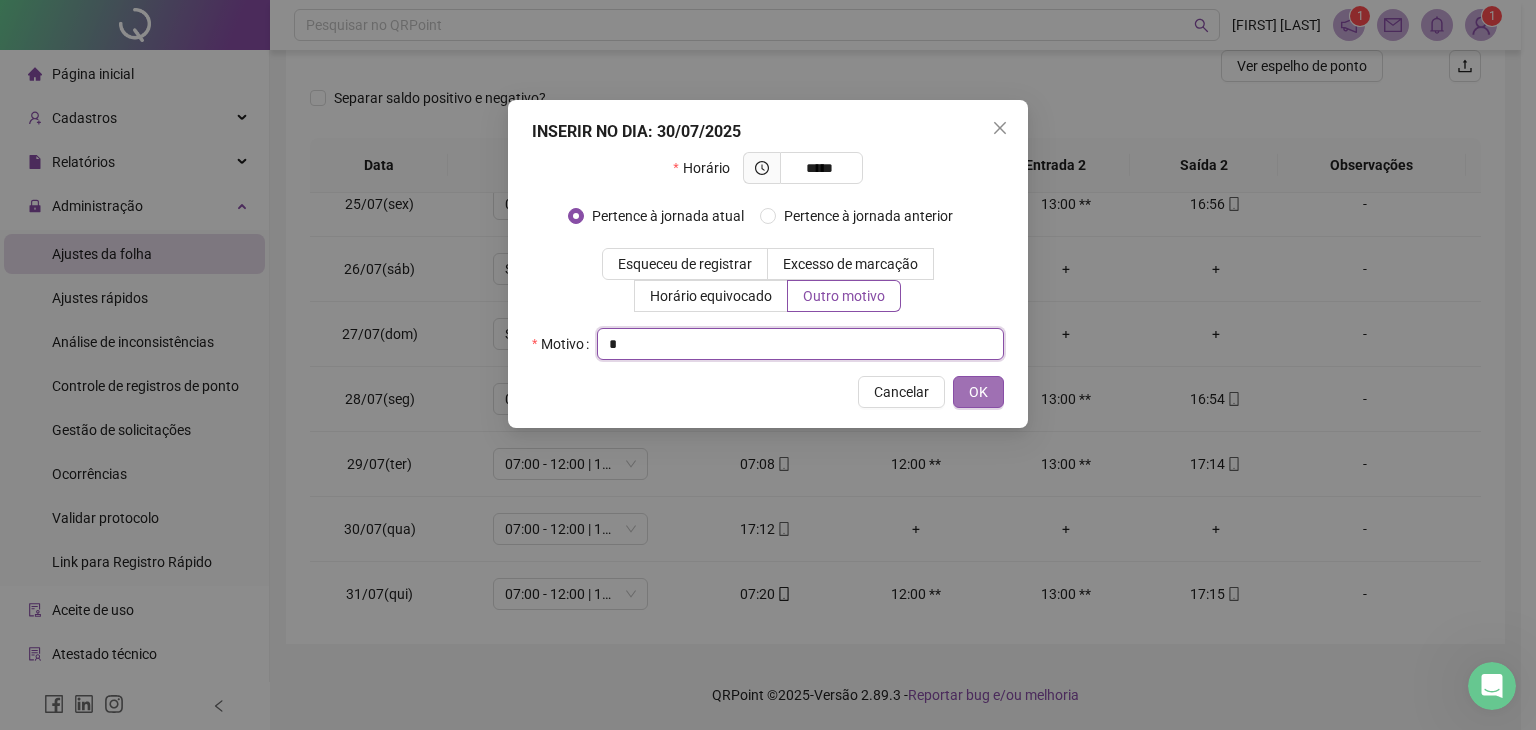 type on "*" 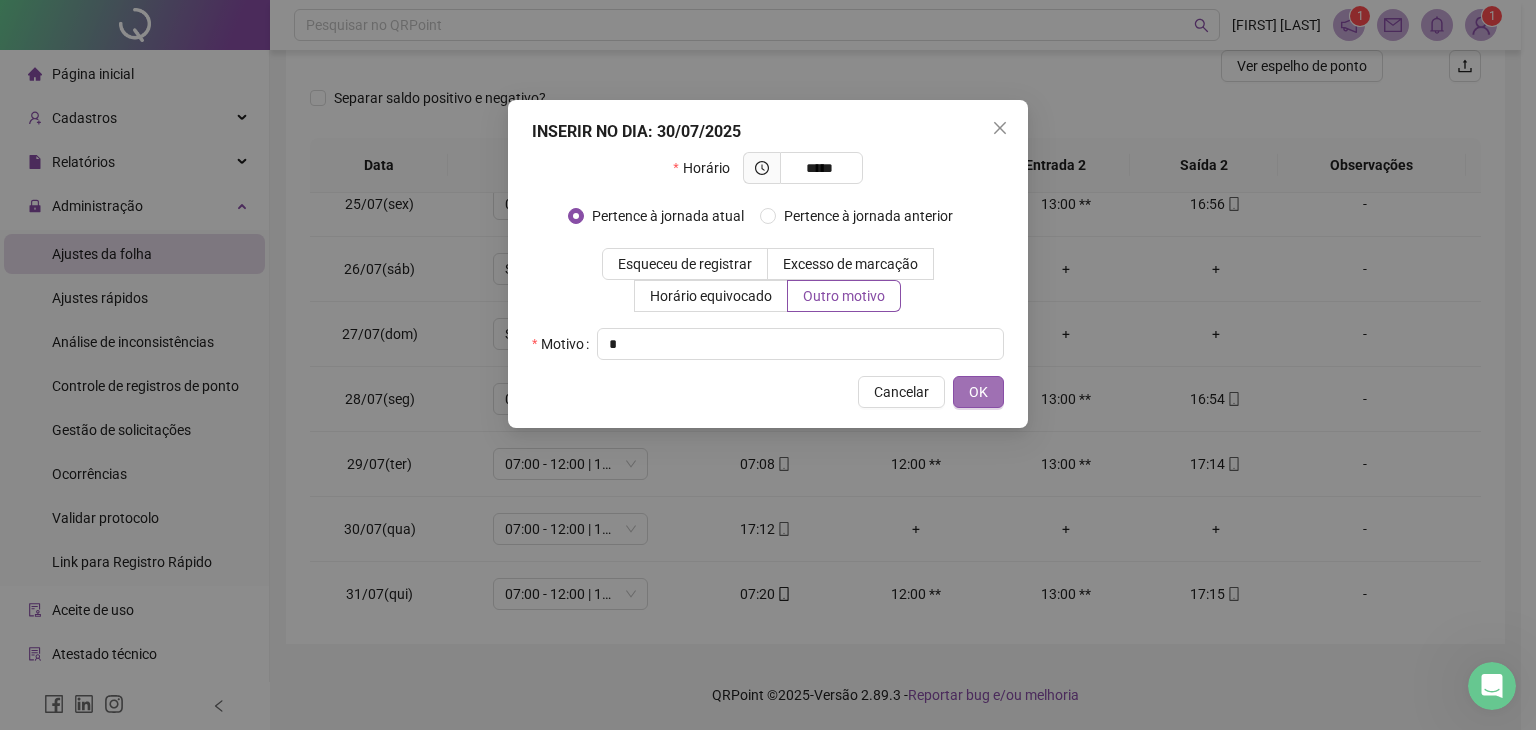 click on "OK" at bounding box center (978, 392) 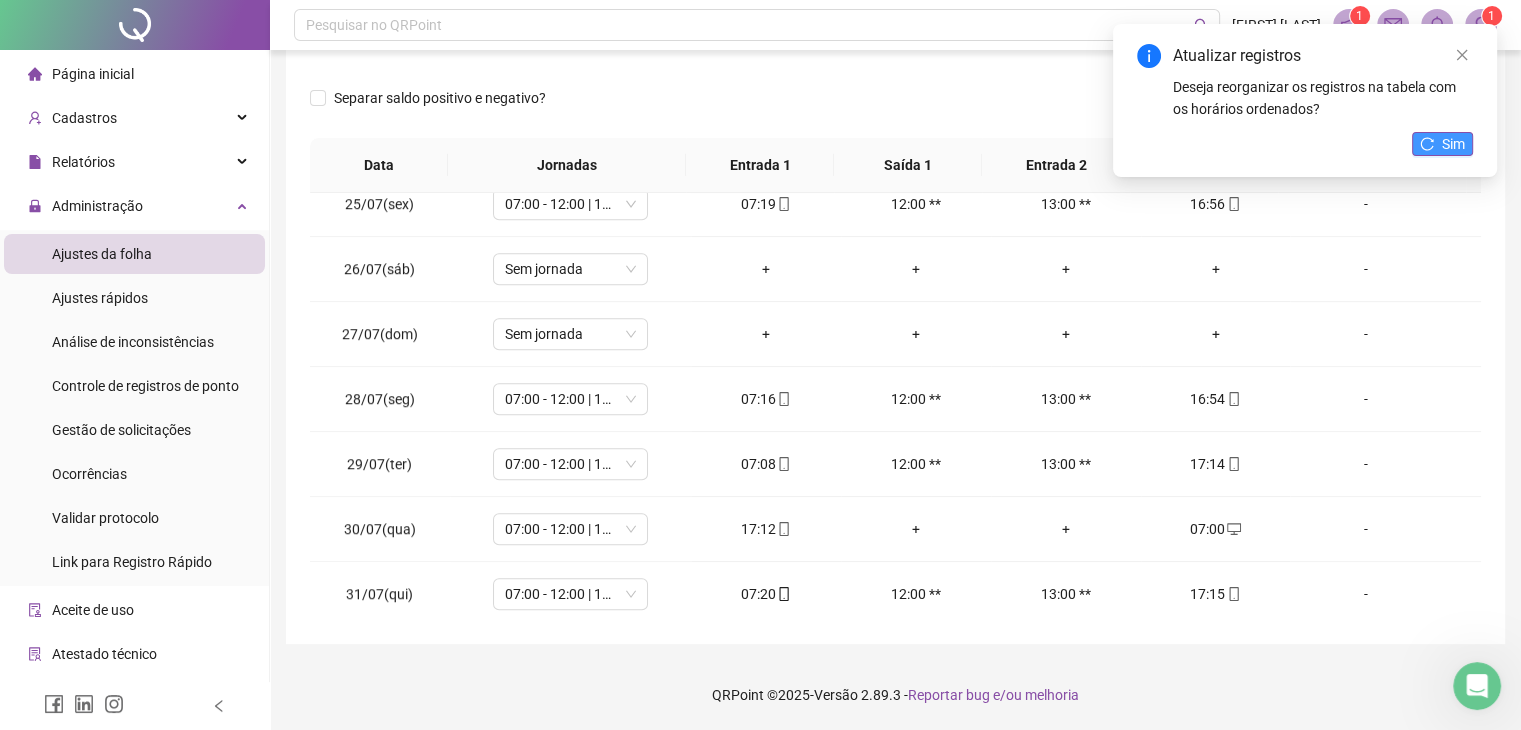 click on "Sim" at bounding box center [1453, 144] 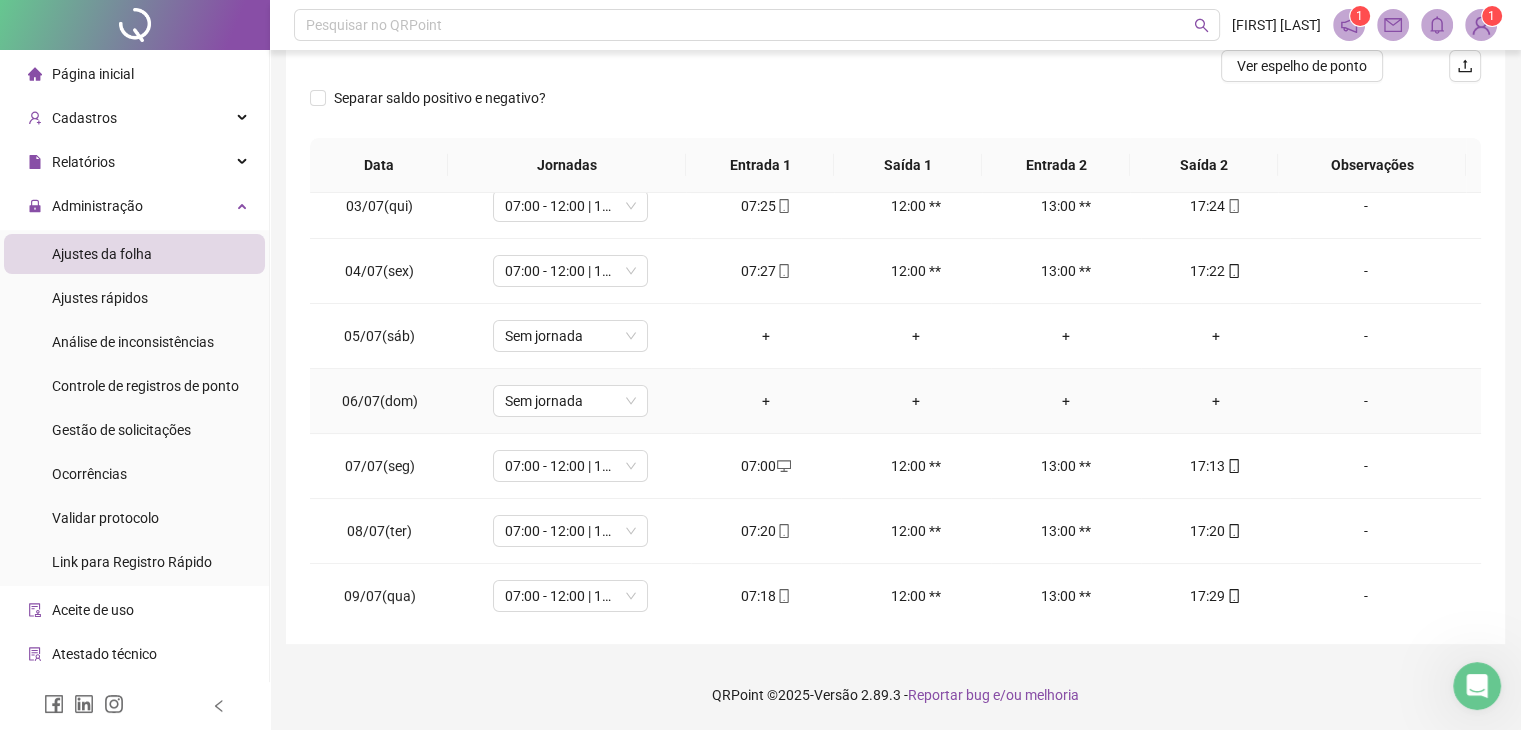 scroll, scrollTop: 0, scrollLeft: 0, axis: both 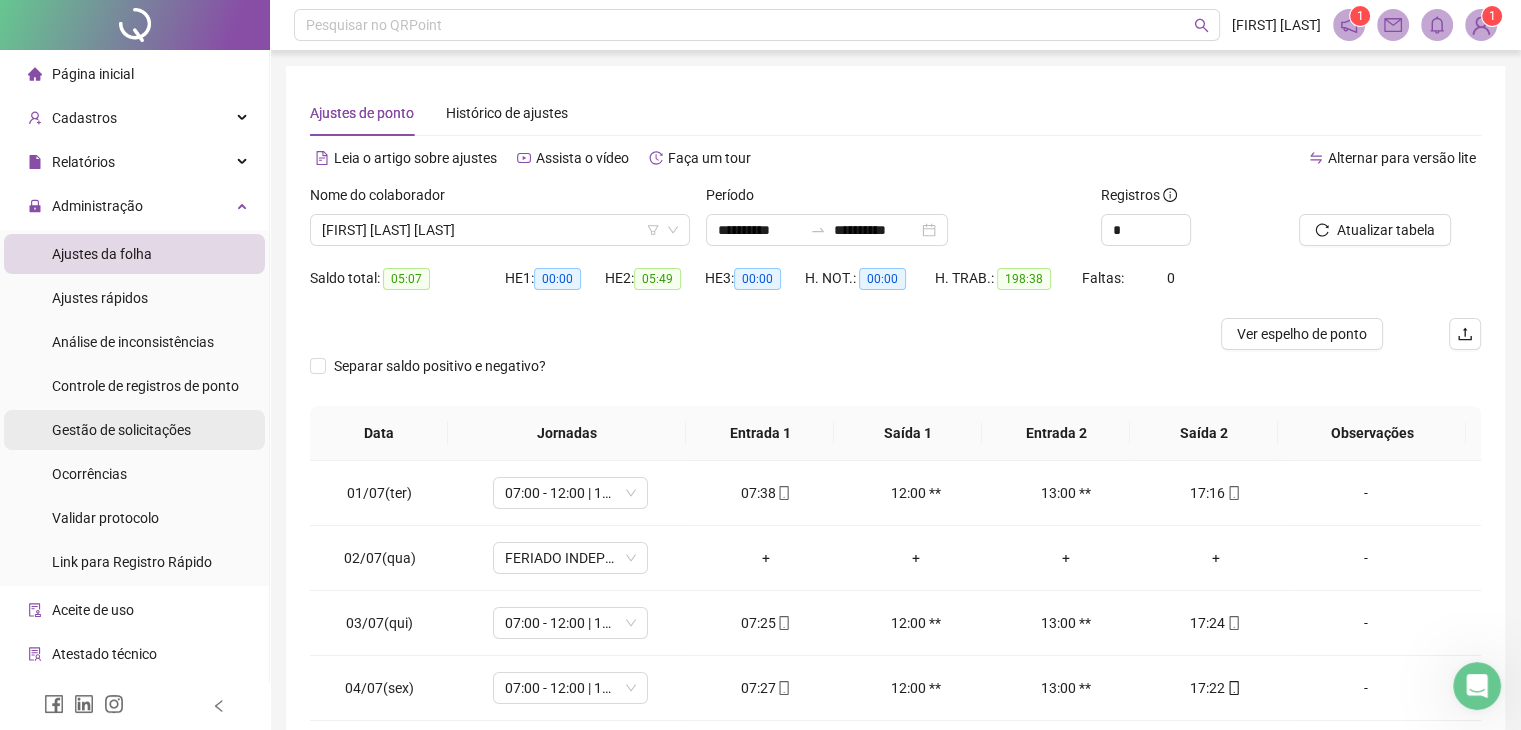 click on "Gestão de solicitações" at bounding box center [121, 430] 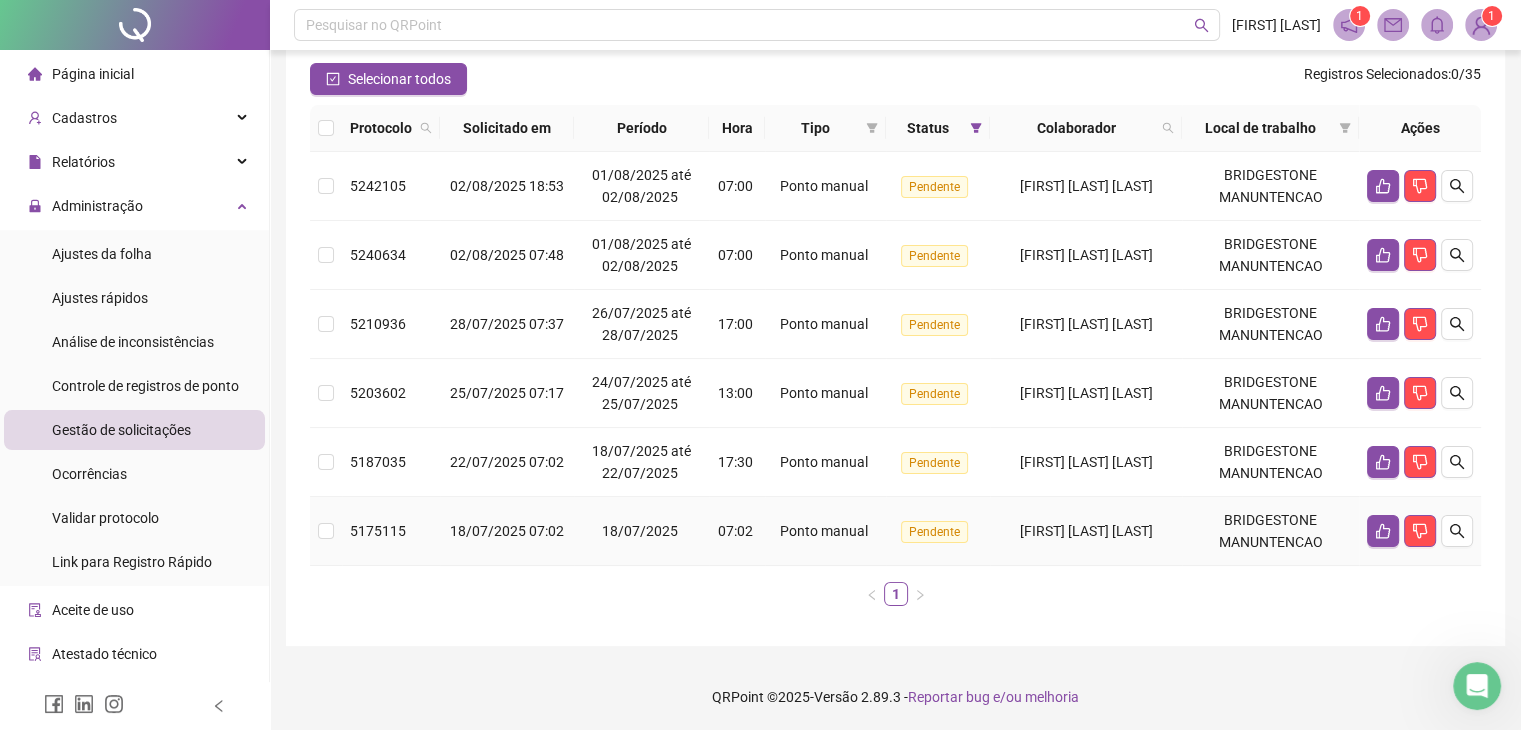 scroll, scrollTop: 170, scrollLeft: 0, axis: vertical 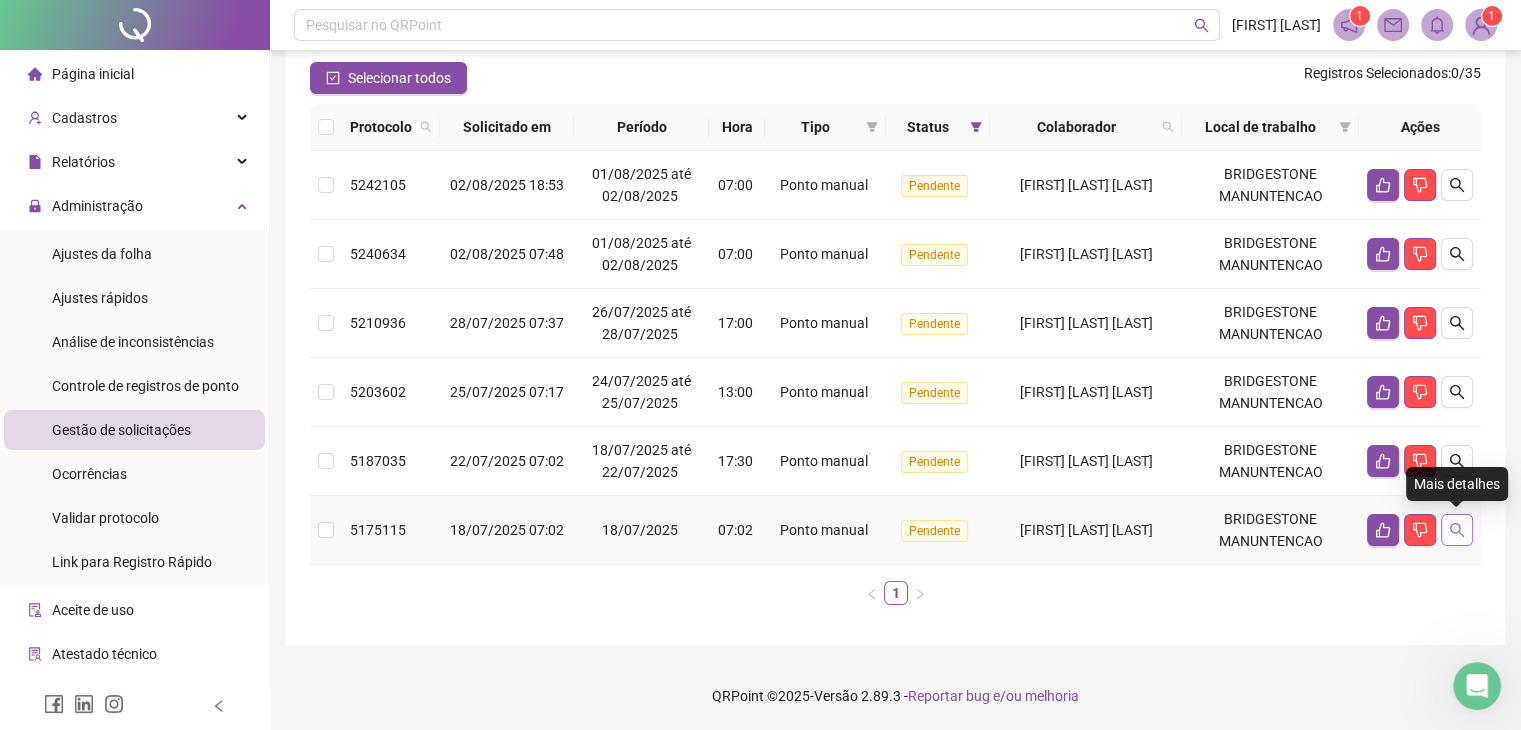 click at bounding box center [1457, 530] 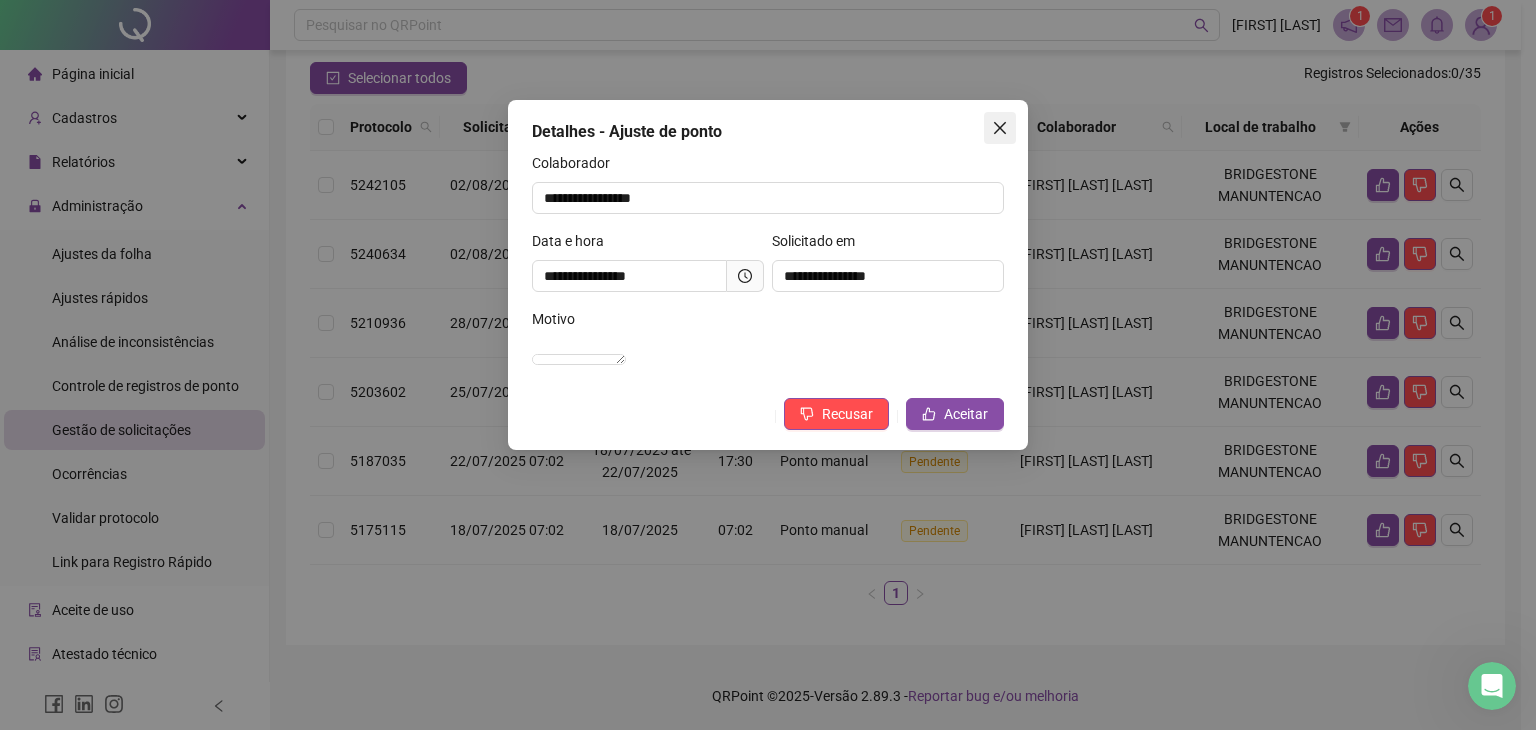 click at bounding box center [1000, 128] 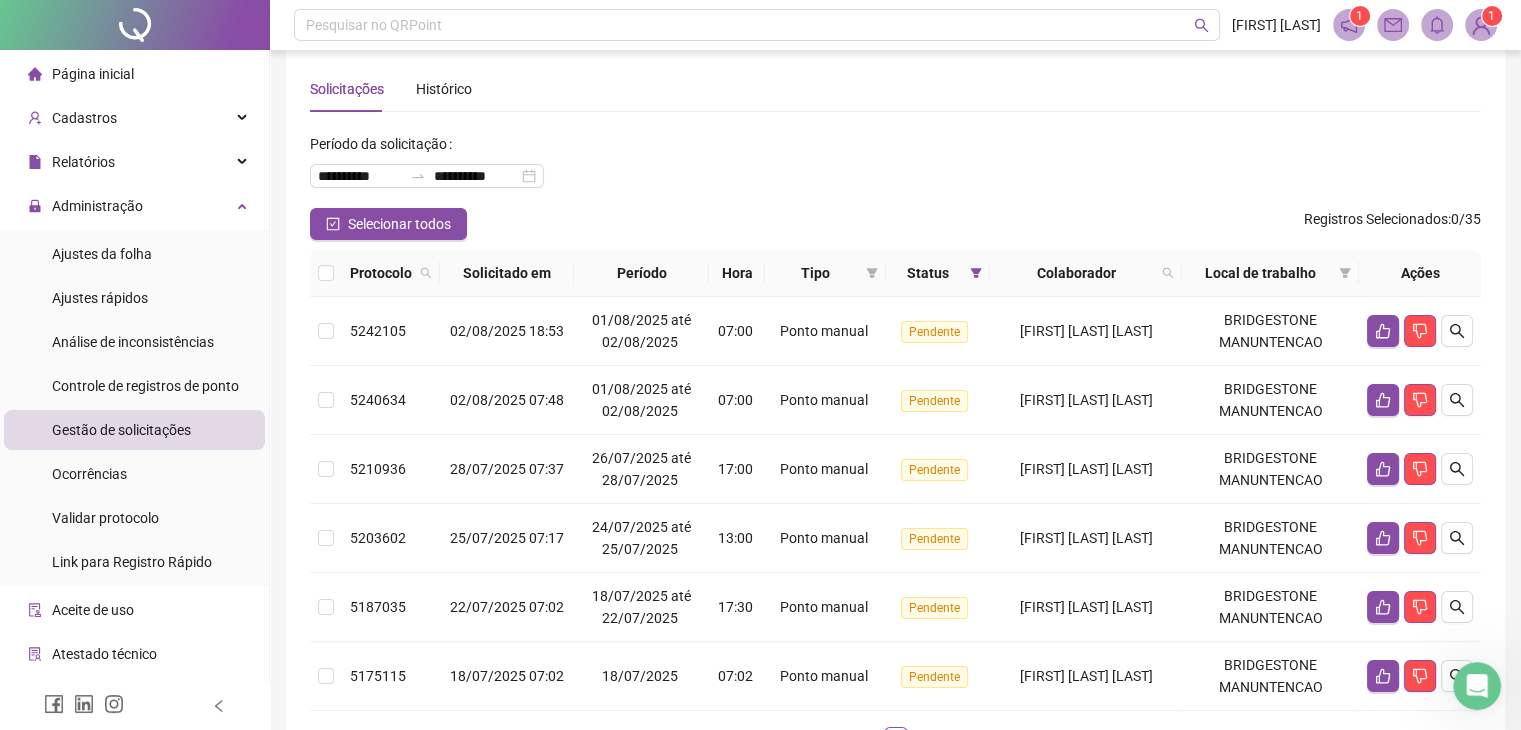 scroll, scrollTop: 0, scrollLeft: 0, axis: both 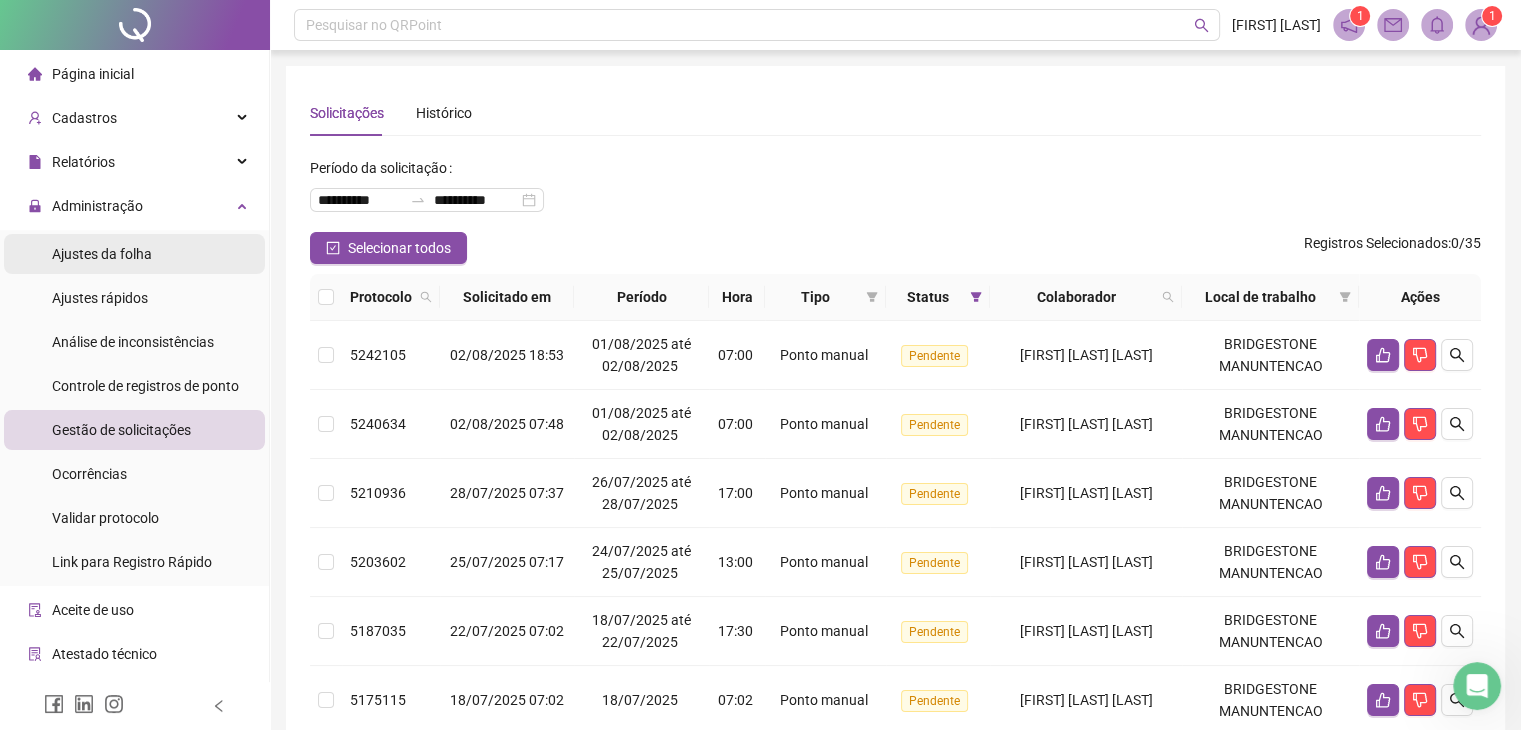 click on "Ajustes da folha" at bounding box center (102, 254) 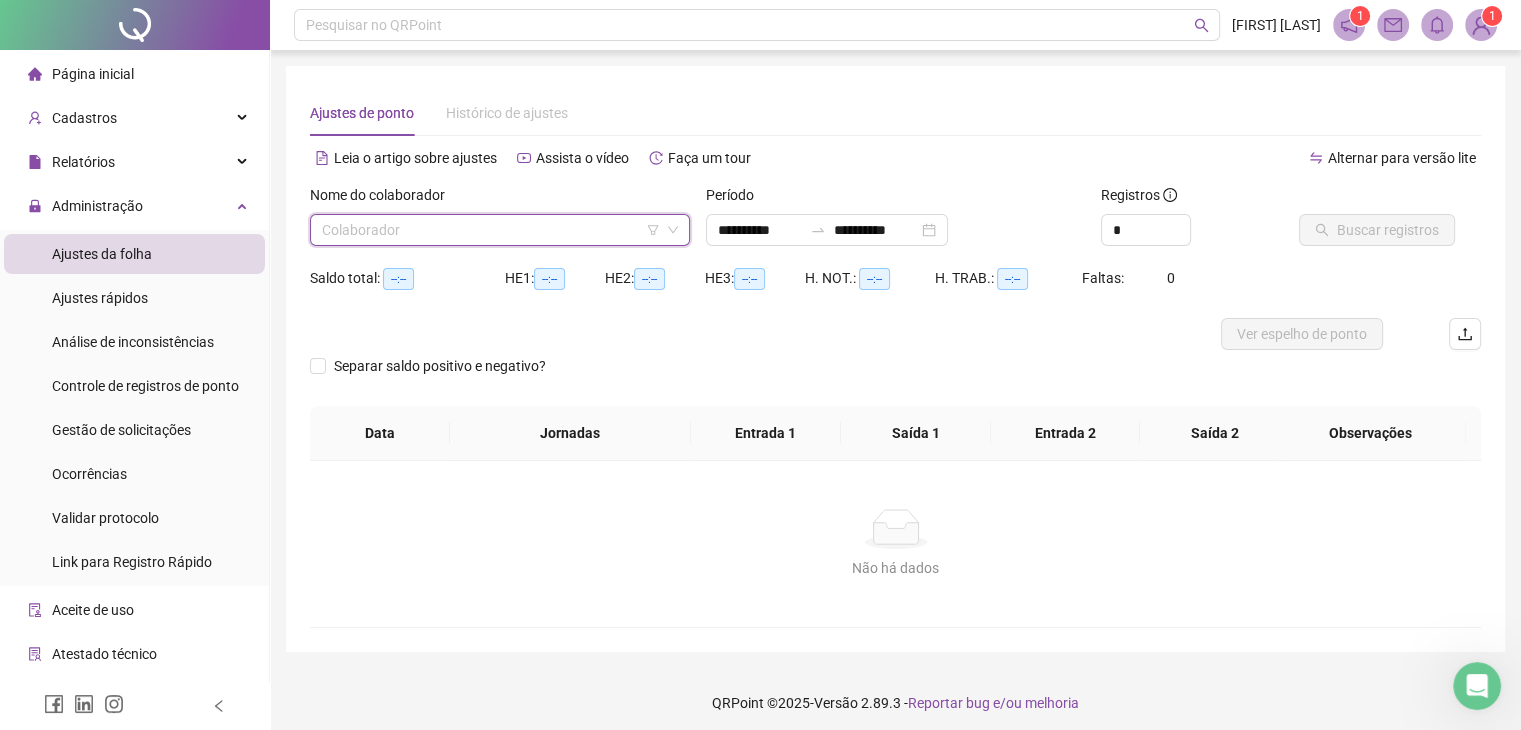 click at bounding box center [491, 230] 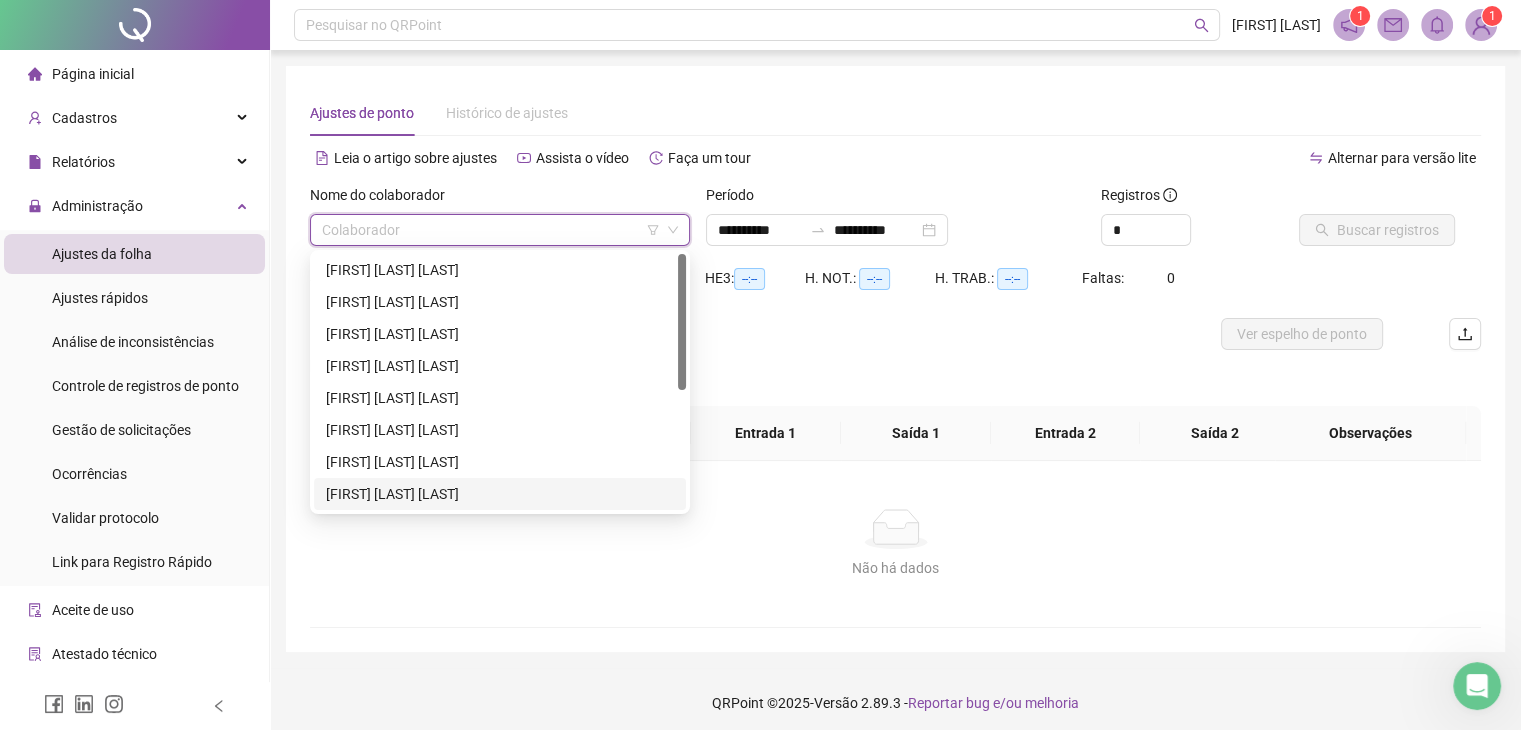 click on "[FIRST] [LAST] [LAST]" at bounding box center (500, 494) 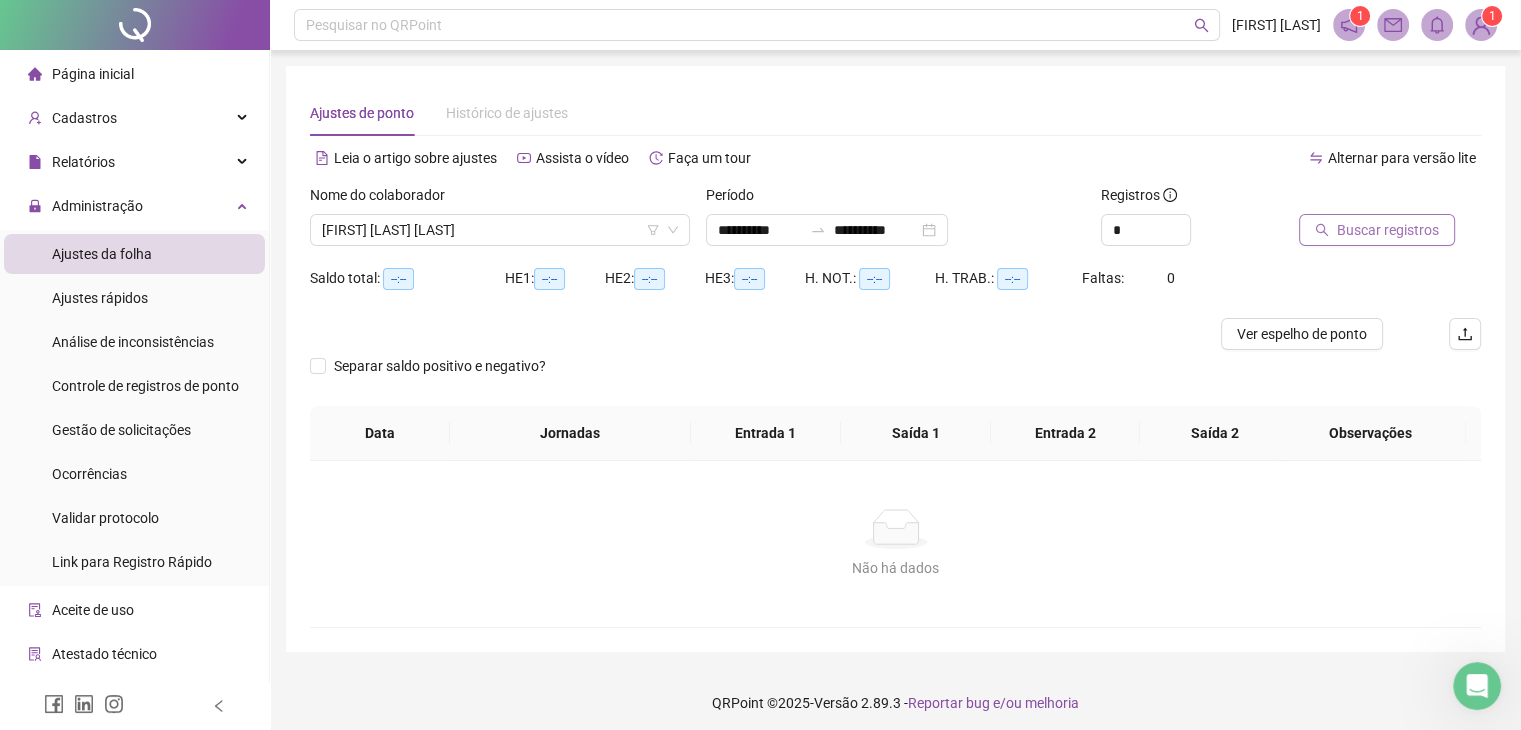 click on "Buscar registros" at bounding box center (1388, 230) 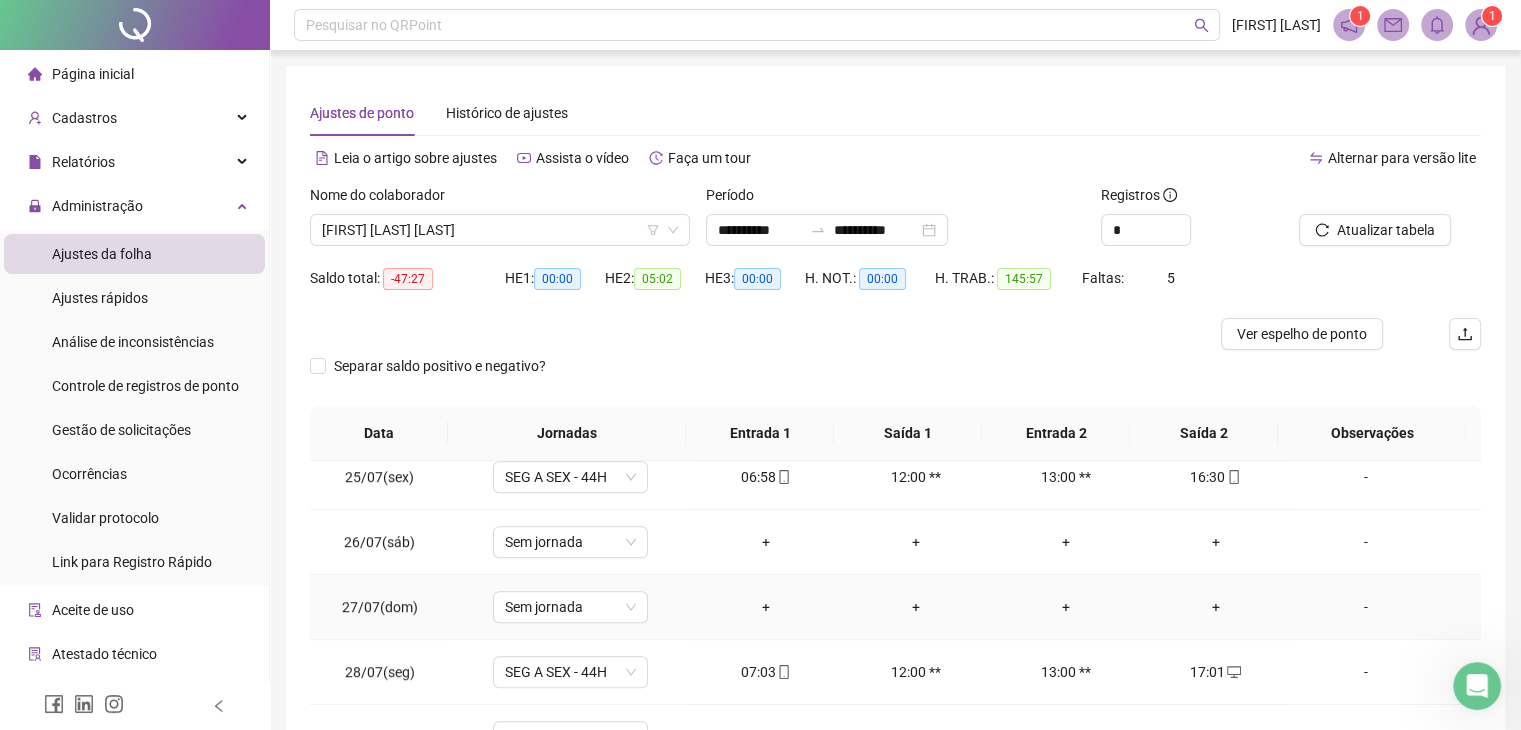 scroll, scrollTop: 1581, scrollLeft: 0, axis: vertical 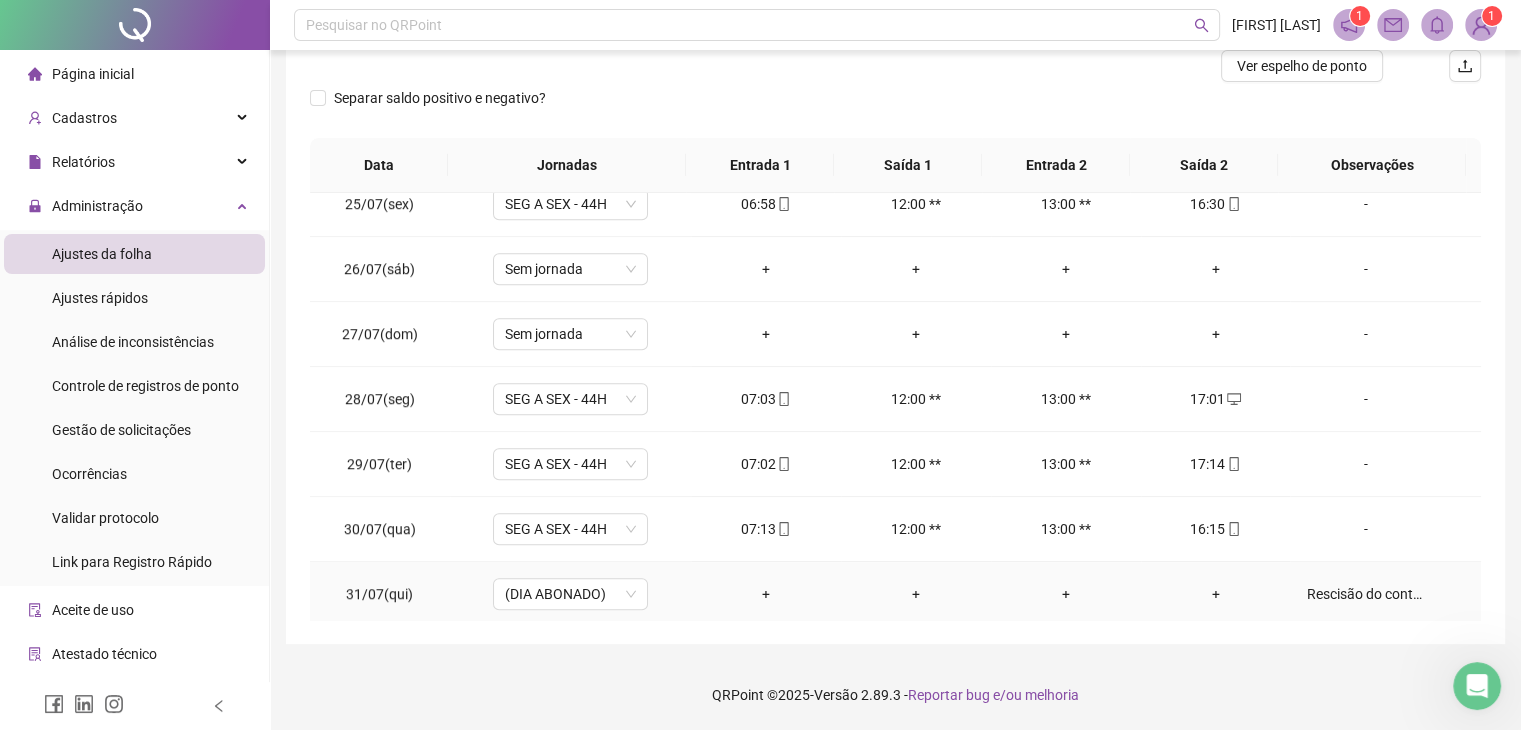 click on "+" at bounding box center (766, 594) 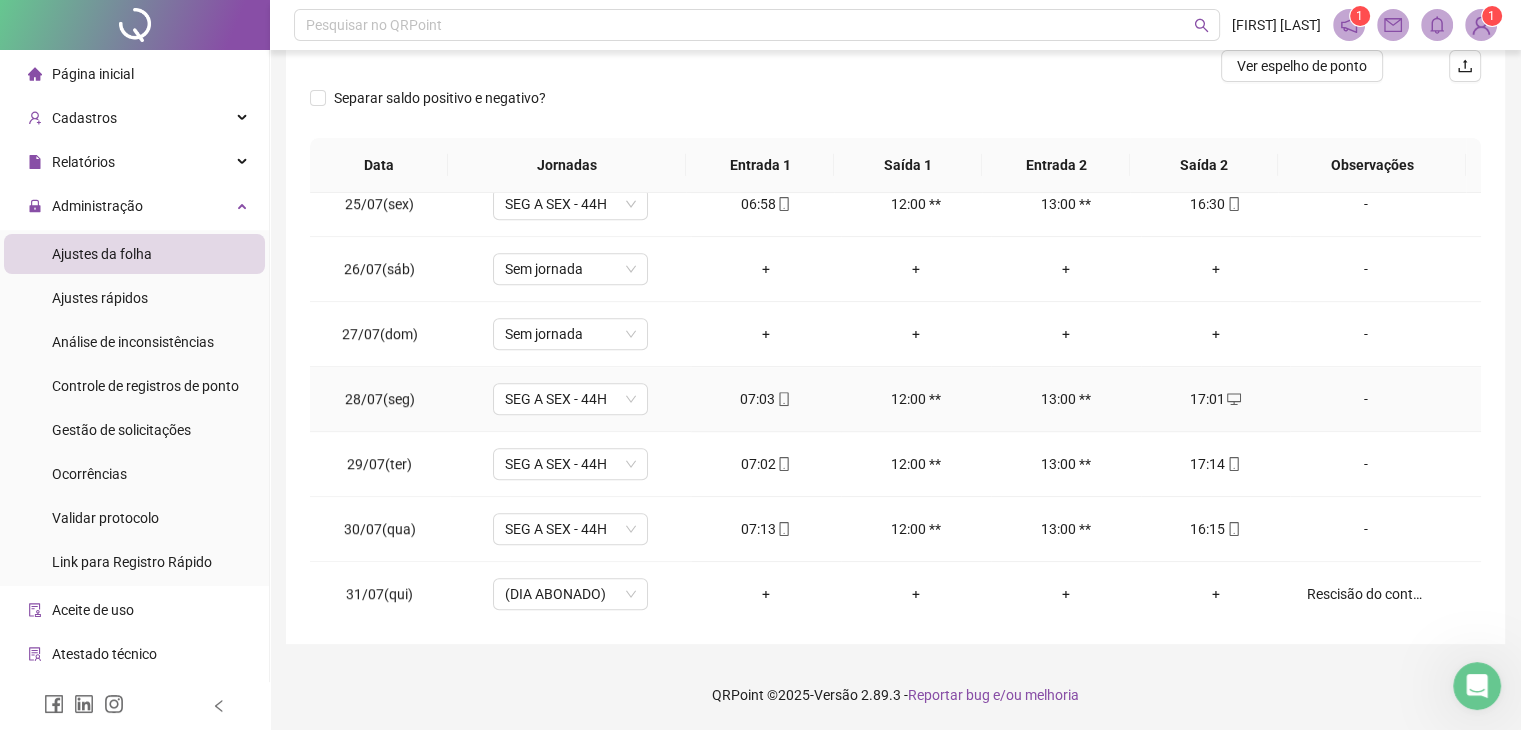 scroll, scrollTop: 1481, scrollLeft: 0, axis: vertical 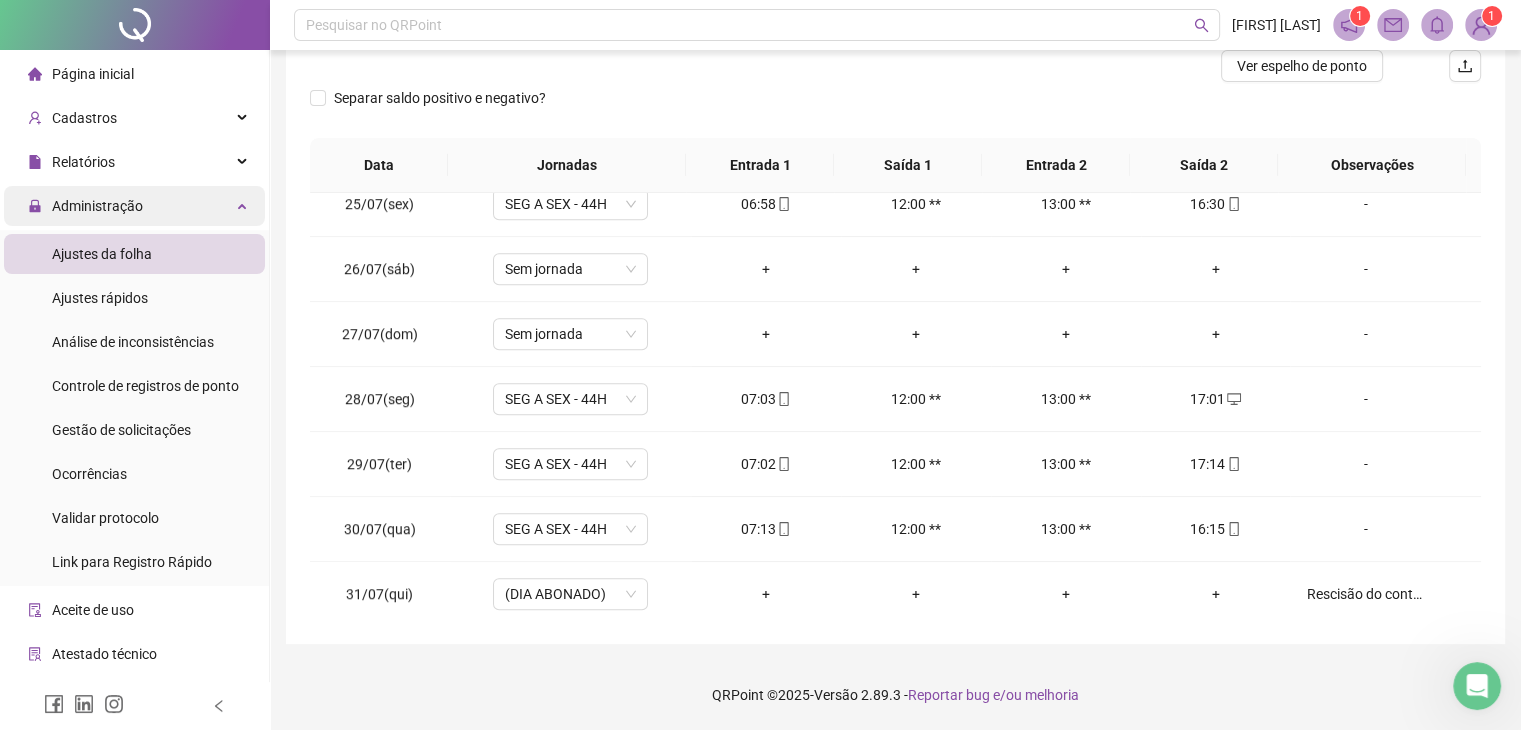 click on "Administração" at bounding box center [97, 206] 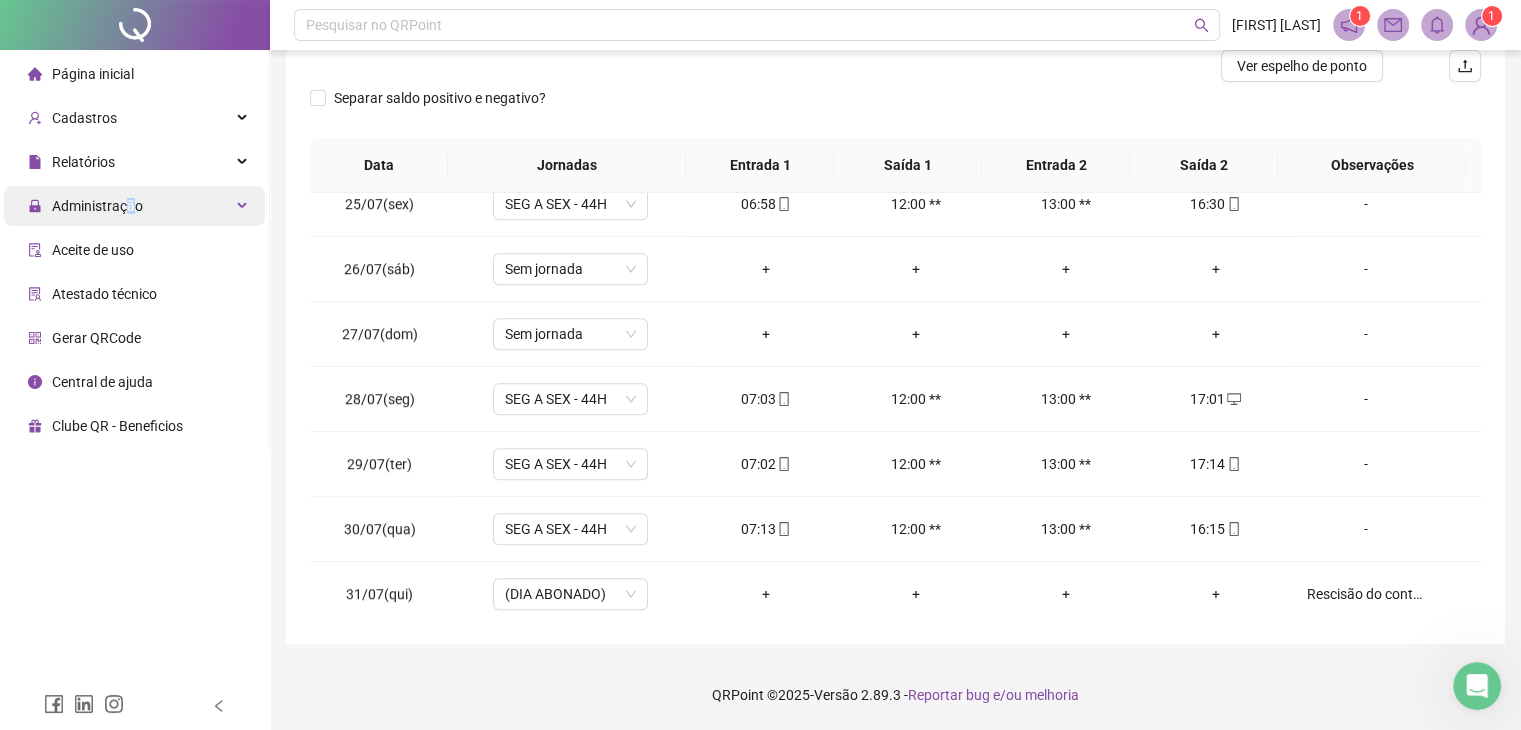 click on "Administração" at bounding box center [97, 206] 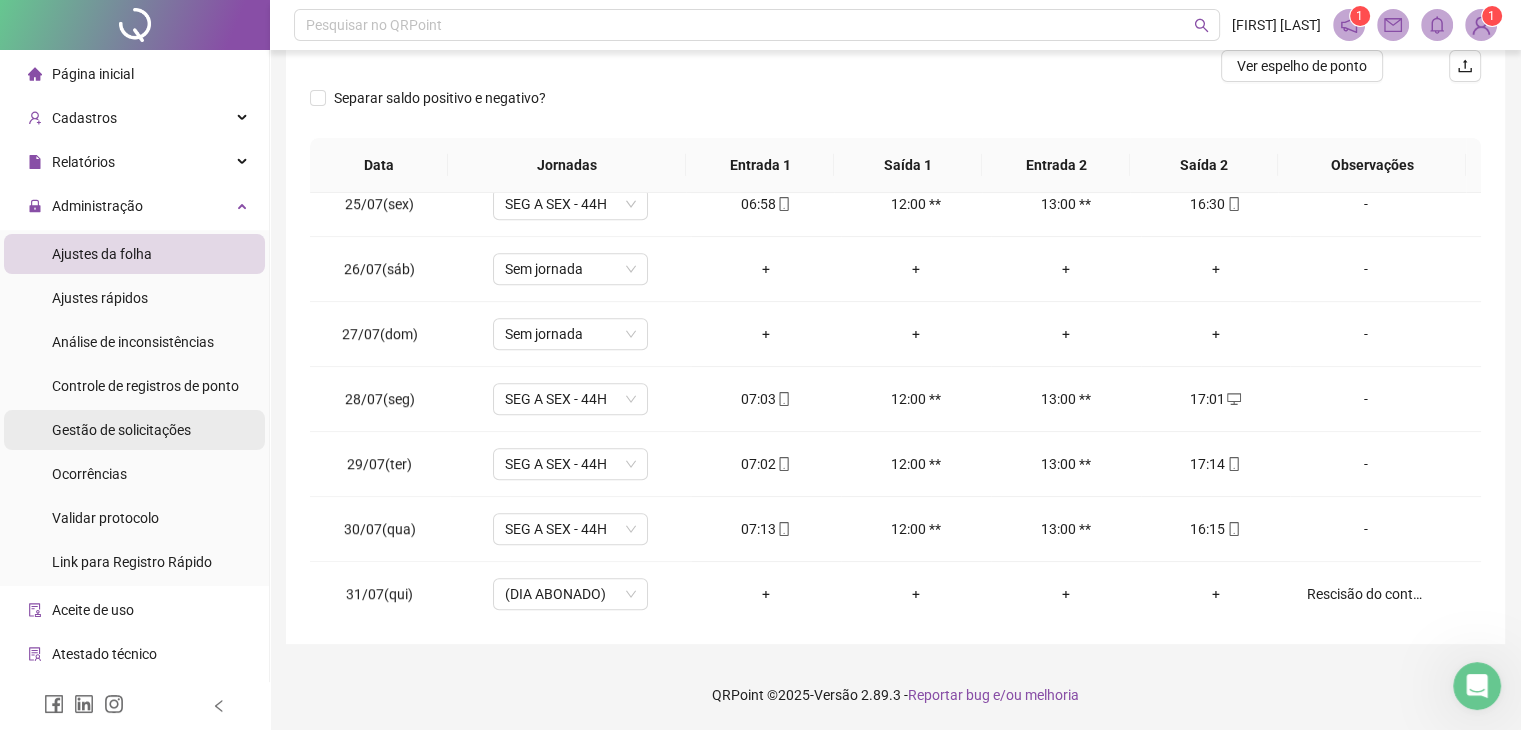 click on "Gestão de solicitações" at bounding box center (121, 430) 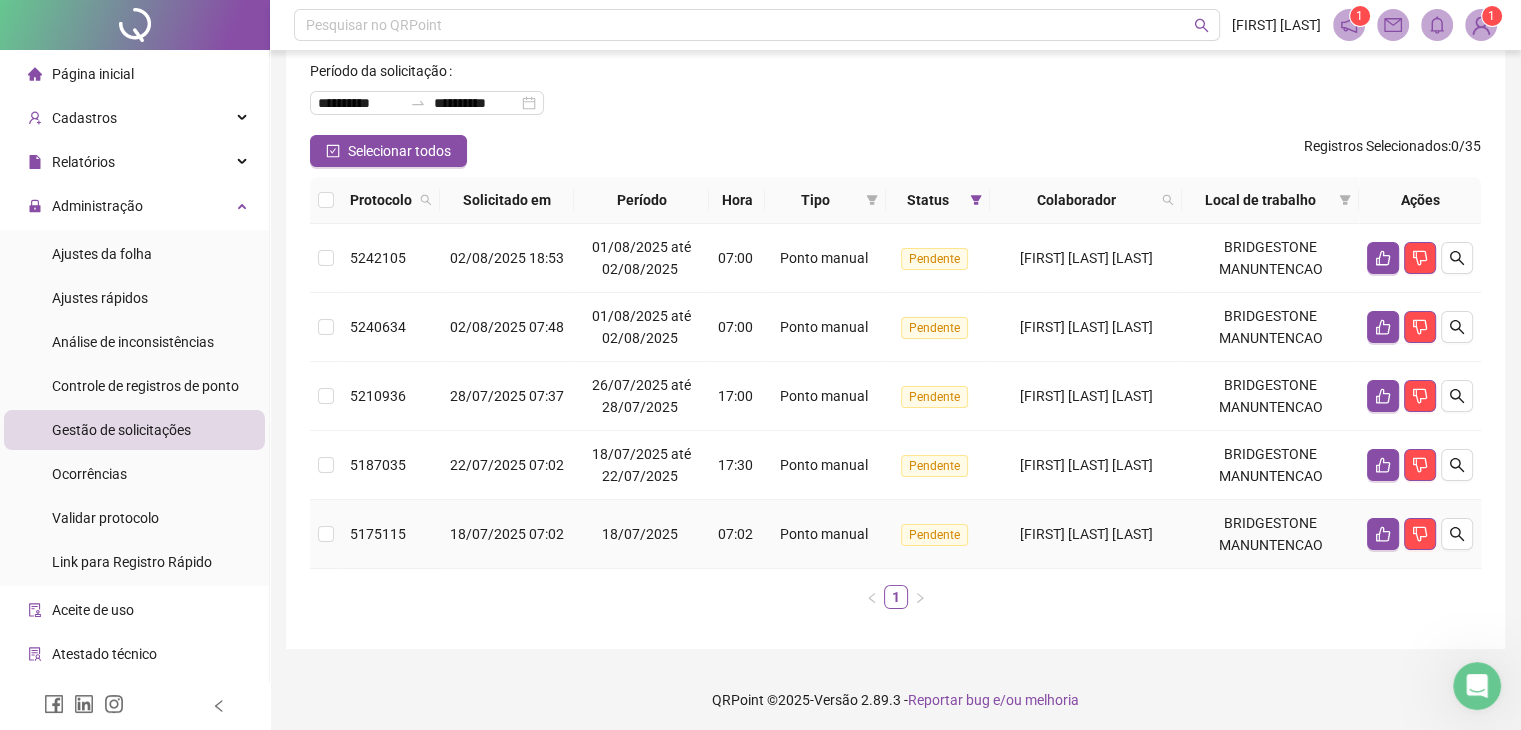 scroll, scrollTop: 101, scrollLeft: 0, axis: vertical 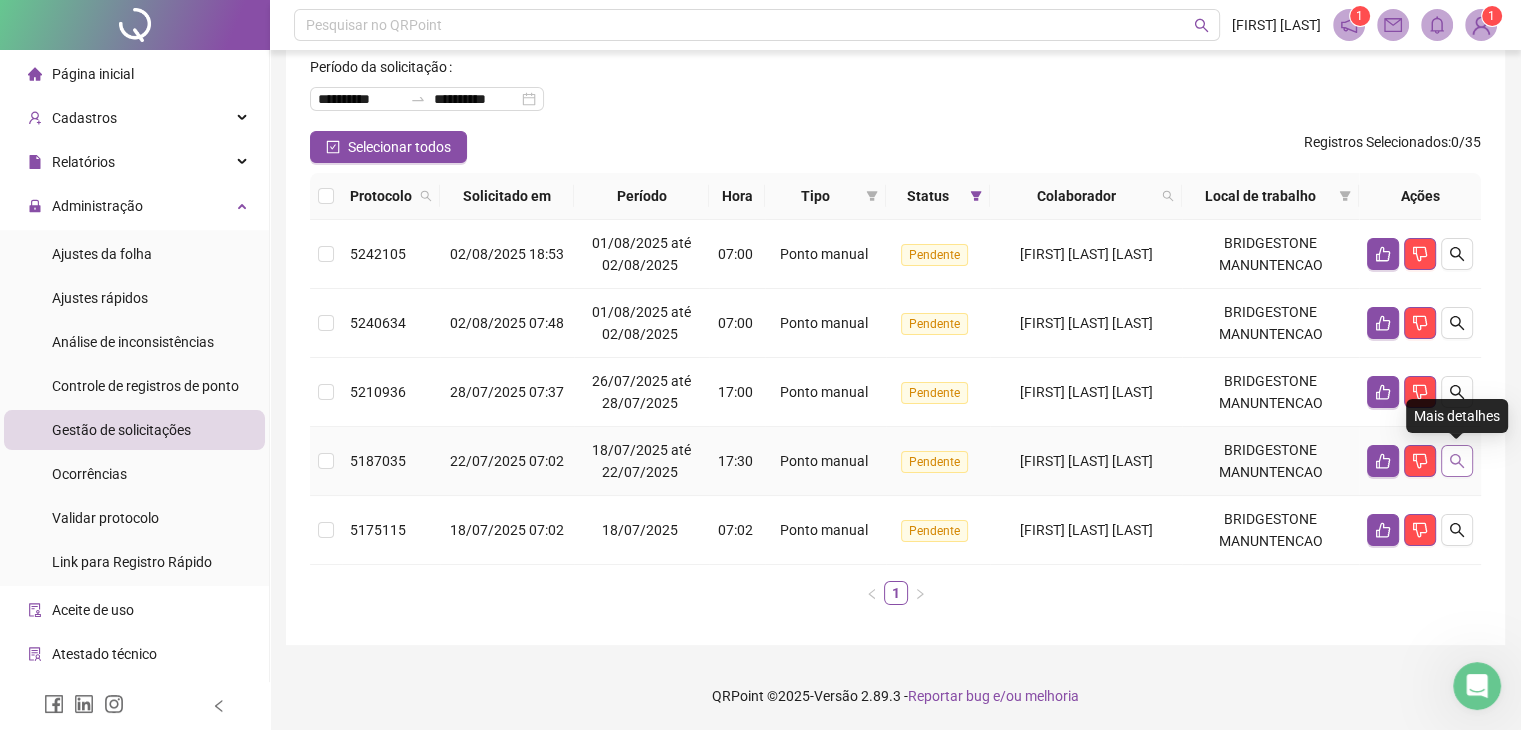 click 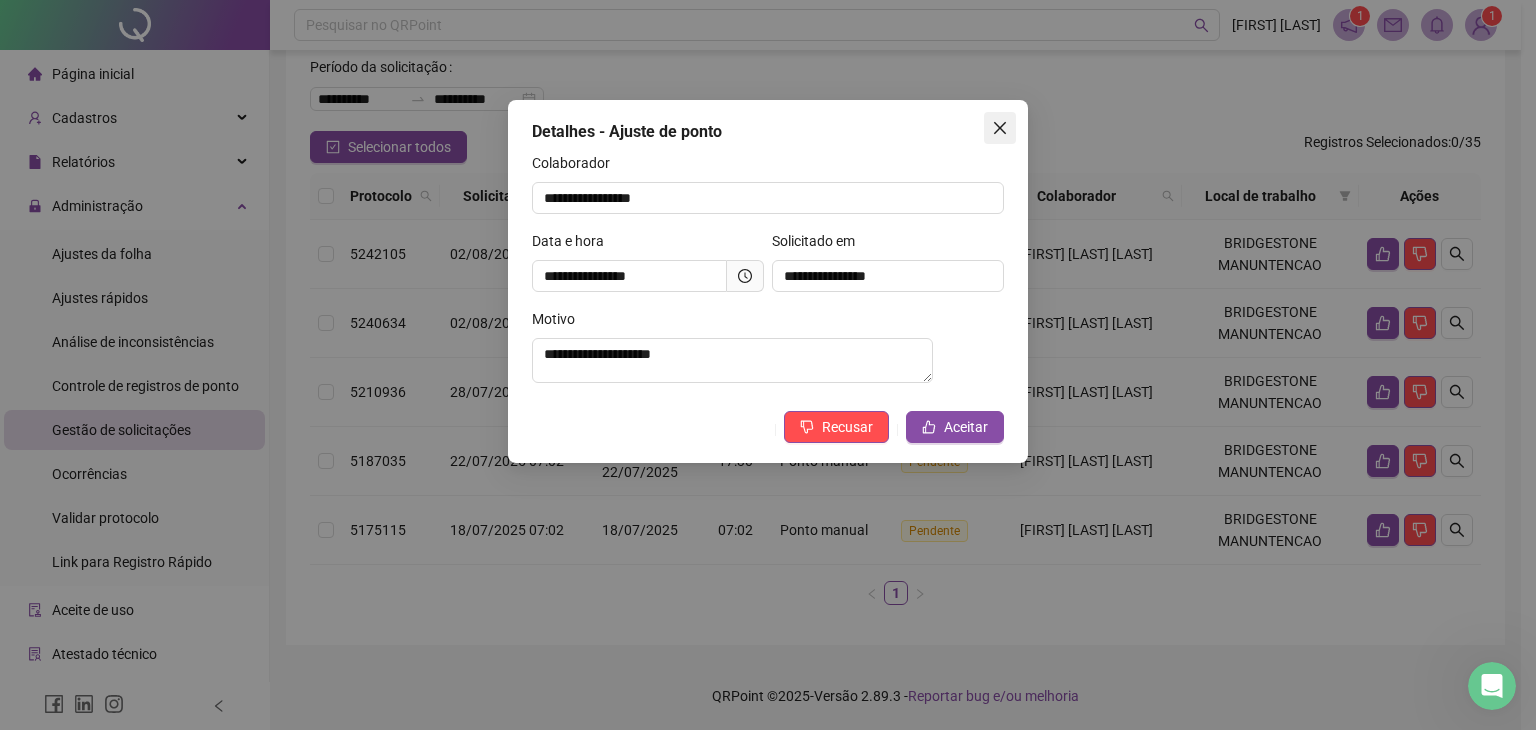 click at bounding box center [1000, 128] 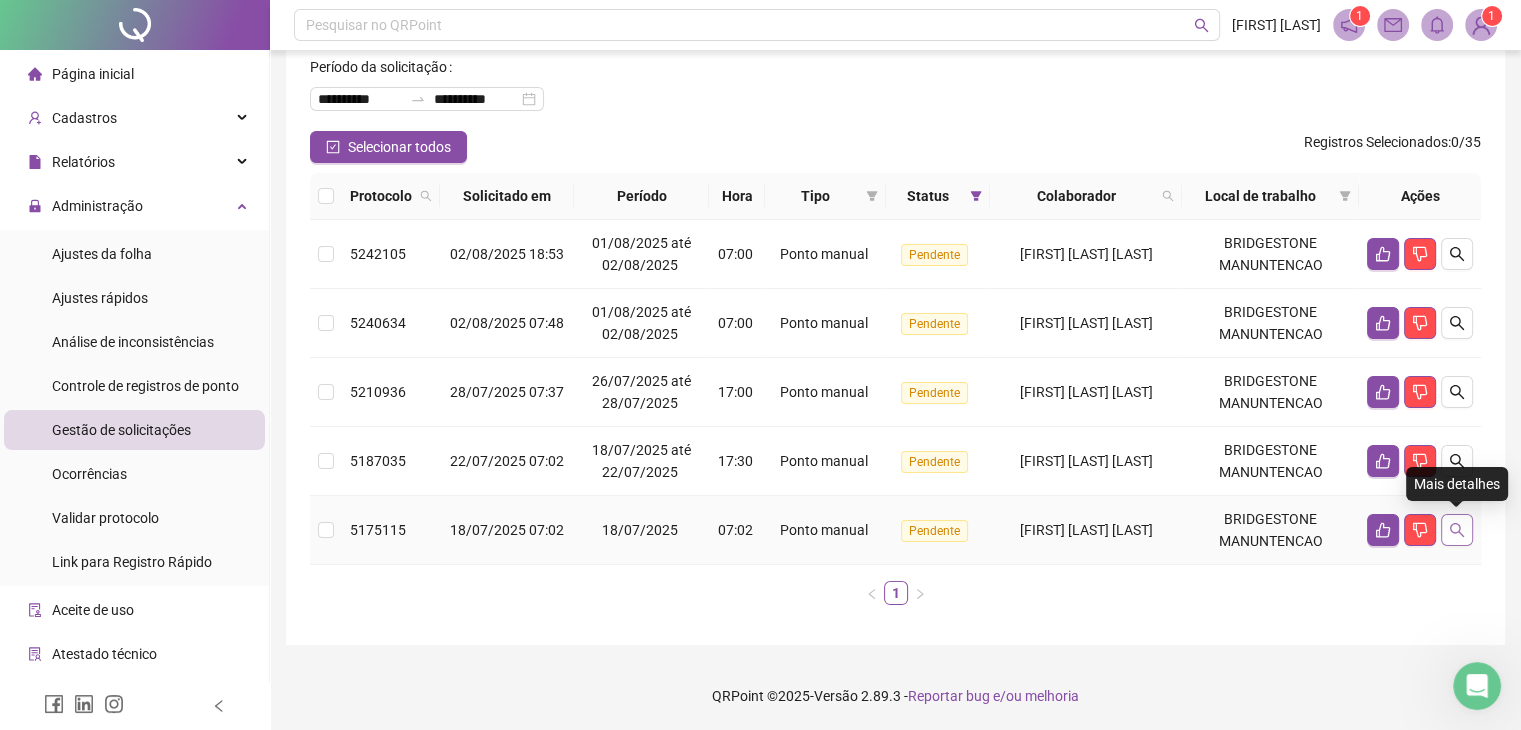 click 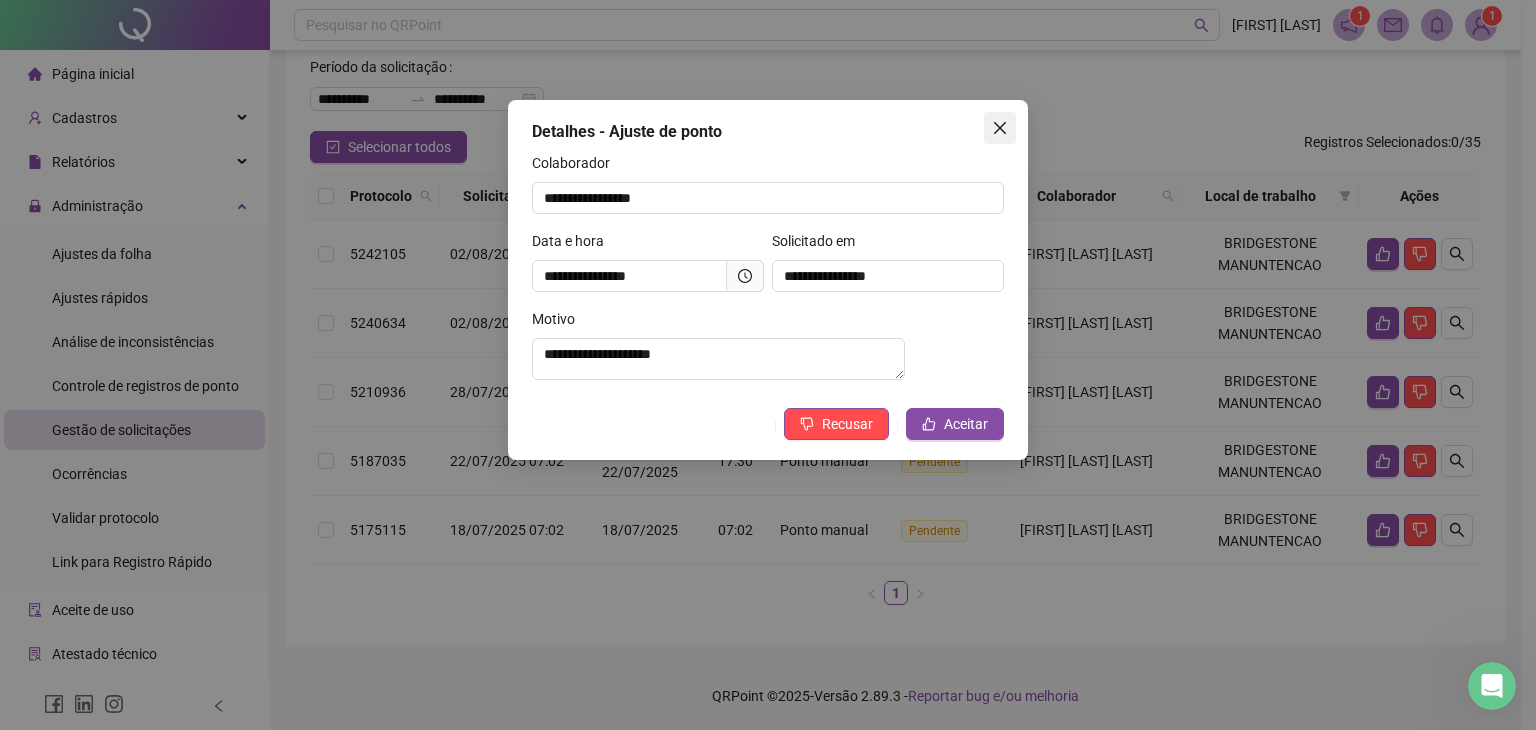 click 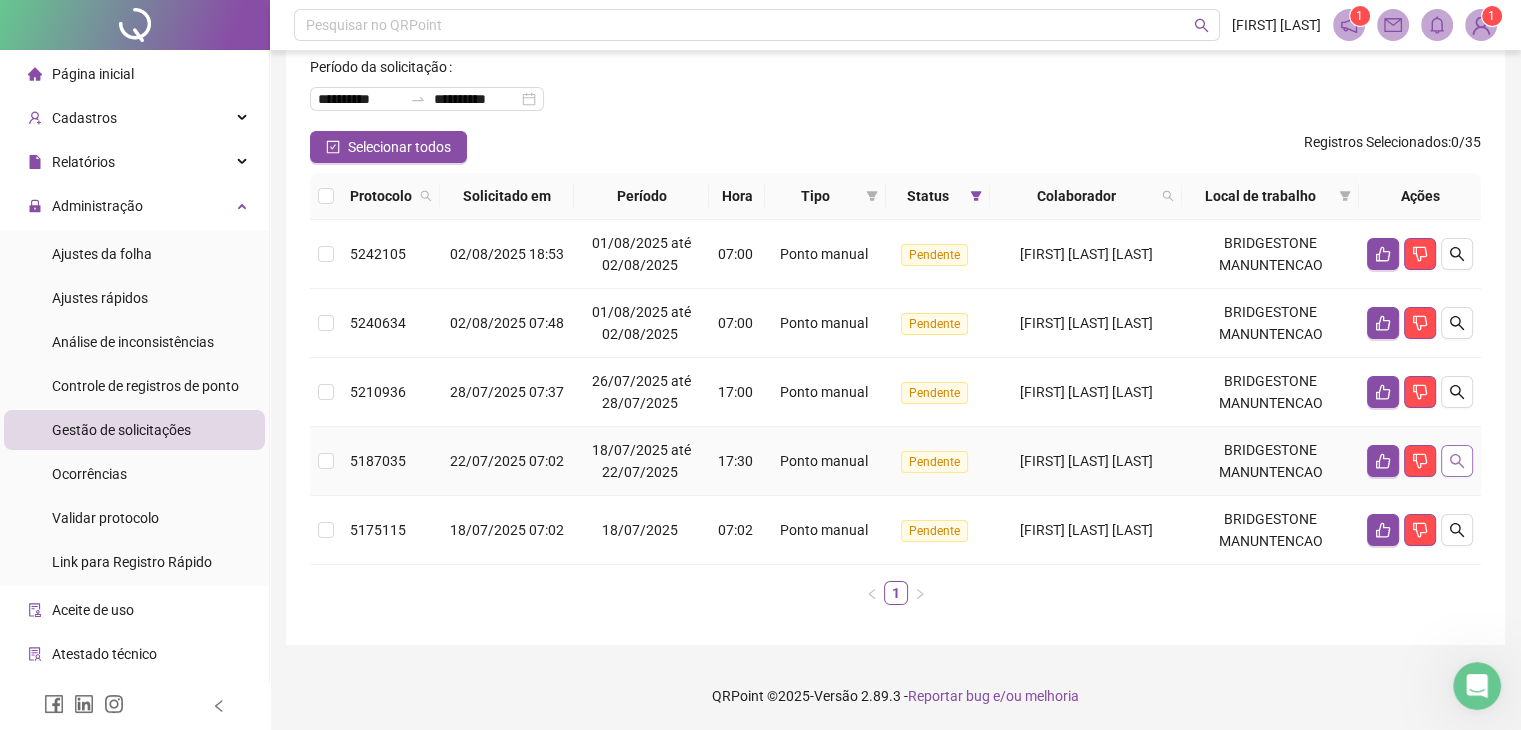 click at bounding box center [1457, 461] 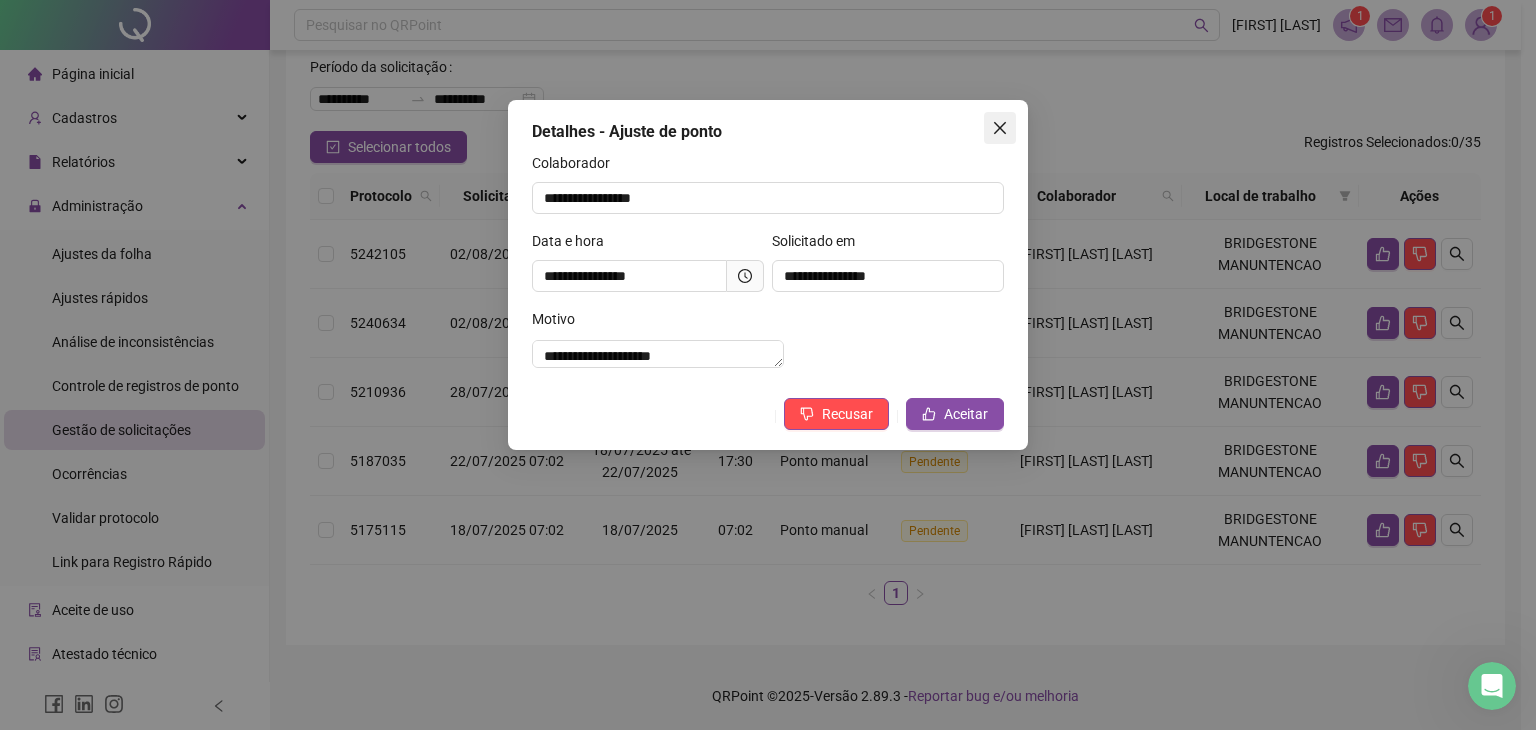click 